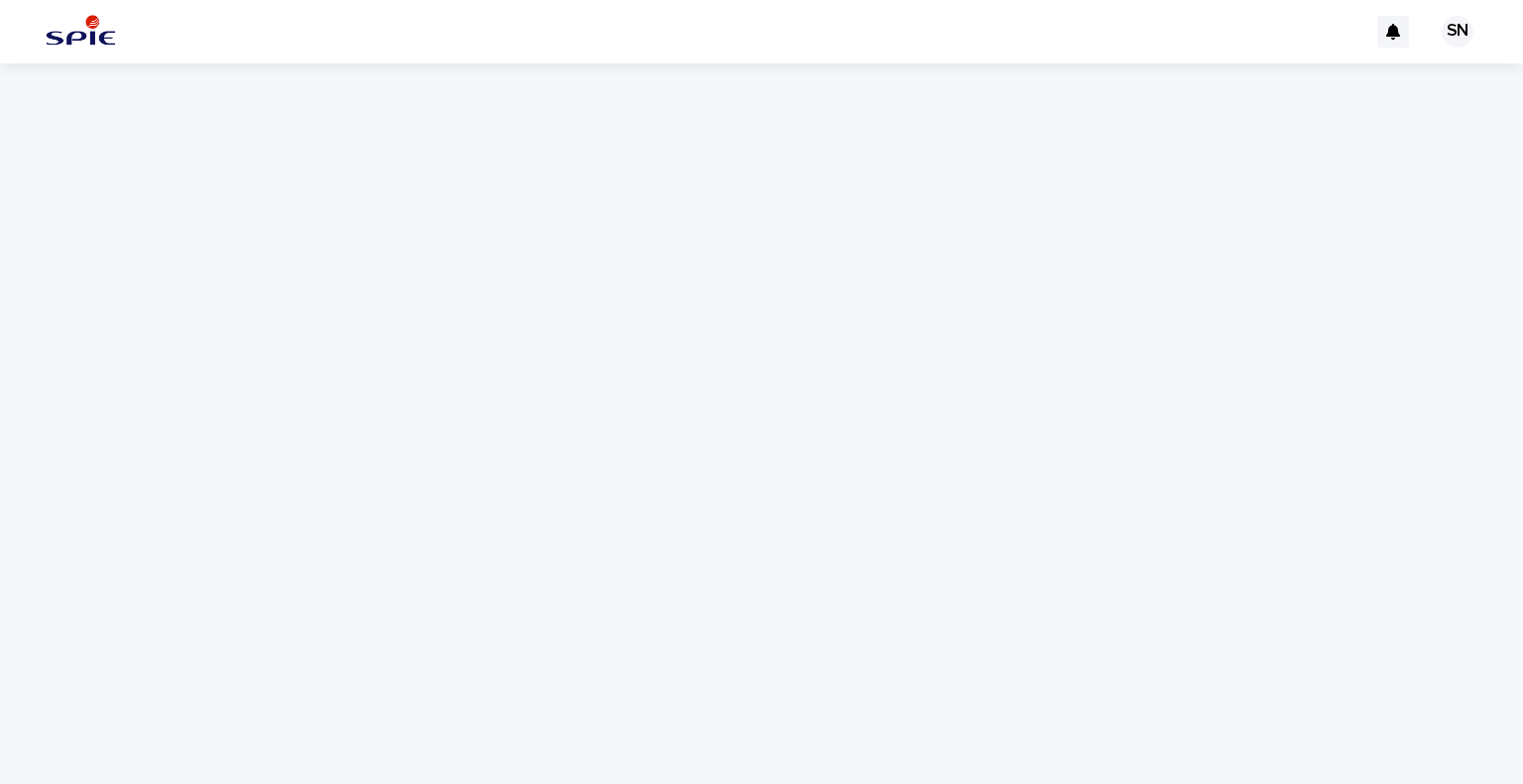 scroll, scrollTop: 0, scrollLeft: 0, axis: both 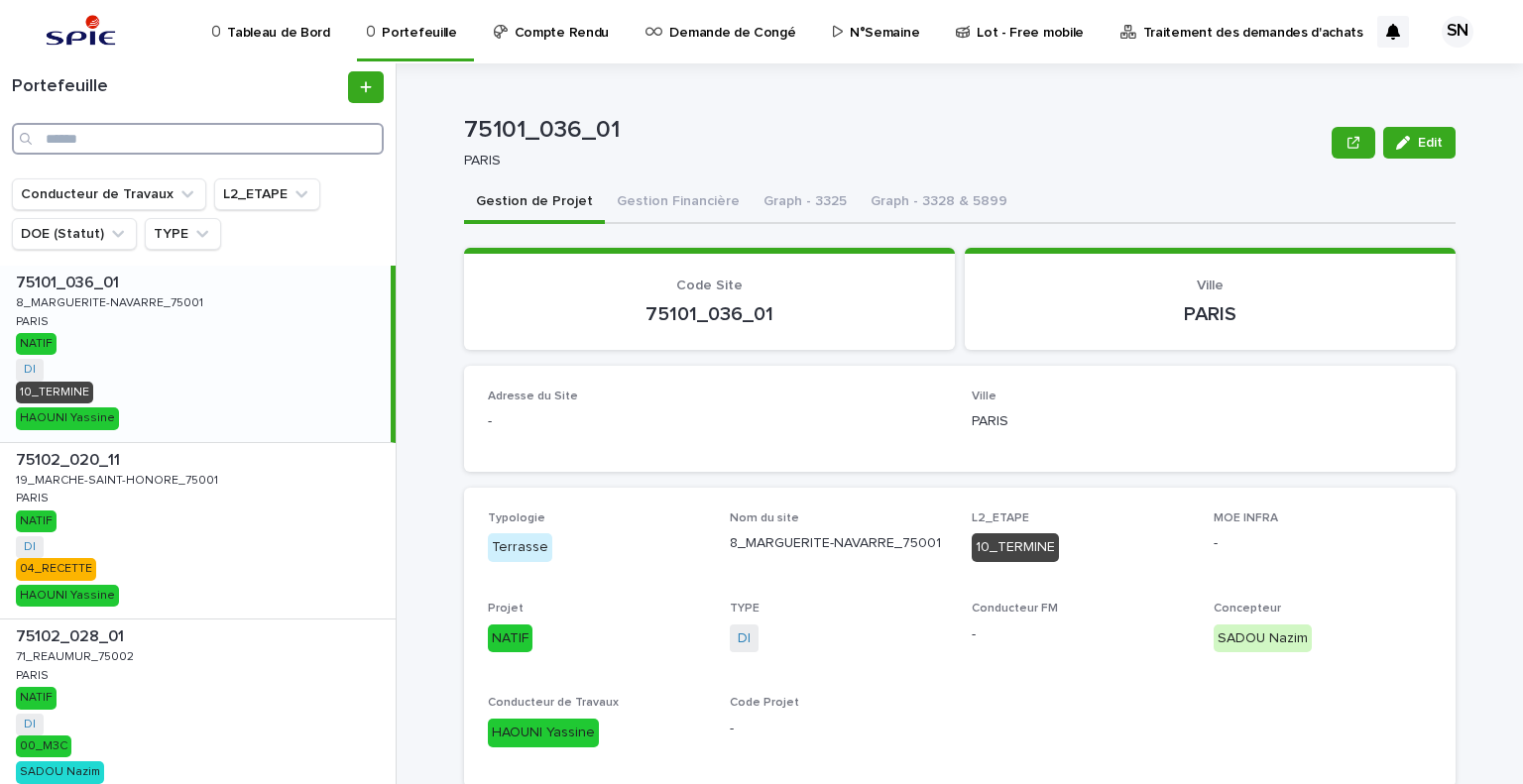 click at bounding box center (197, 139) 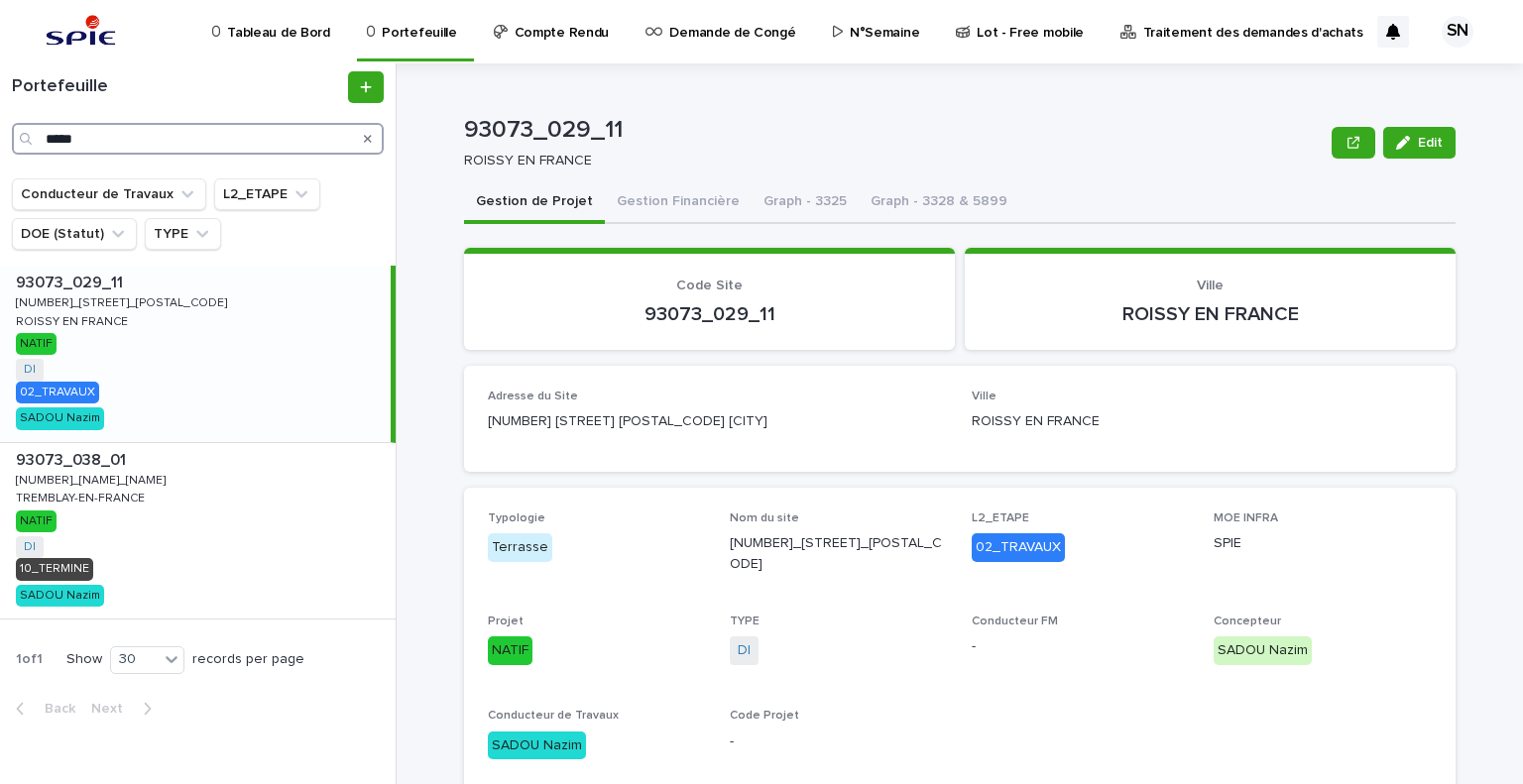 type on "*****" 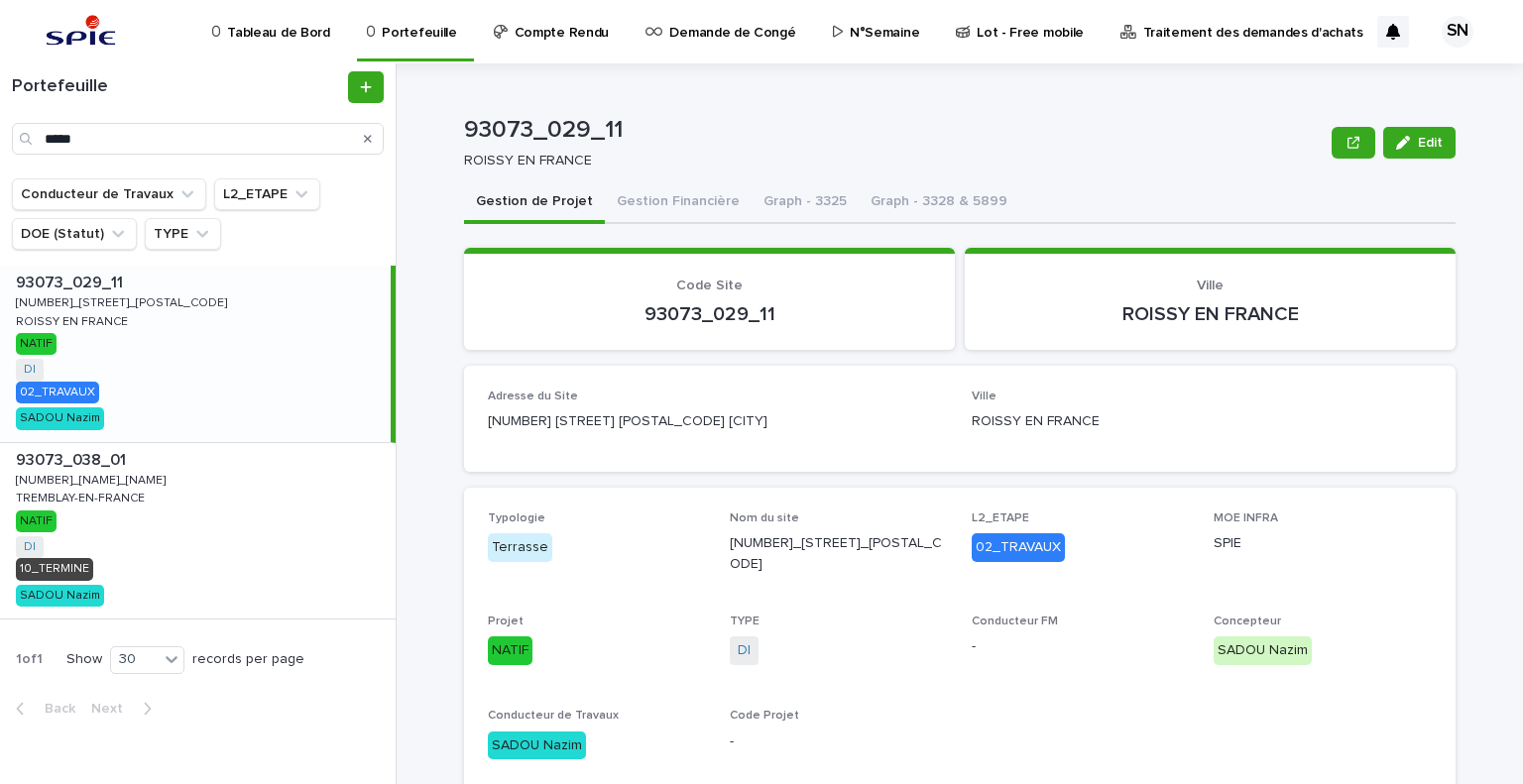 click on "[NUMBER]_[NAME]_[NAME] [NUMBER]_[NAME]_[NAME] [CITY] [CITY] NATIF DI + 0 02_TRAVAUX [LAST_NAME] [LAST_NAME]" at bounding box center (195, 354) 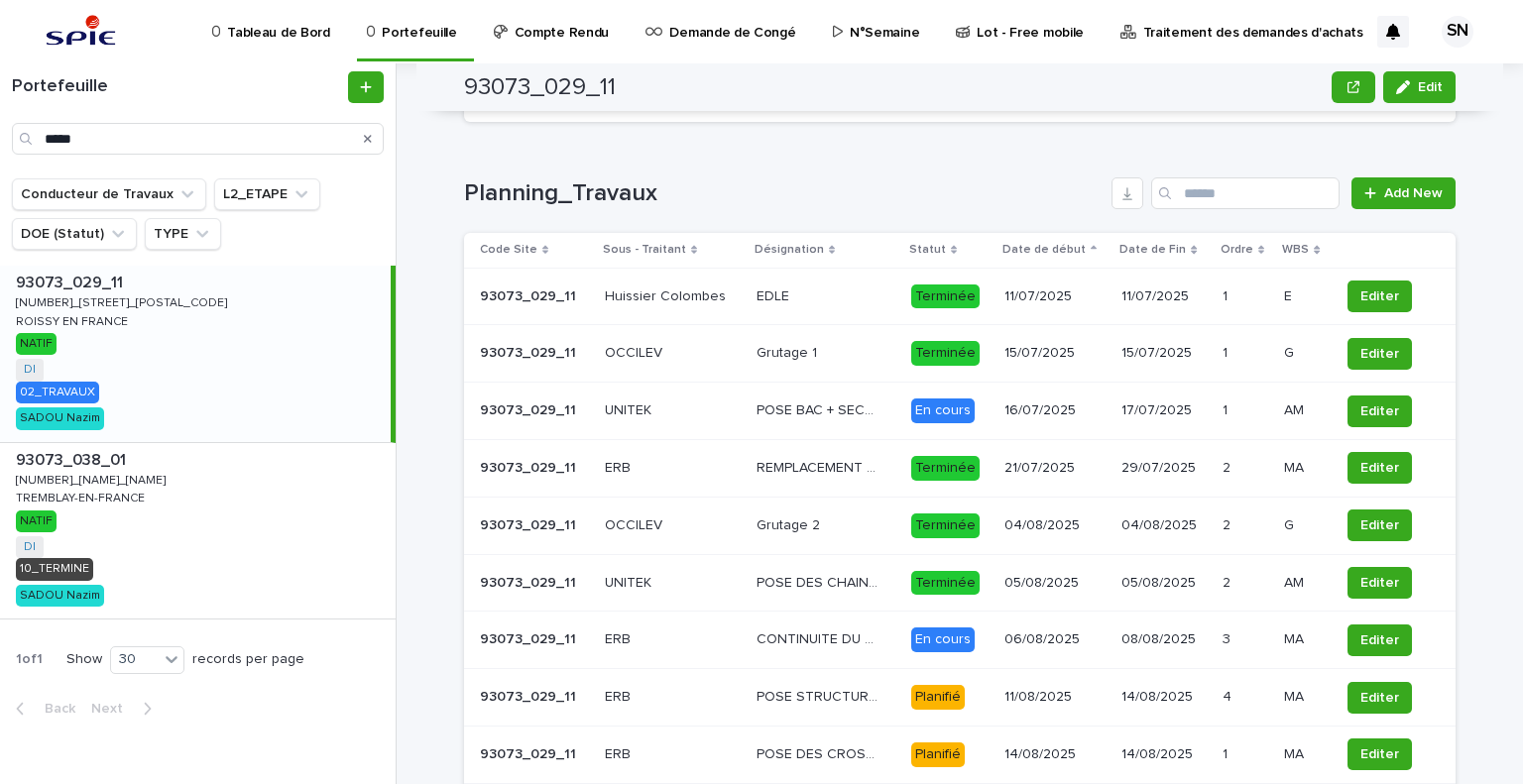 scroll, scrollTop: 1655, scrollLeft: 0, axis: vertical 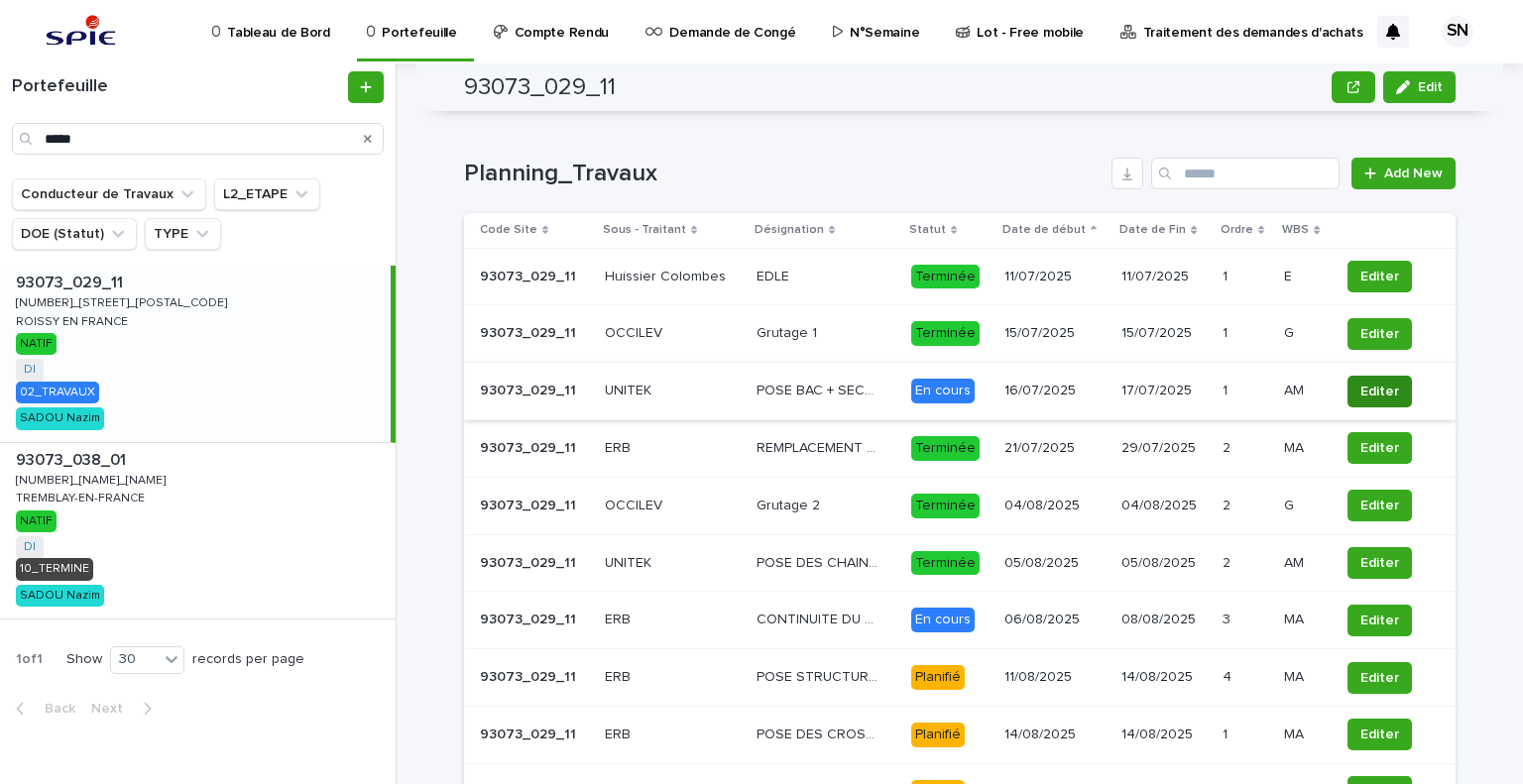 click on "Editer" at bounding box center [1379, 392] 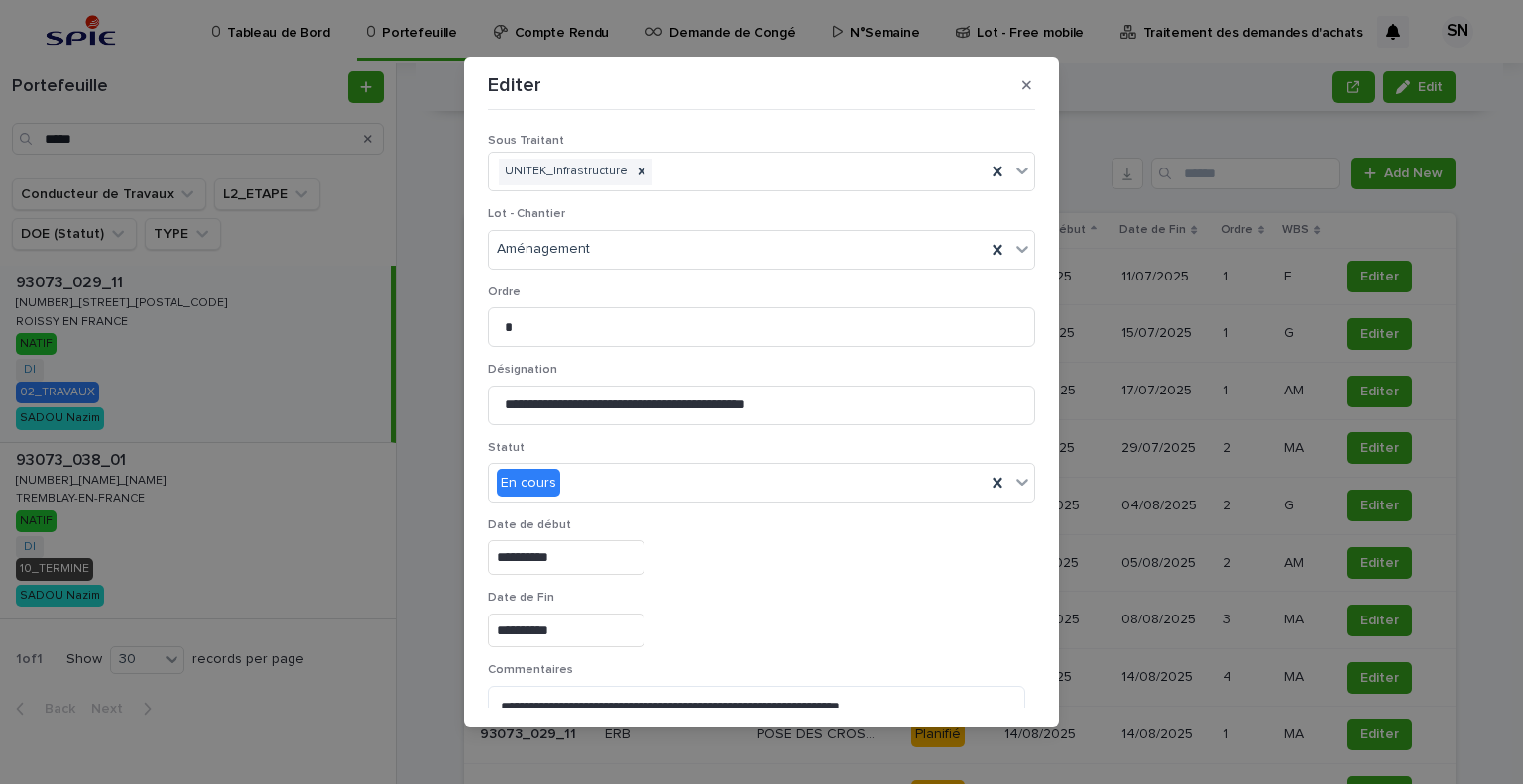scroll, scrollTop: 98, scrollLeft: 0, axis: vertical 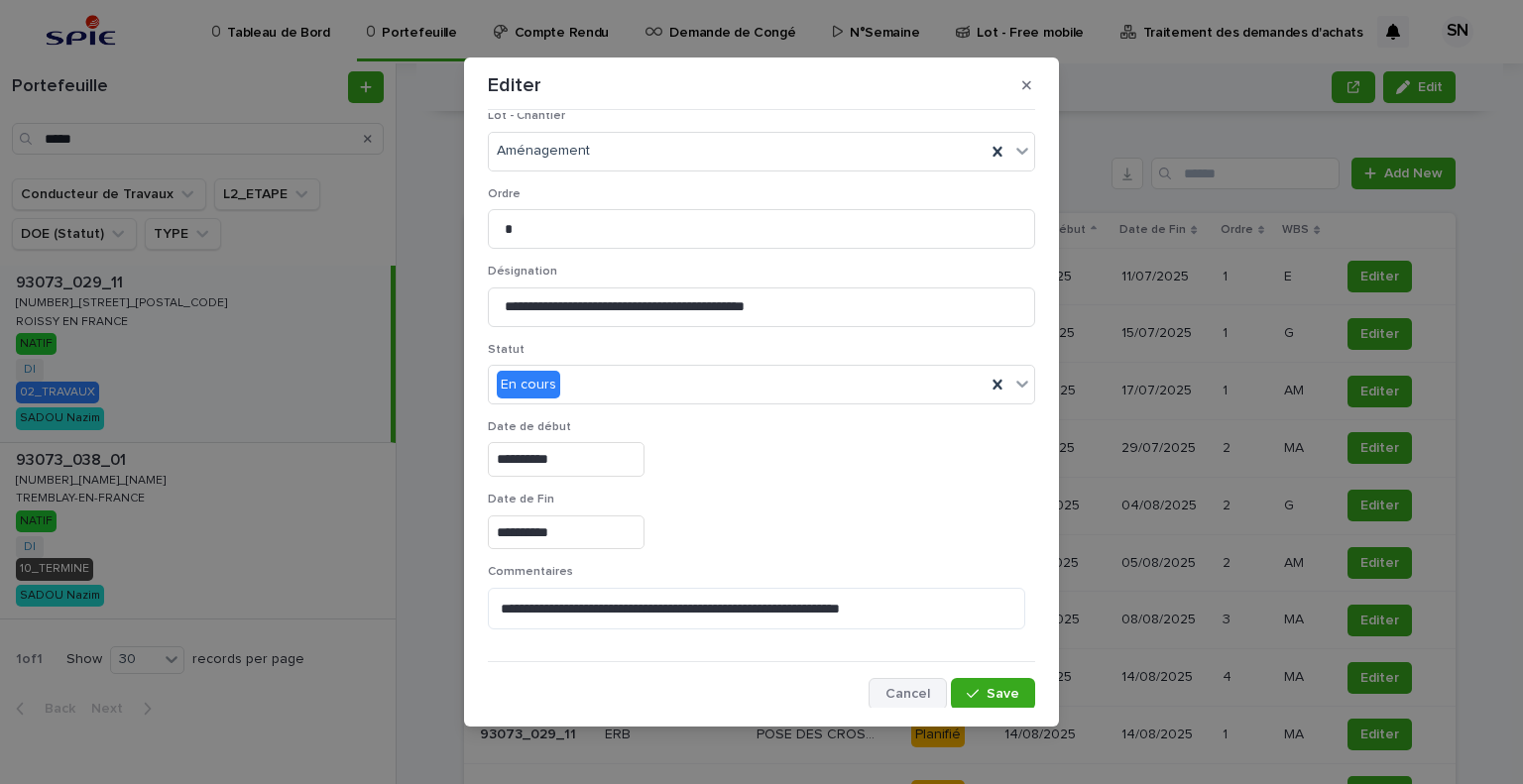 click on "Cancel" at bounding box center [907, 694] 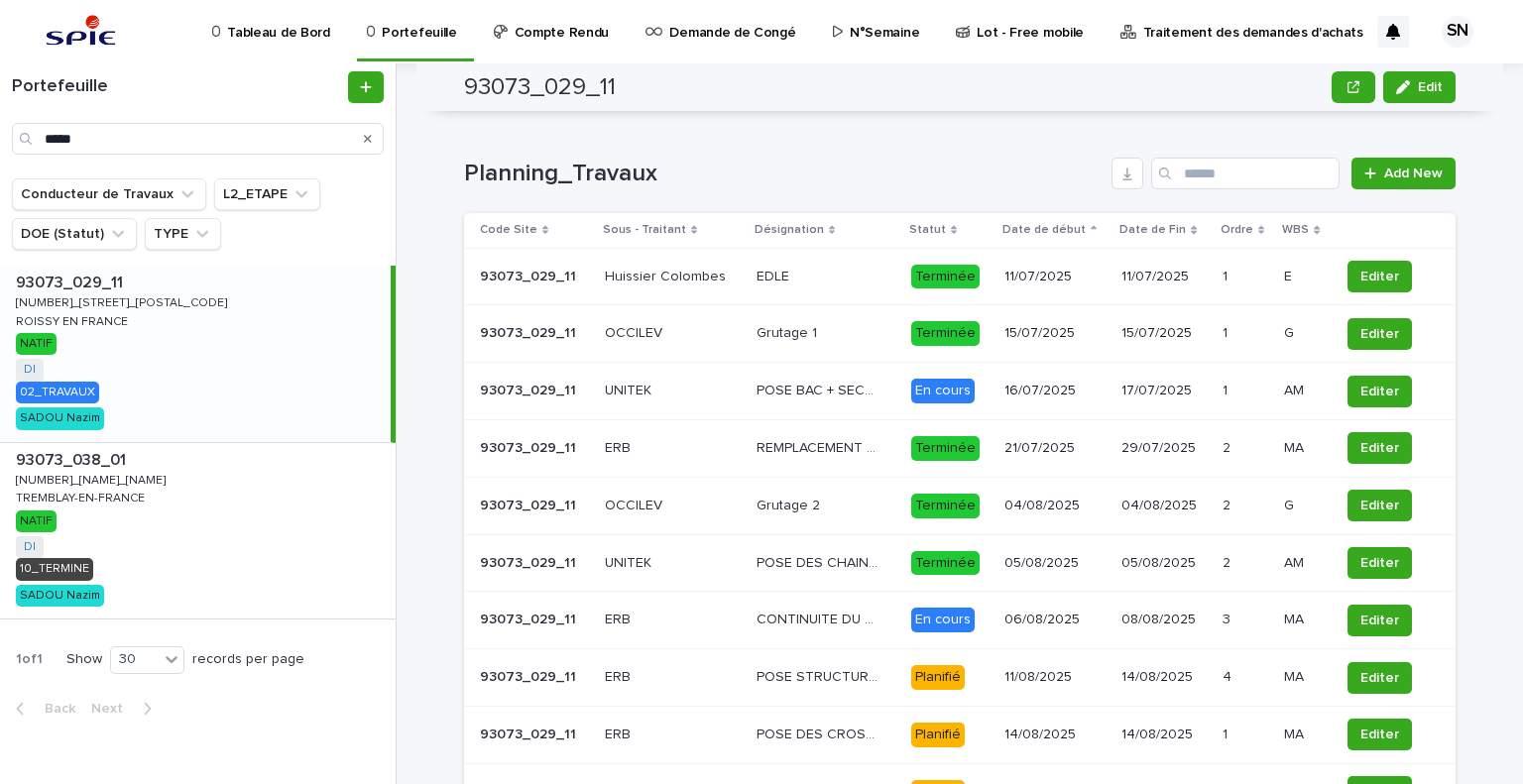 click on "UNITEK" at bounding box center [630, 389] 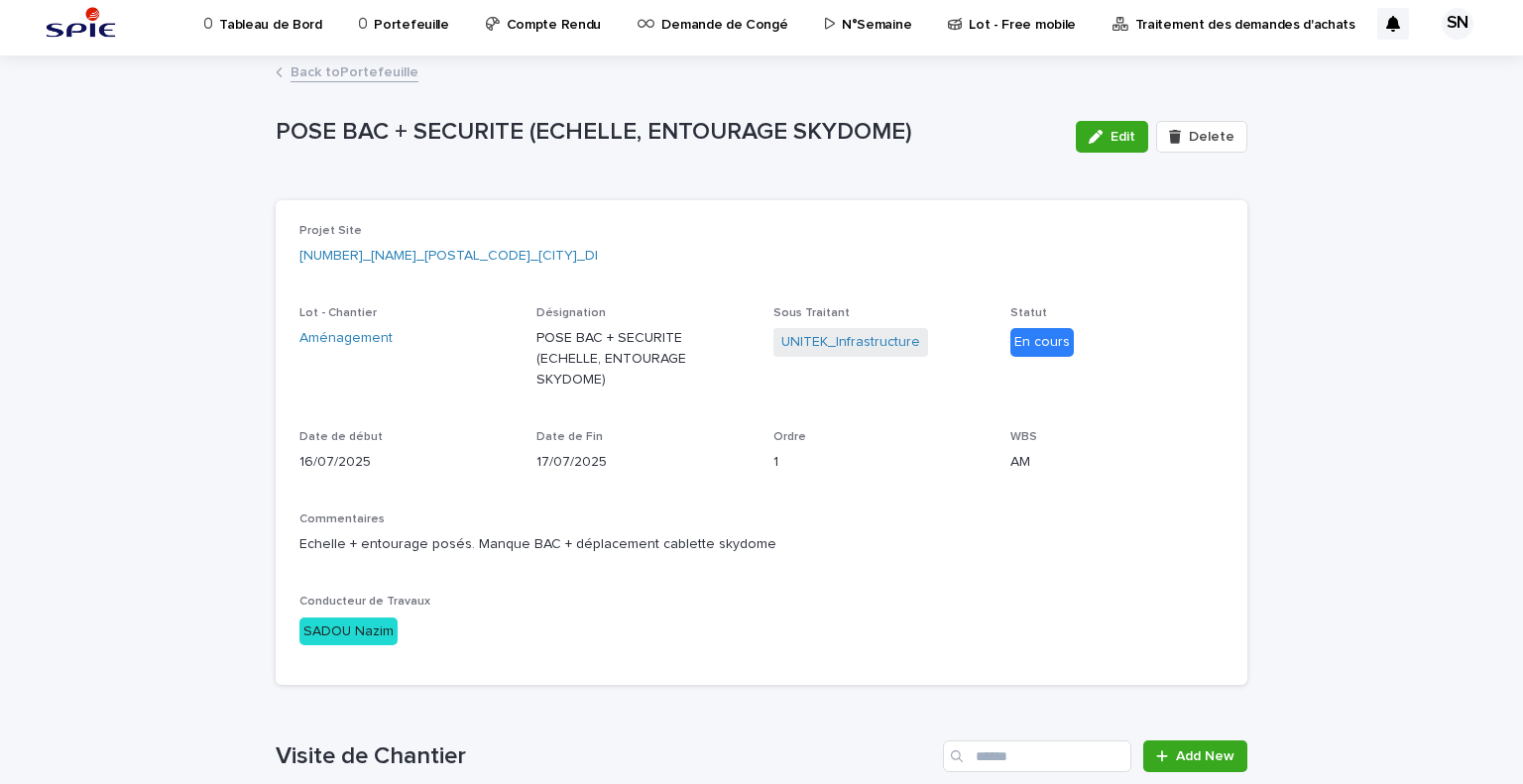 scroll, scrollTop: 0, scrollLeft: 0, axis: both 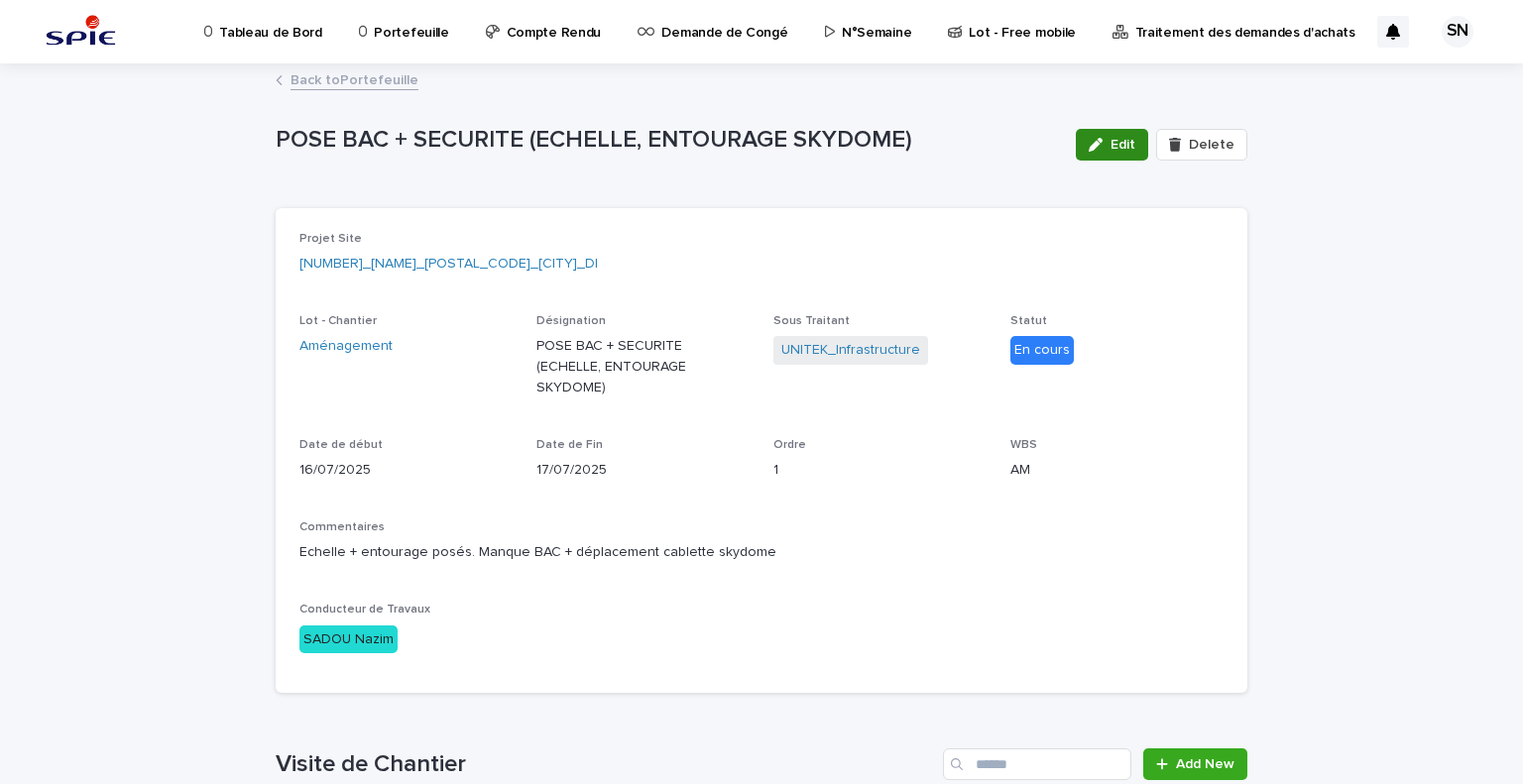 click 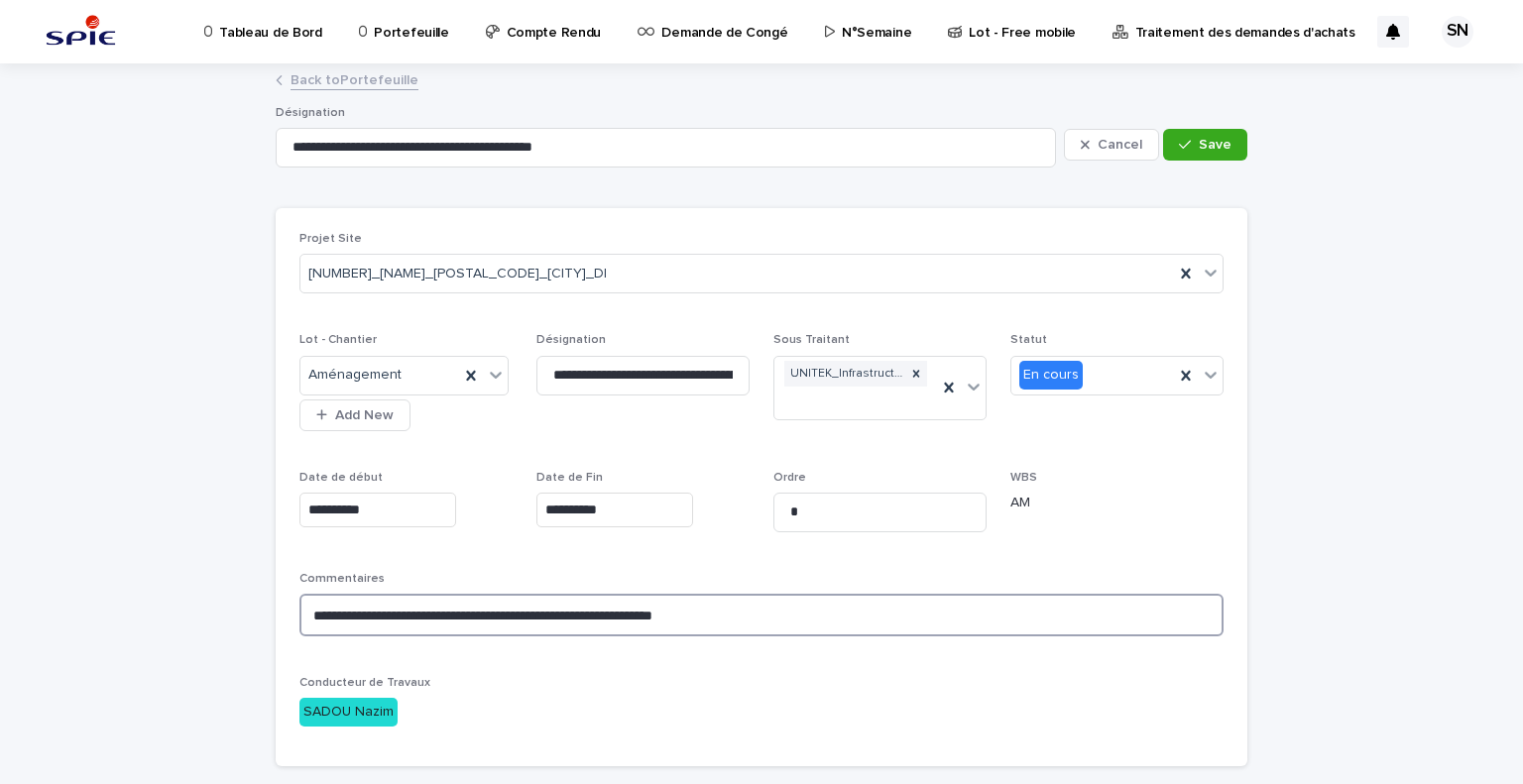 click on "**********" at bounding box center (762, 615) 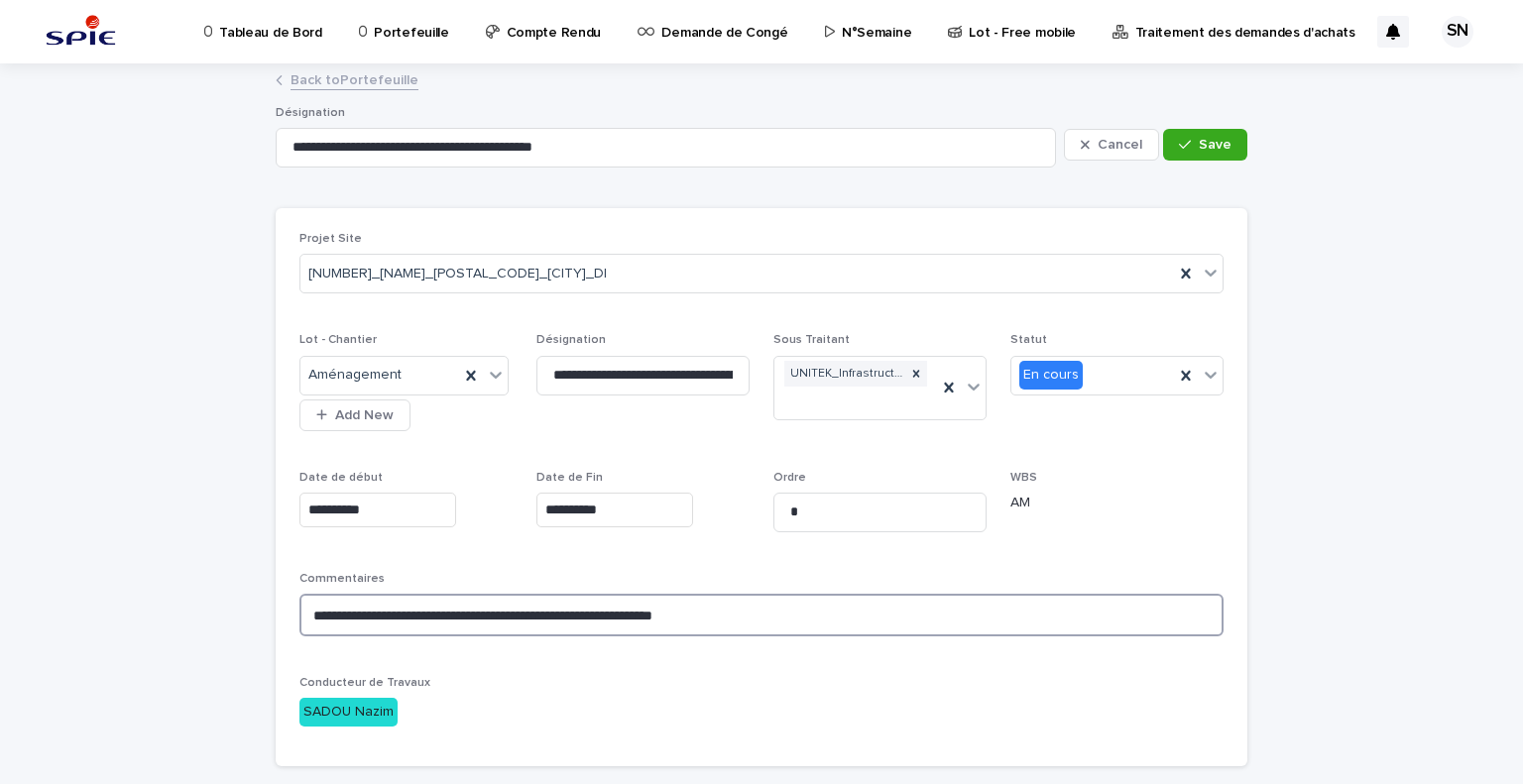 click on "**********" at bounding box center (762, 615) 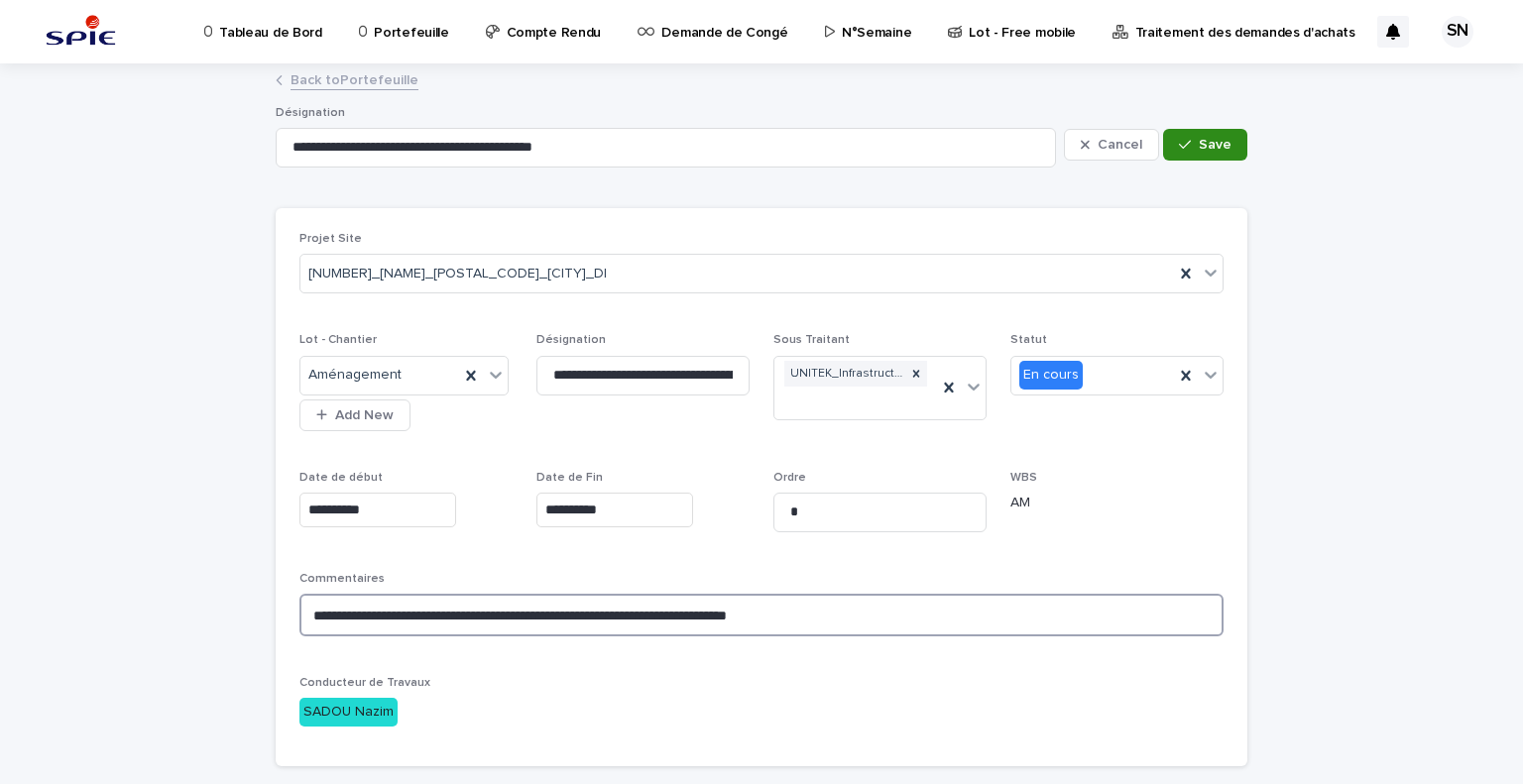 type on "**********" 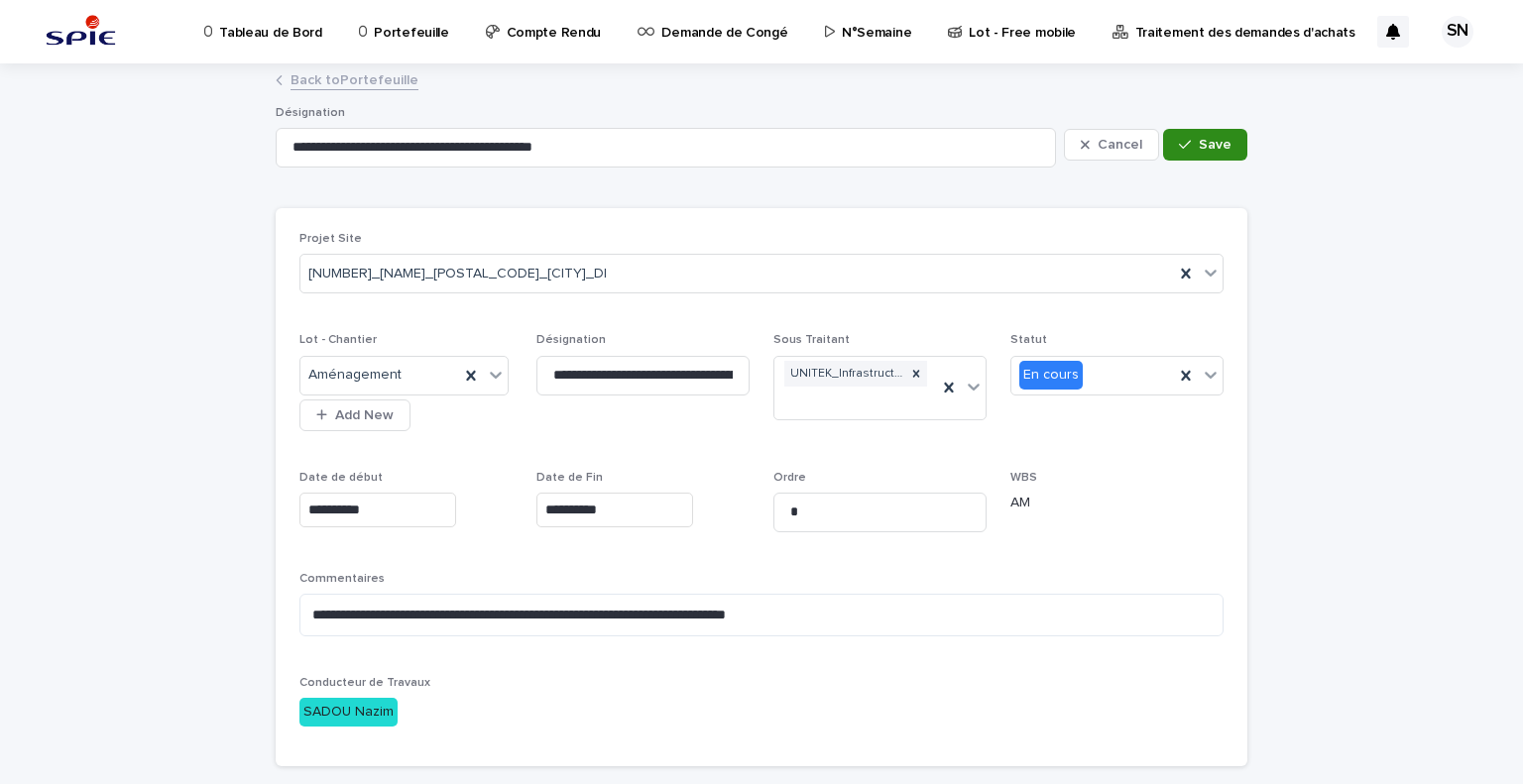 click on "Save" at bounding box center (1205, 145) 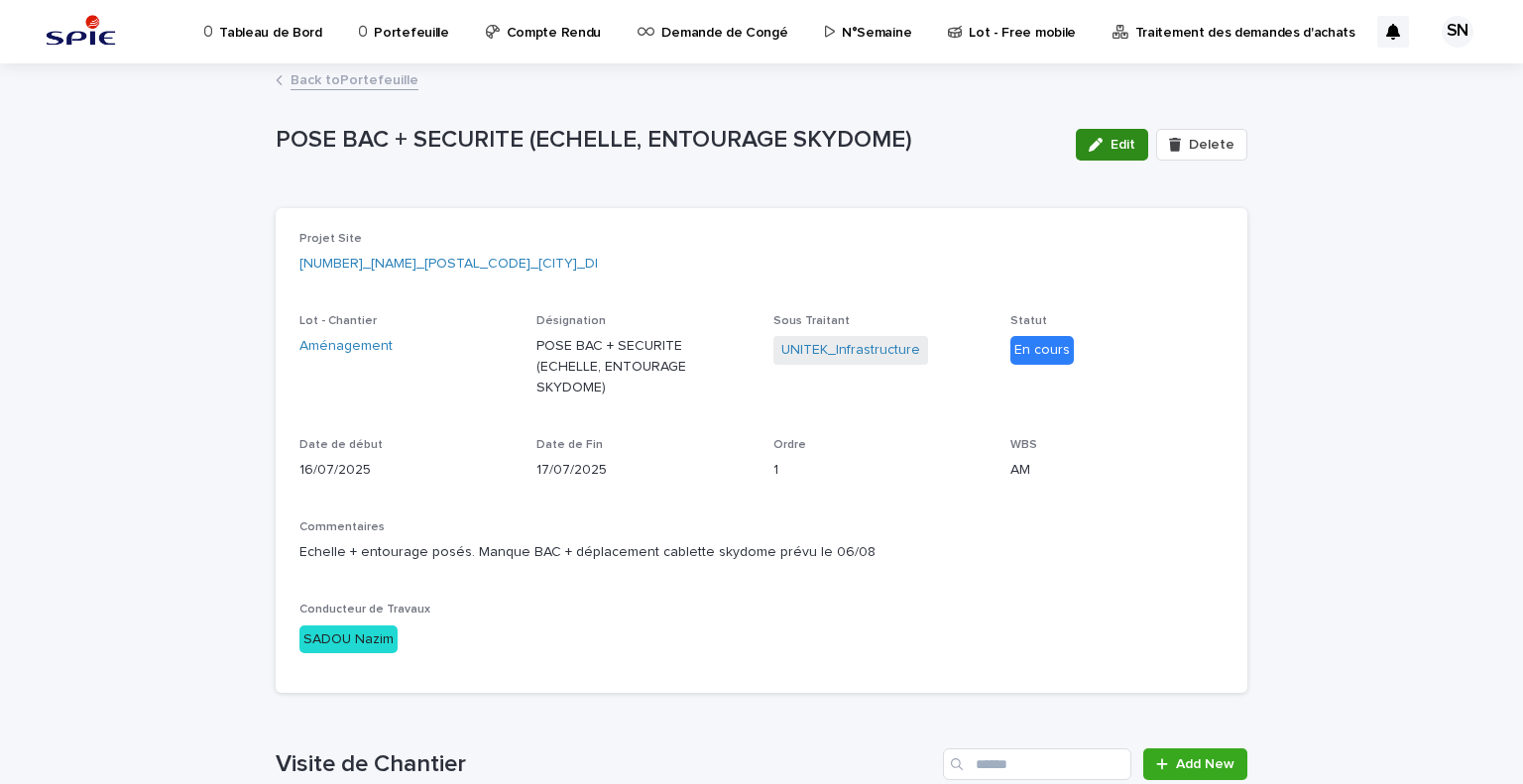 click on "Edit" at bounding box center [1112, 145] 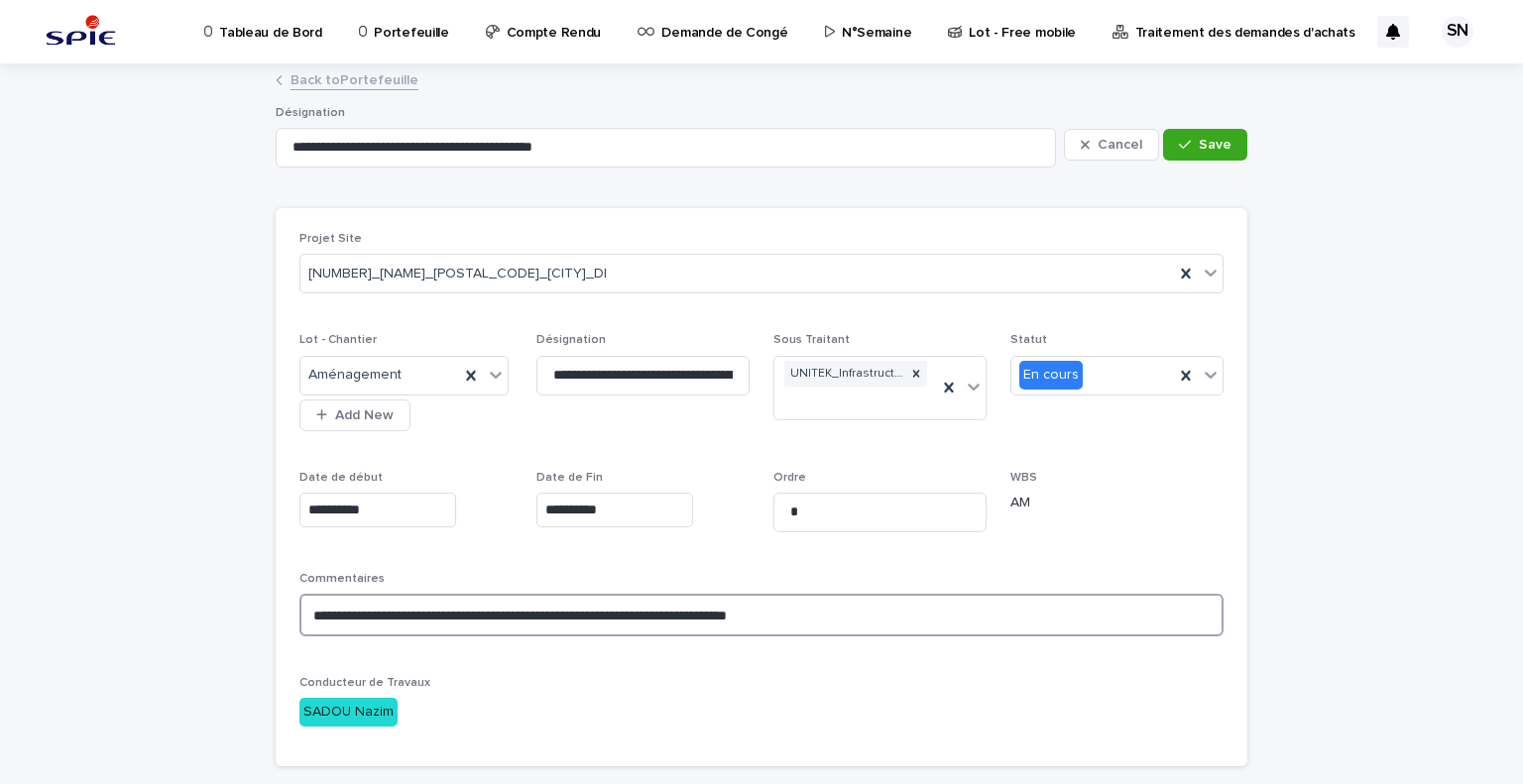 click on "**********" at bounding box center [762, 615] 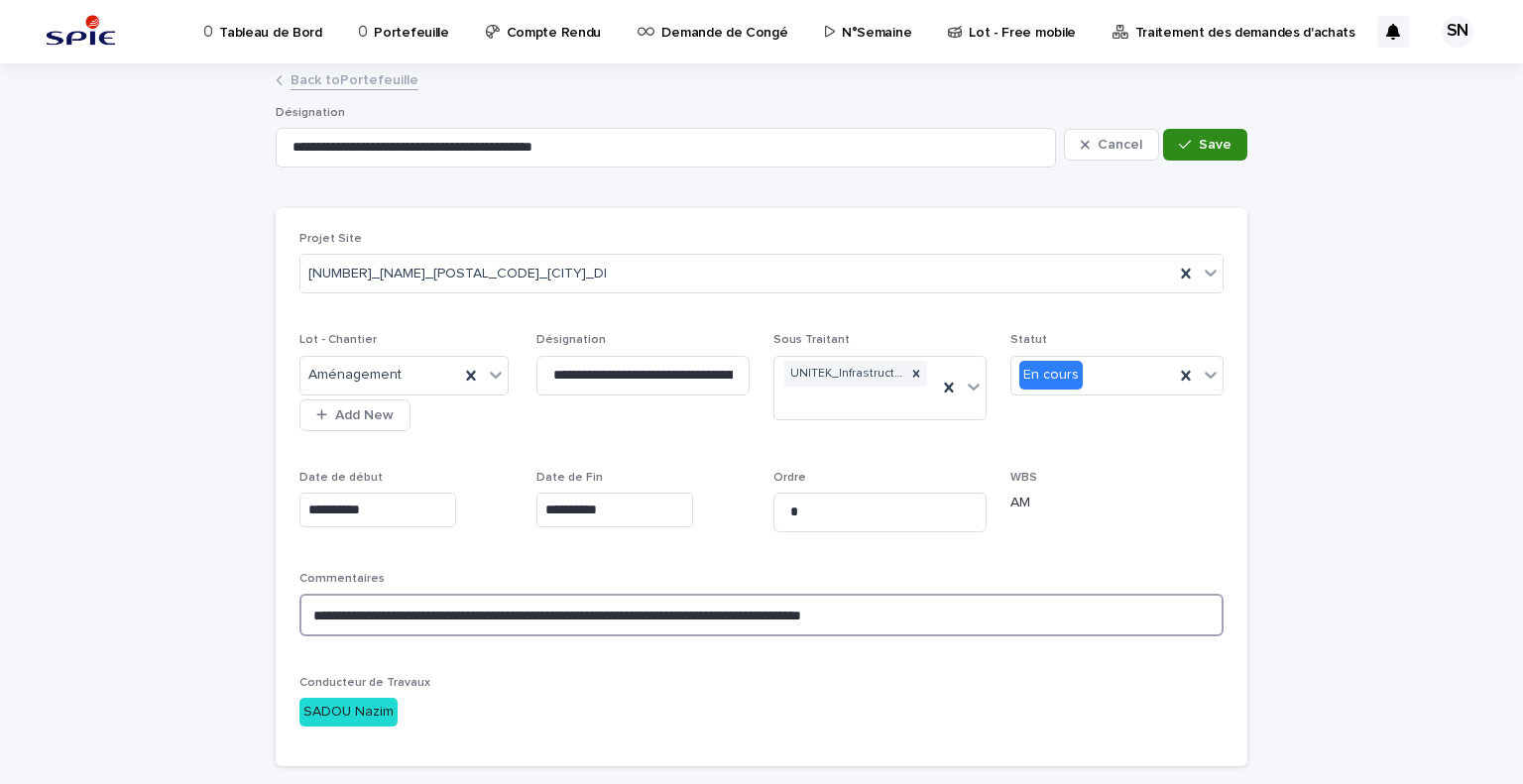 type on "**********" 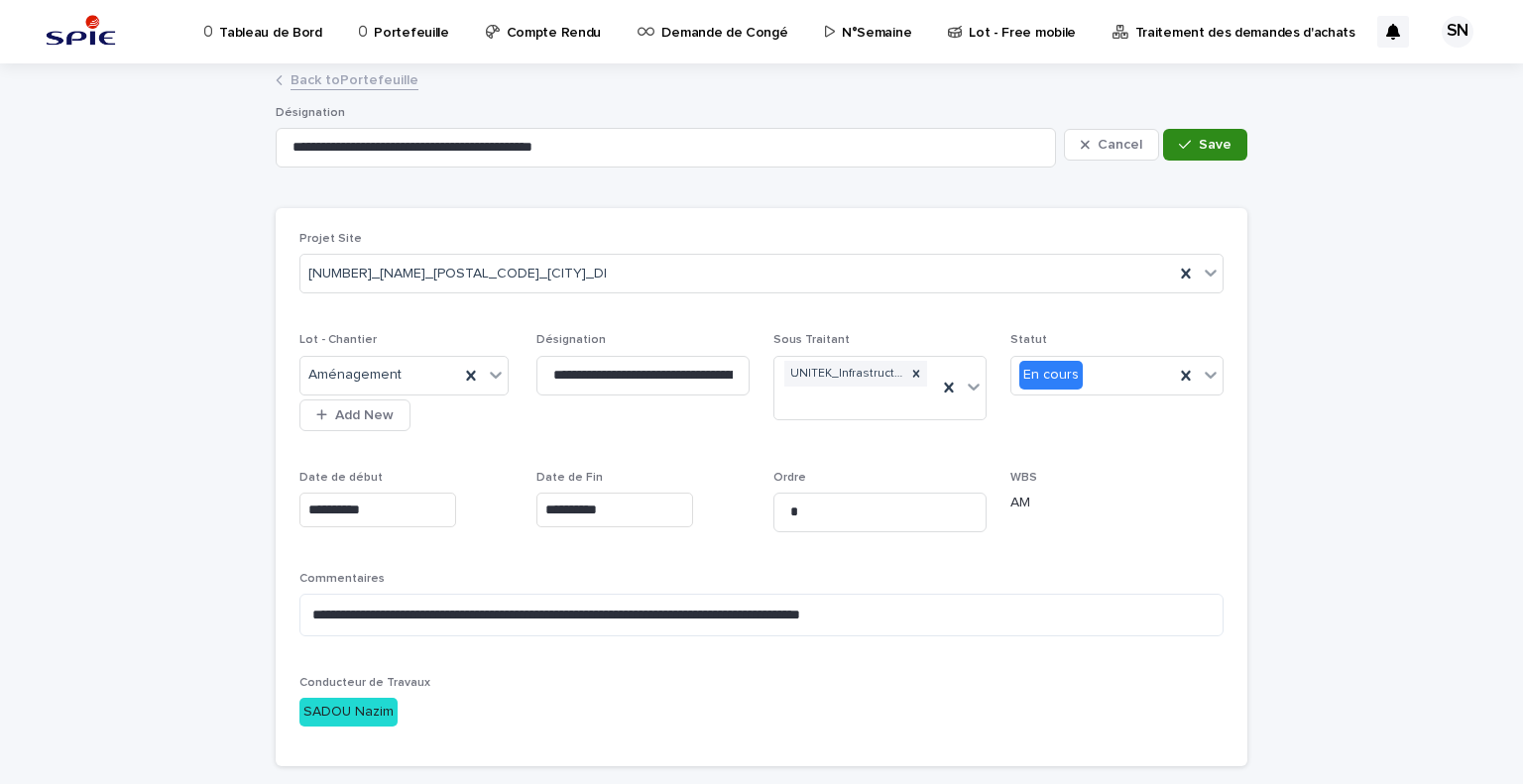click on "Save" at bounding box center (1205, 145) 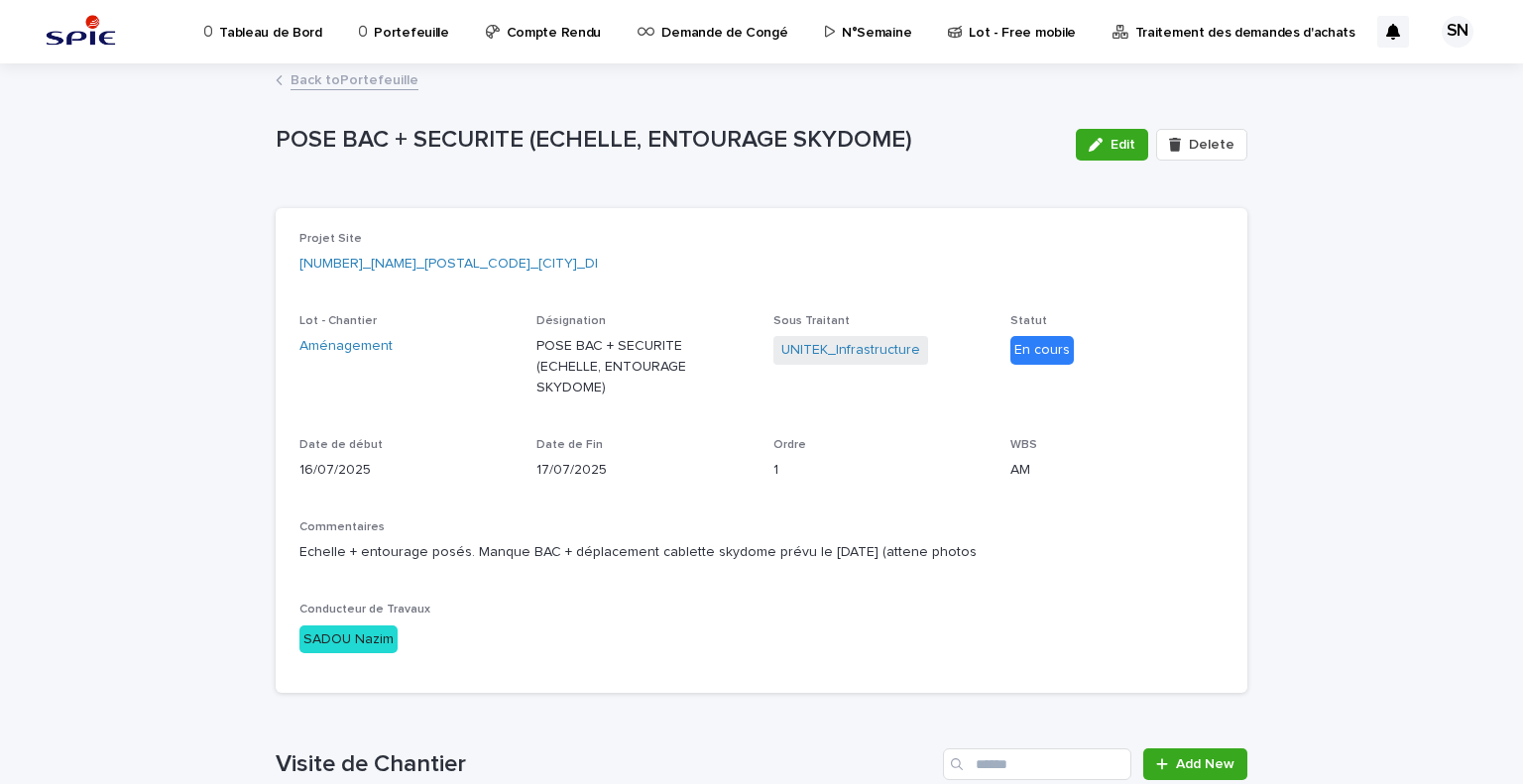 click on "Back to  Portefeuille" at bounding box center [354, 78] 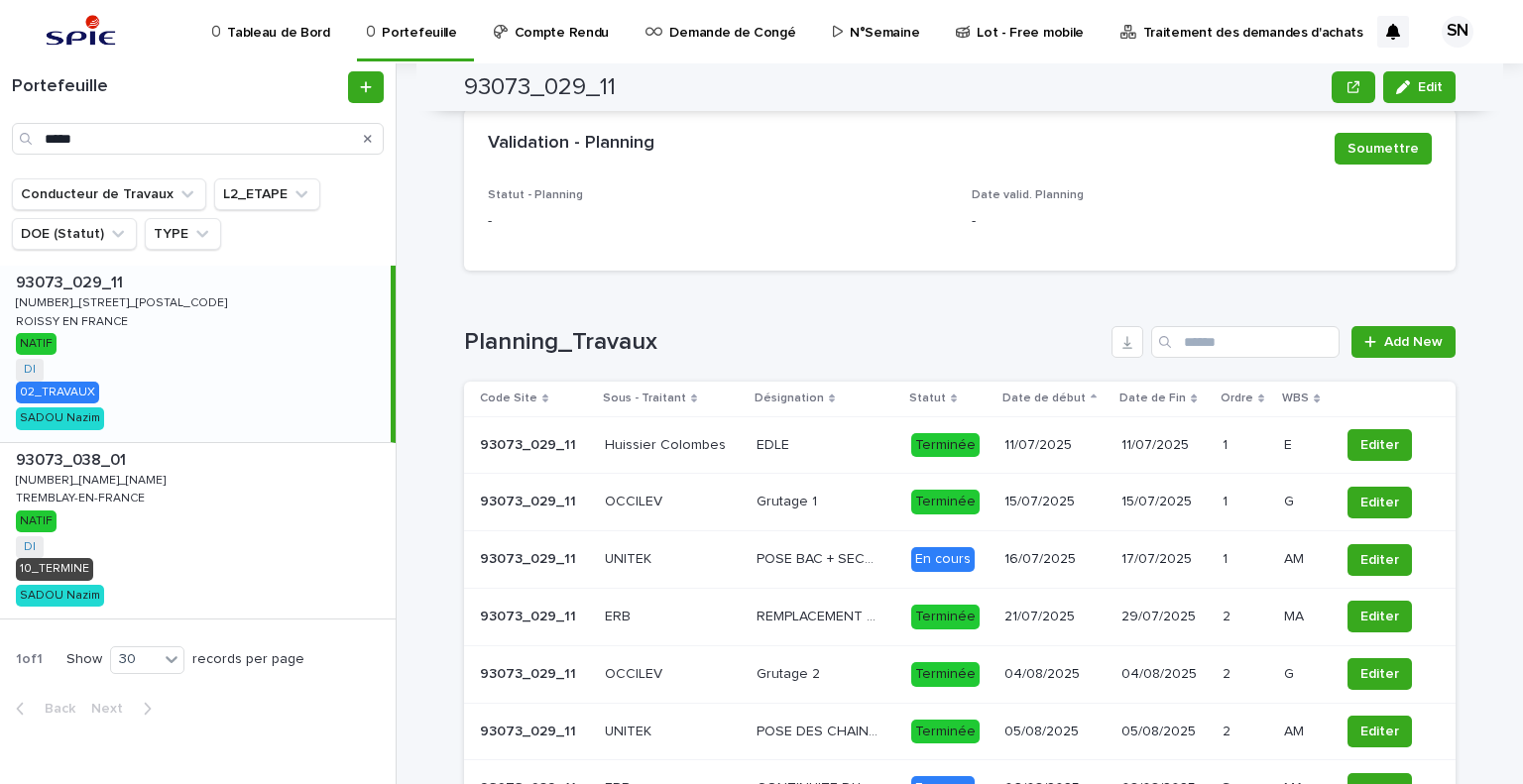 scroll, scrollTop: 1685, scrollLeft: 0, axis: vertical 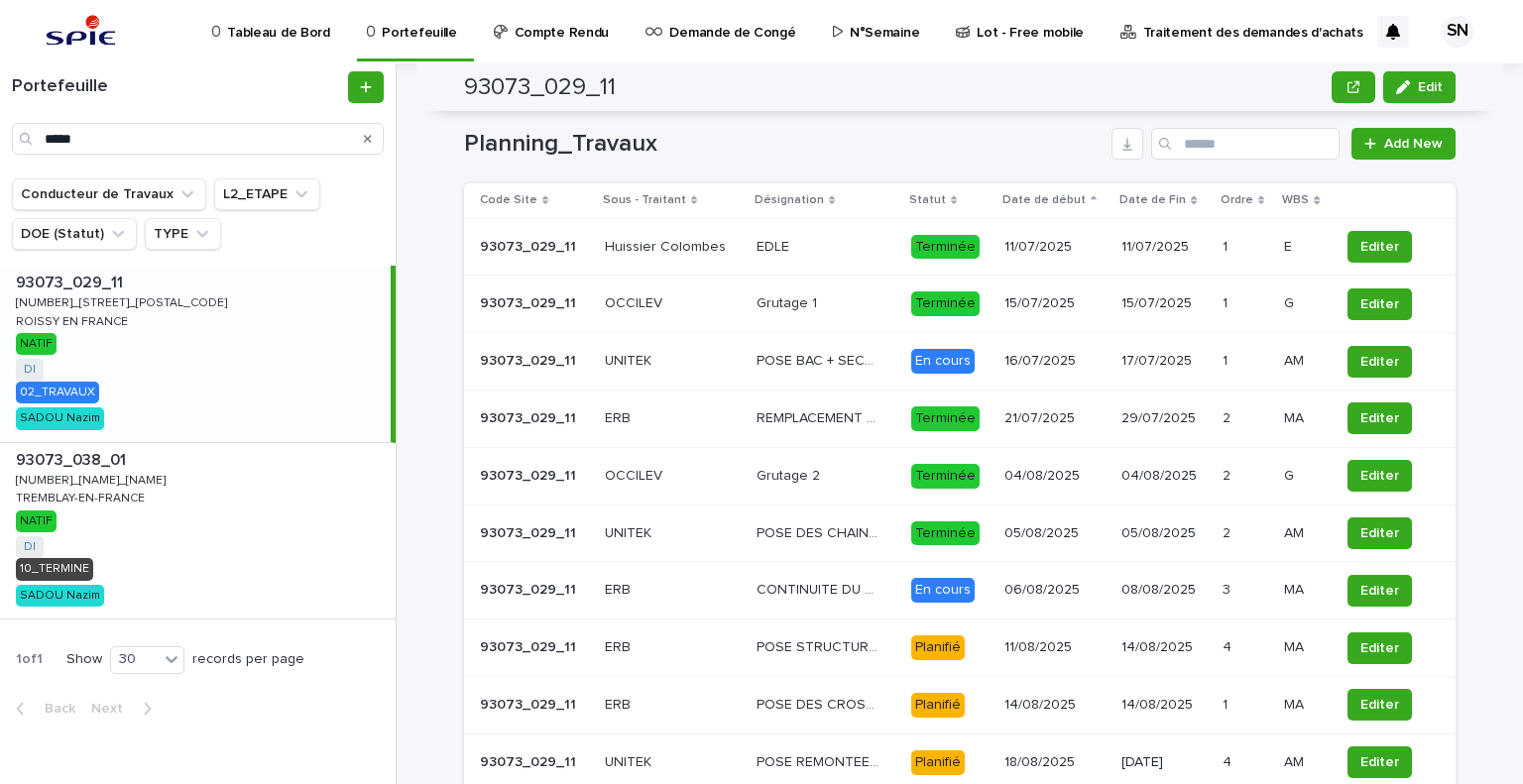 click at bounding box center [666, 303] 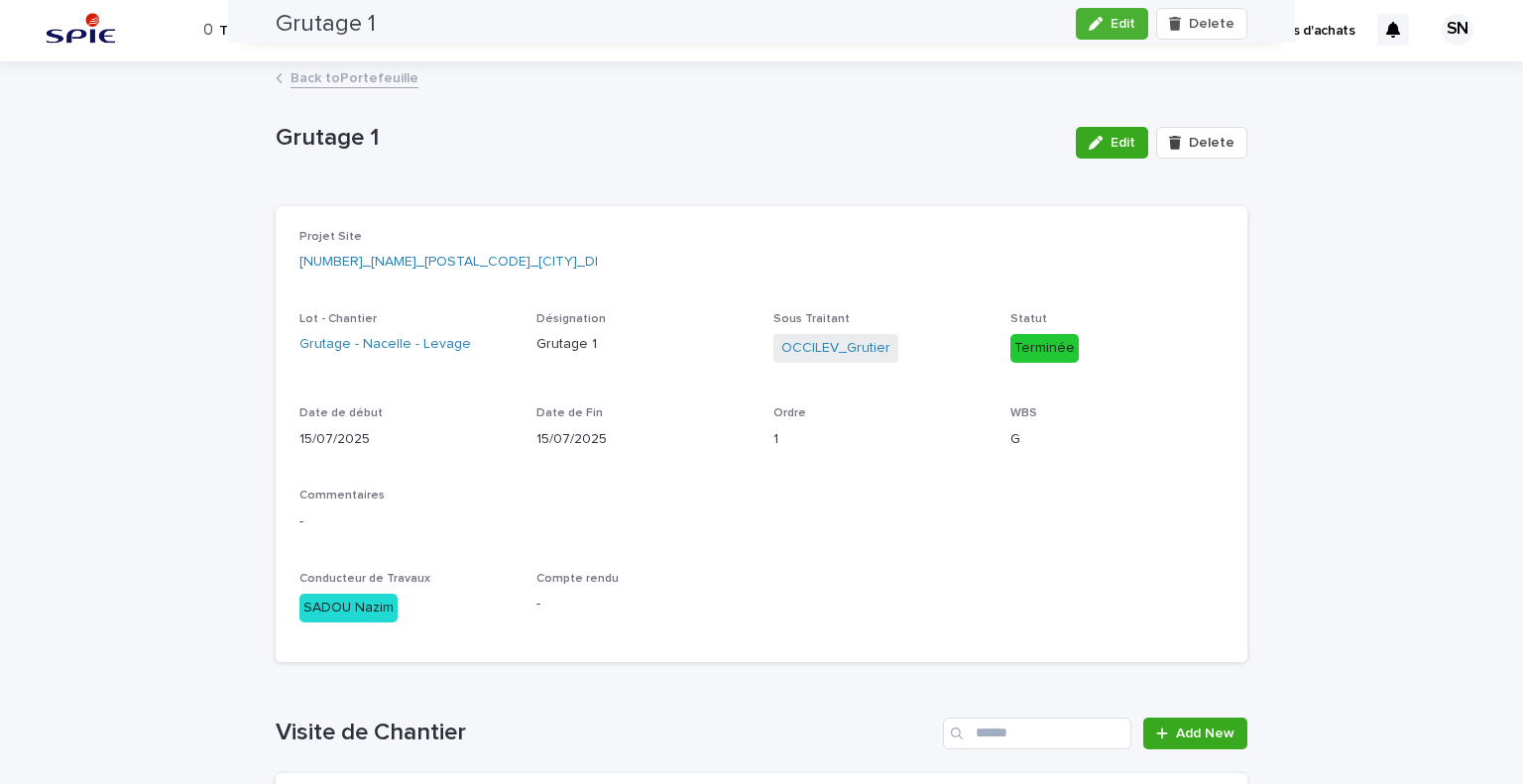 scroll, scrollTop: 3, scrollLeft: 0, axis: vertical 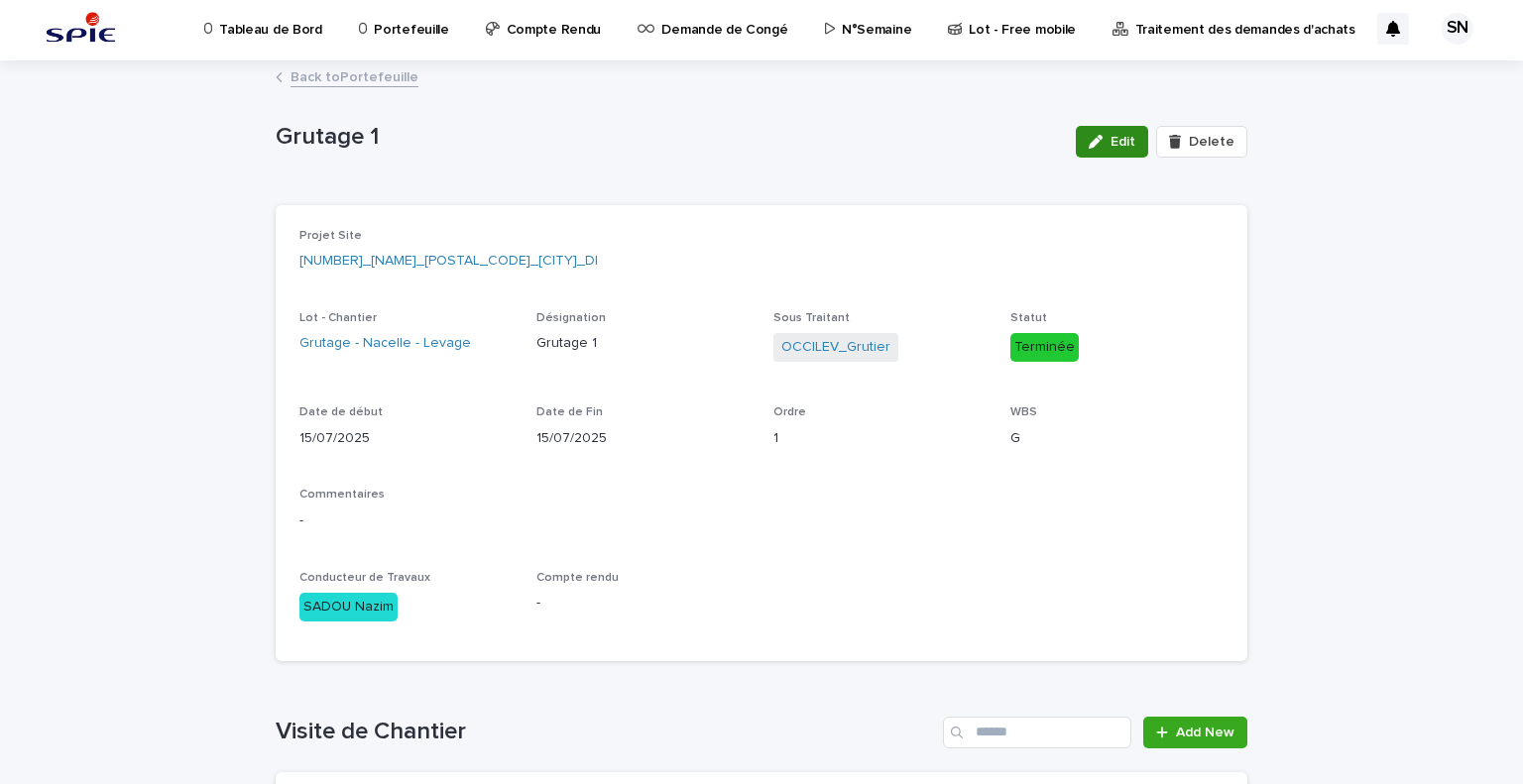 click on "Edit" at bounding box center (1112, 142) 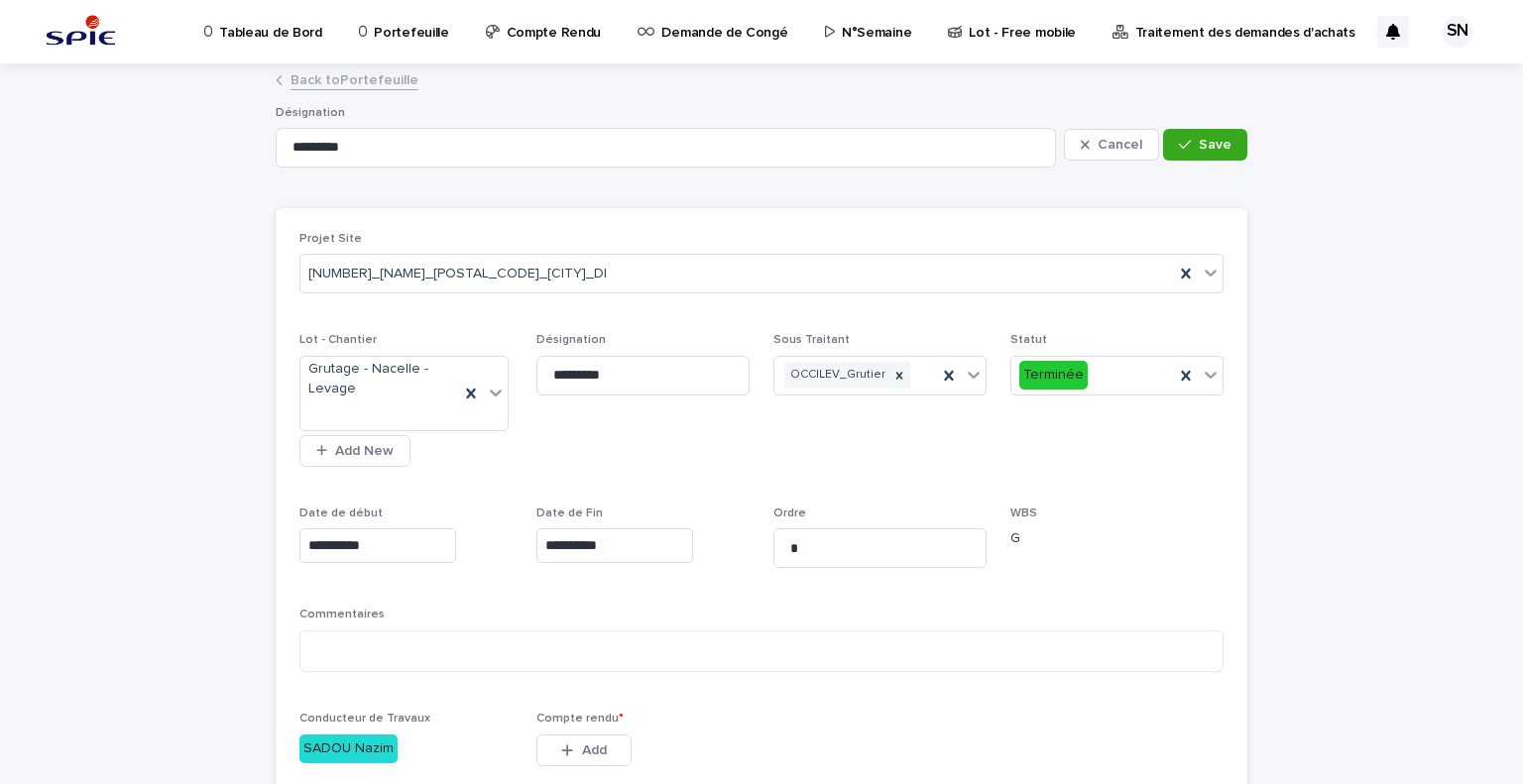 scroll, scrollTop: 99, scrollLeft: 0, axis: vertical 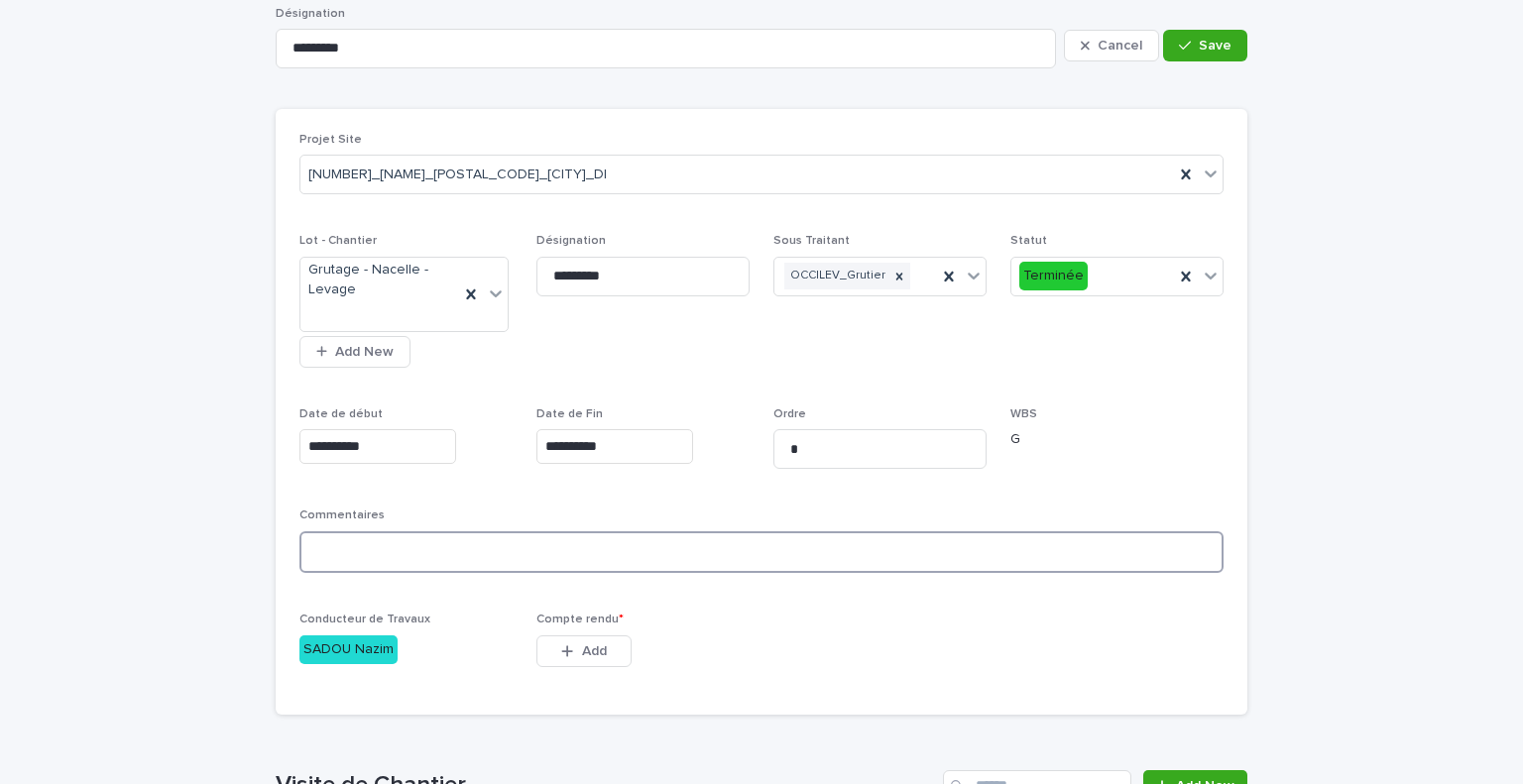 click at bounding box center [762, 552] 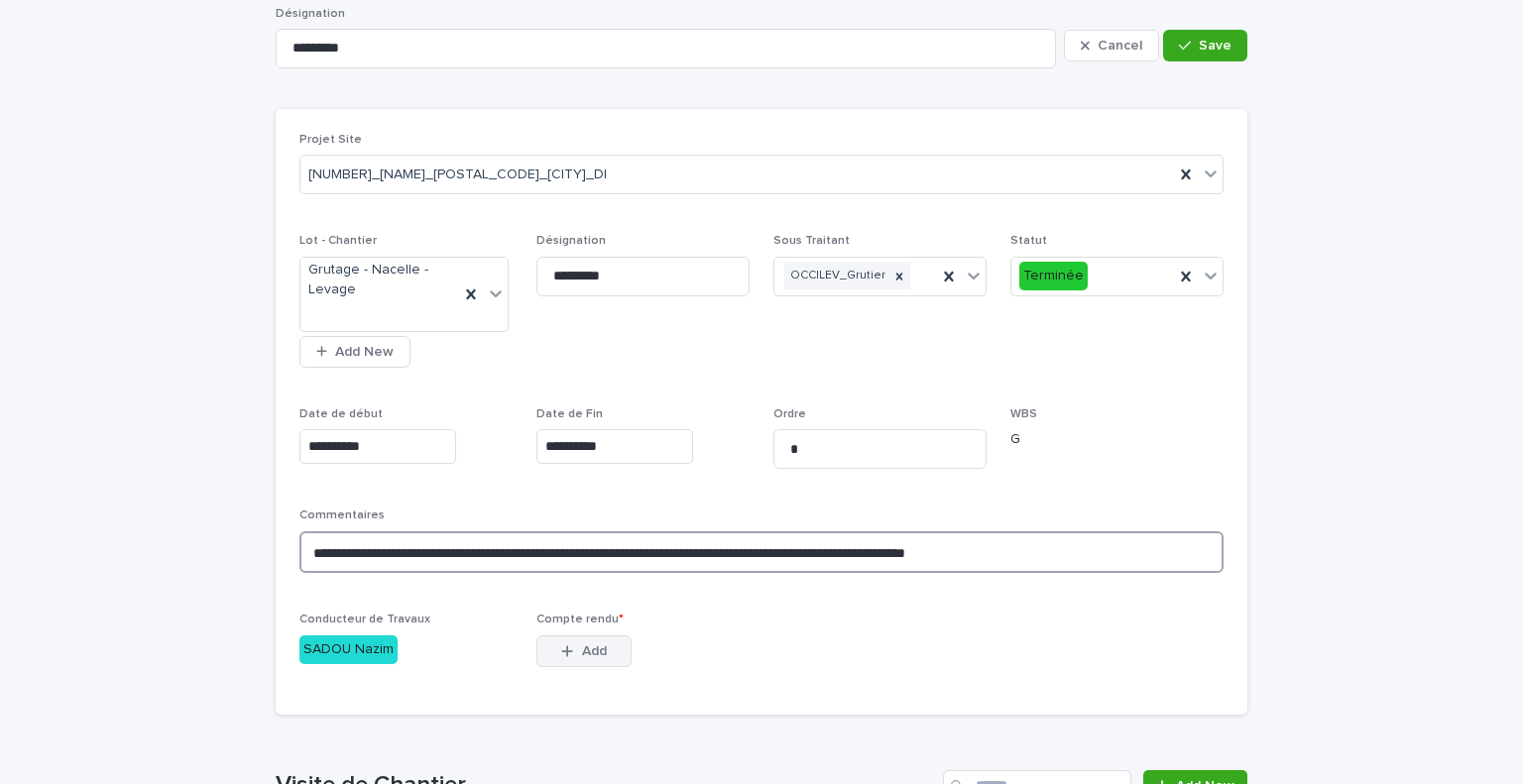 type on "**********" 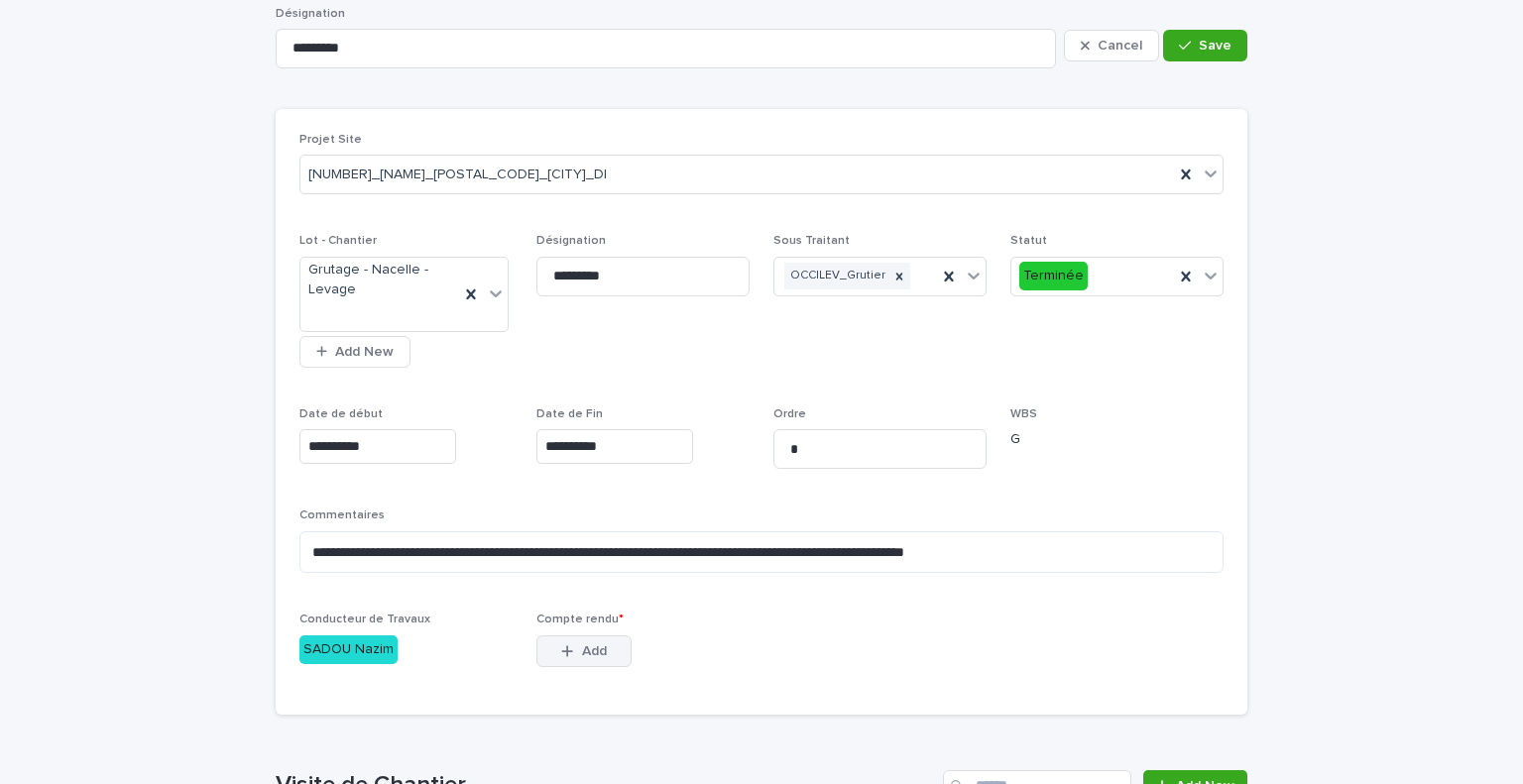 click 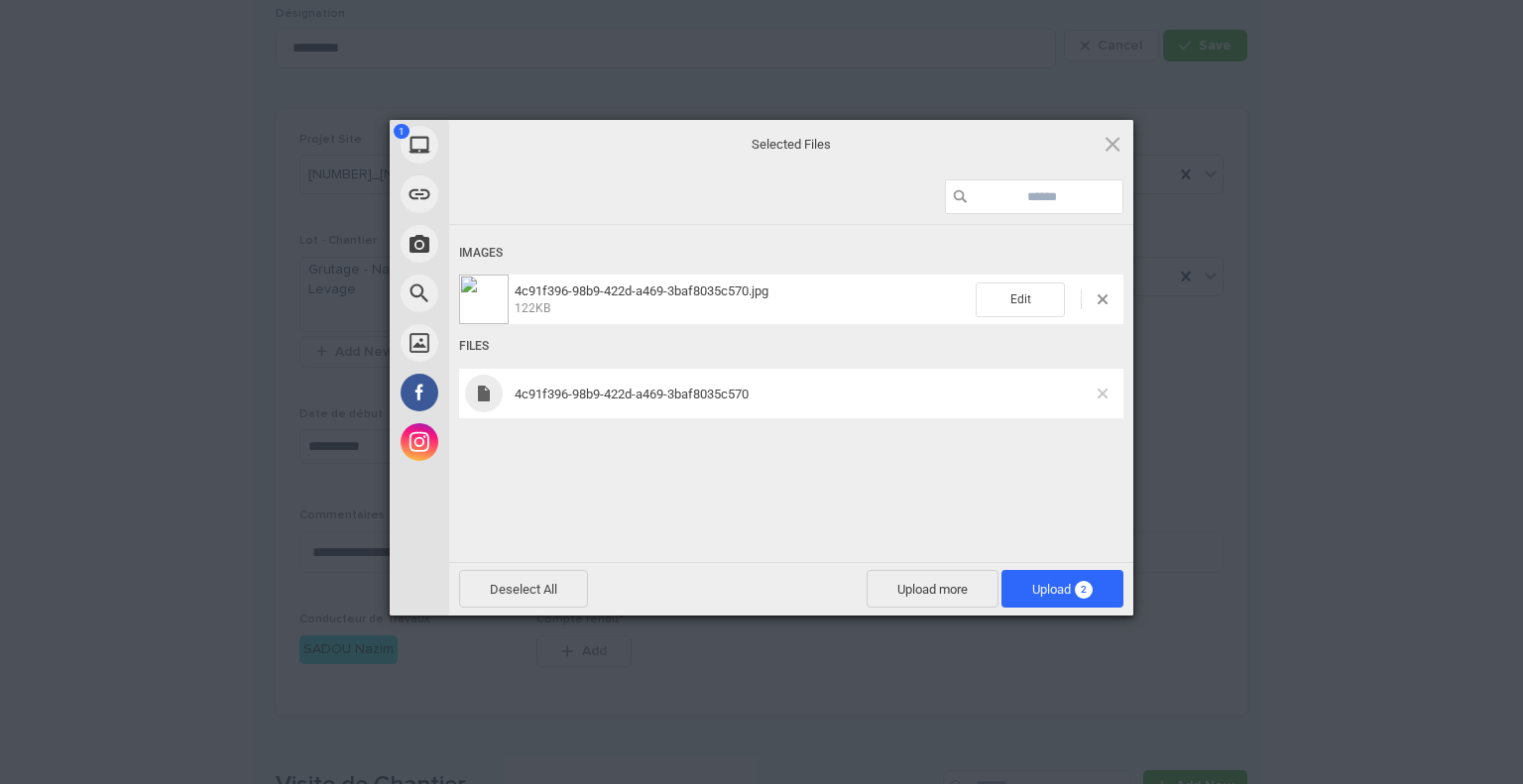 click at bounding box center (1103, 393) 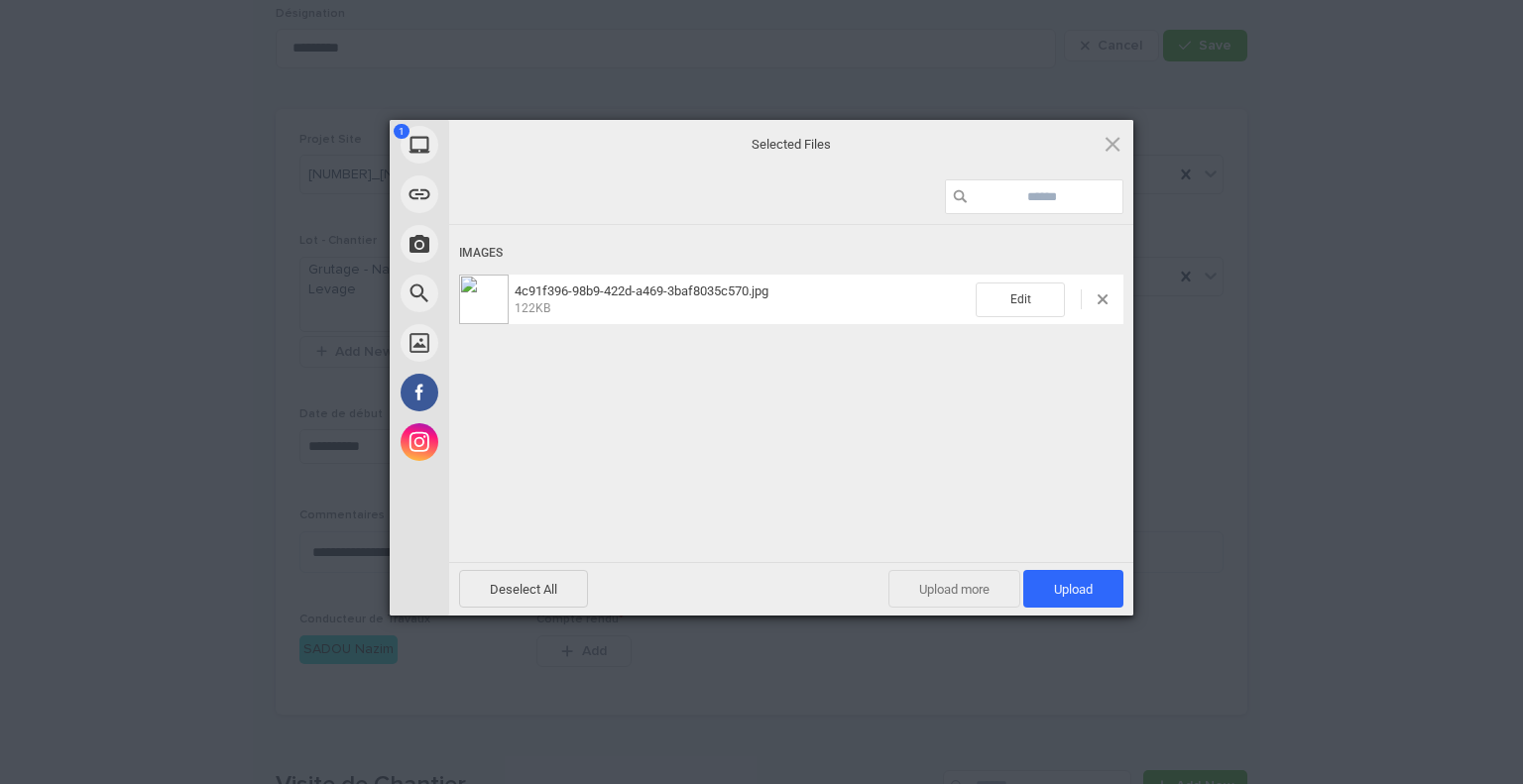 click on "Upload more" at bounding box center (954, 589) 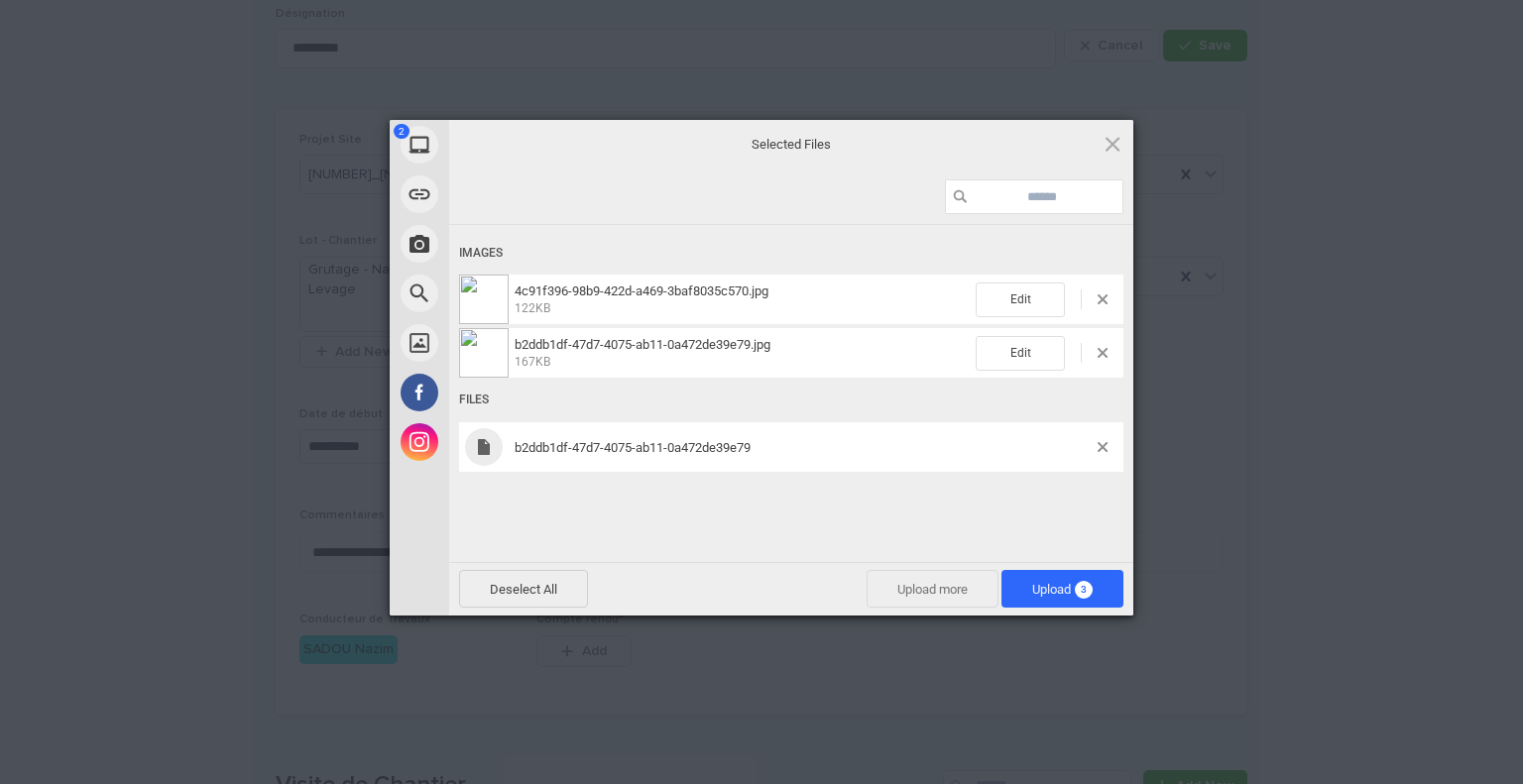 click on "Upload more" at bounding box center [932, 589] 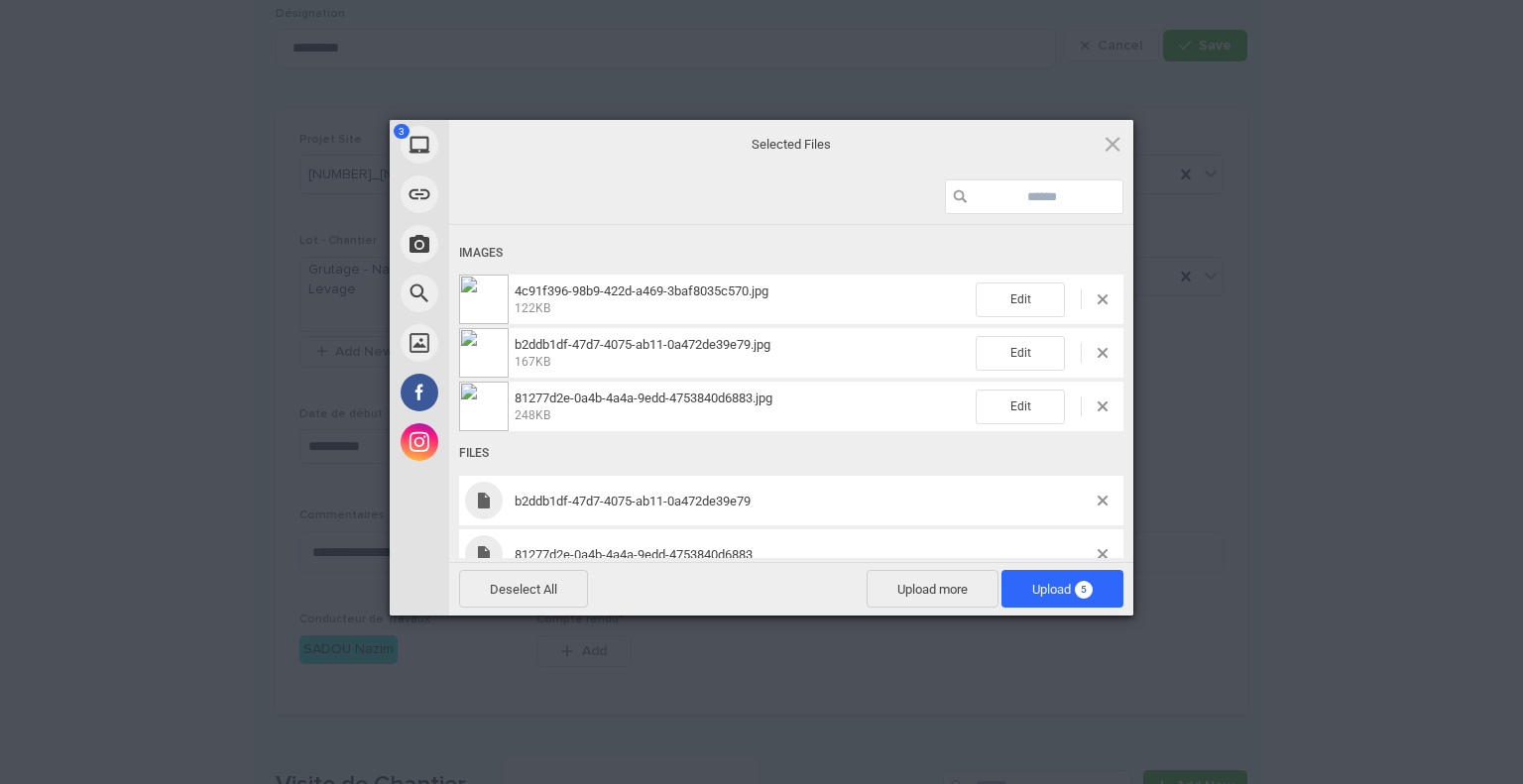 scroll, scrollTop: 36, scrollLeft: 0, axis: vertical 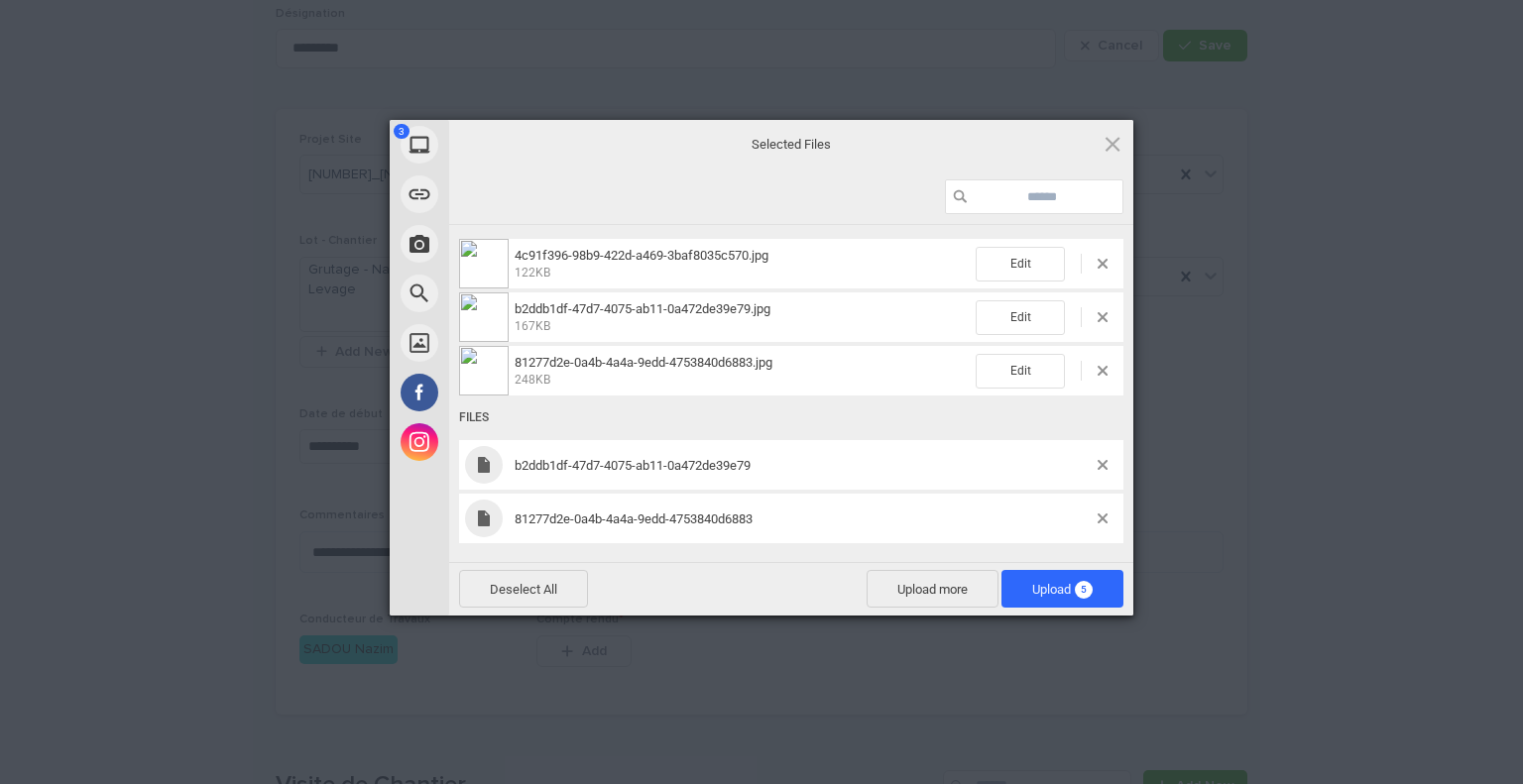 click on "b2ddb1df-47d7-4075-ab11-0a472de39e79" at bounding box center [791, 465] 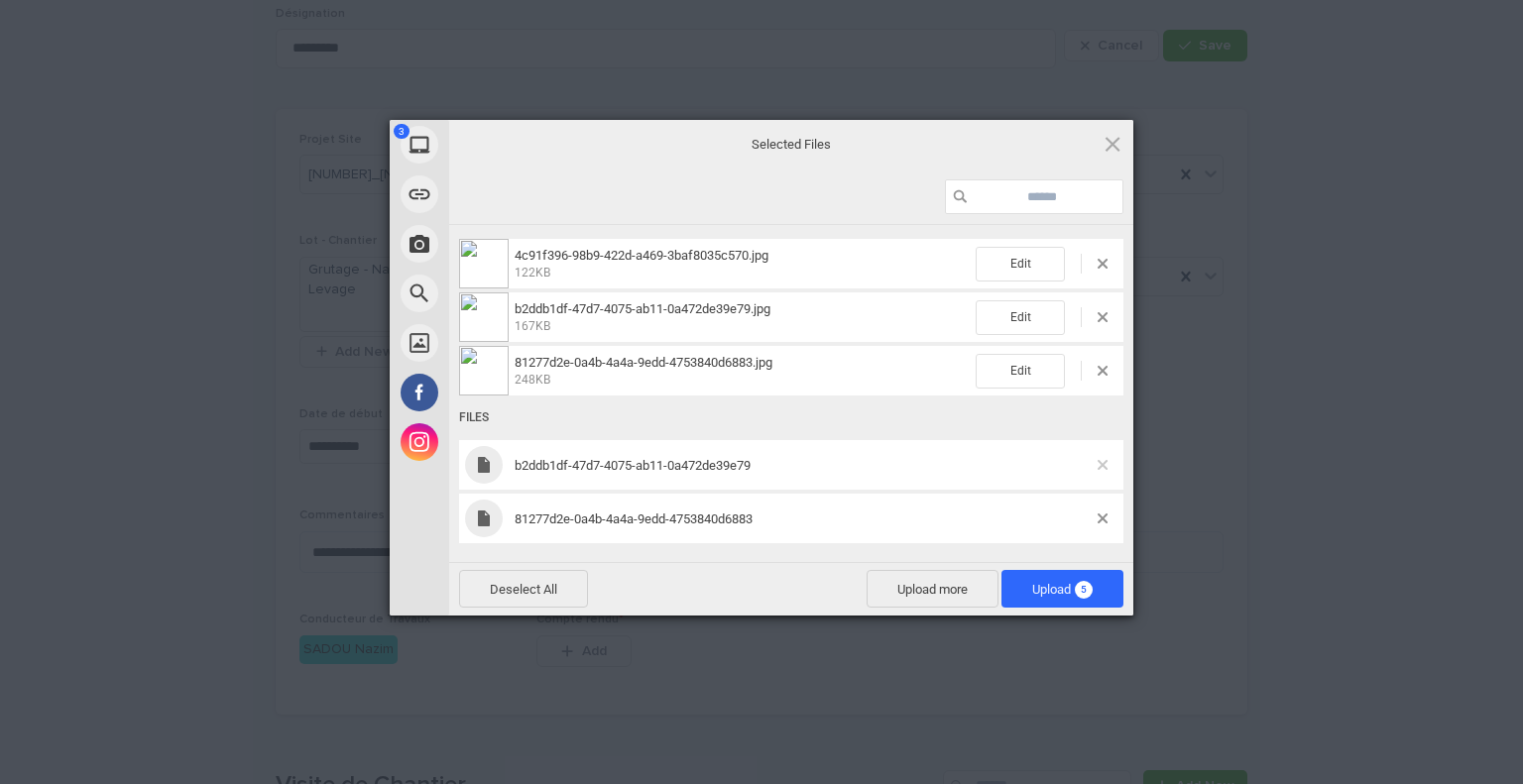 click at bounding box center (1103, 465) 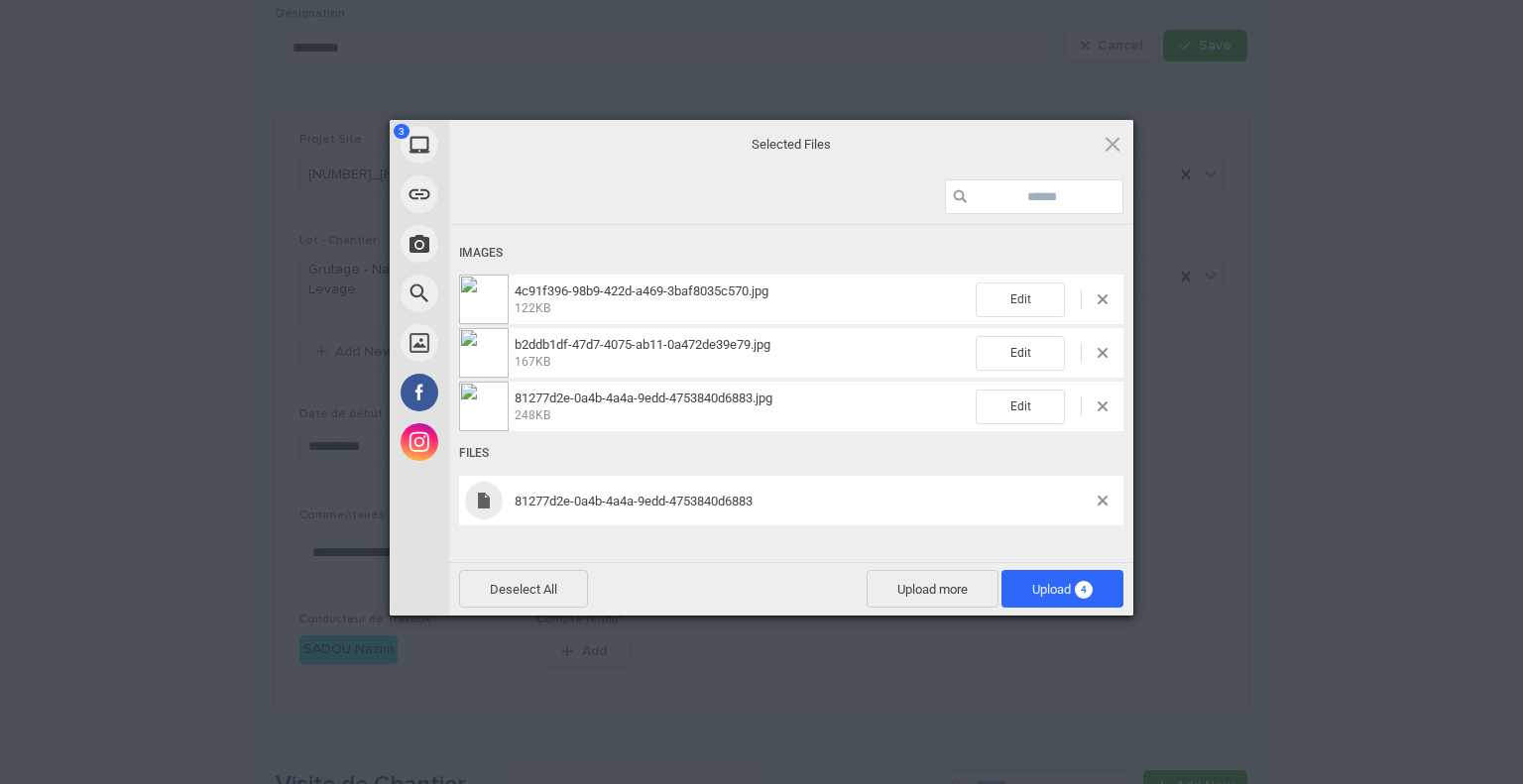 scroll, scrollTop: 0, scrollLeft: 0, axis: both 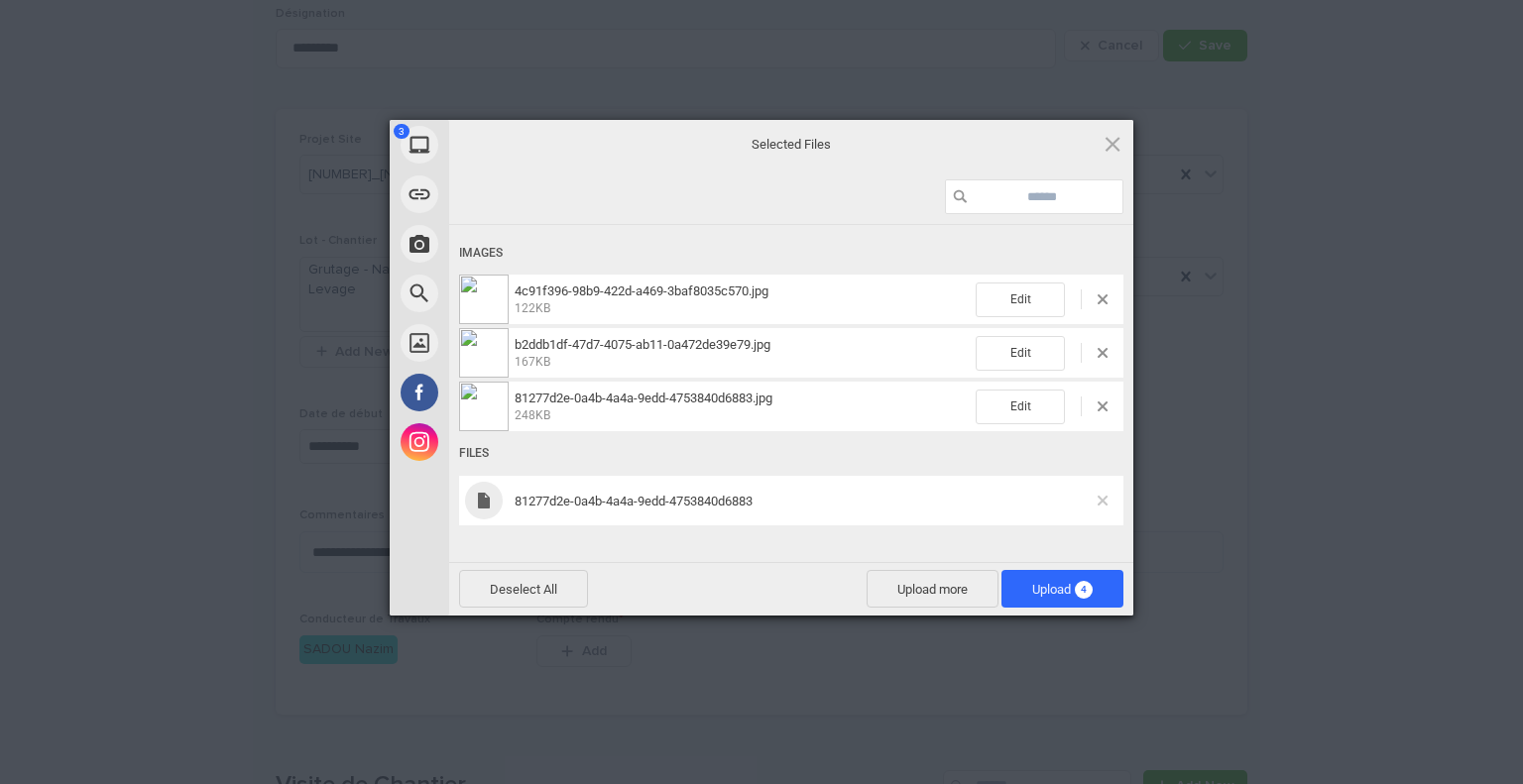click at bounding box center [1103, 501] 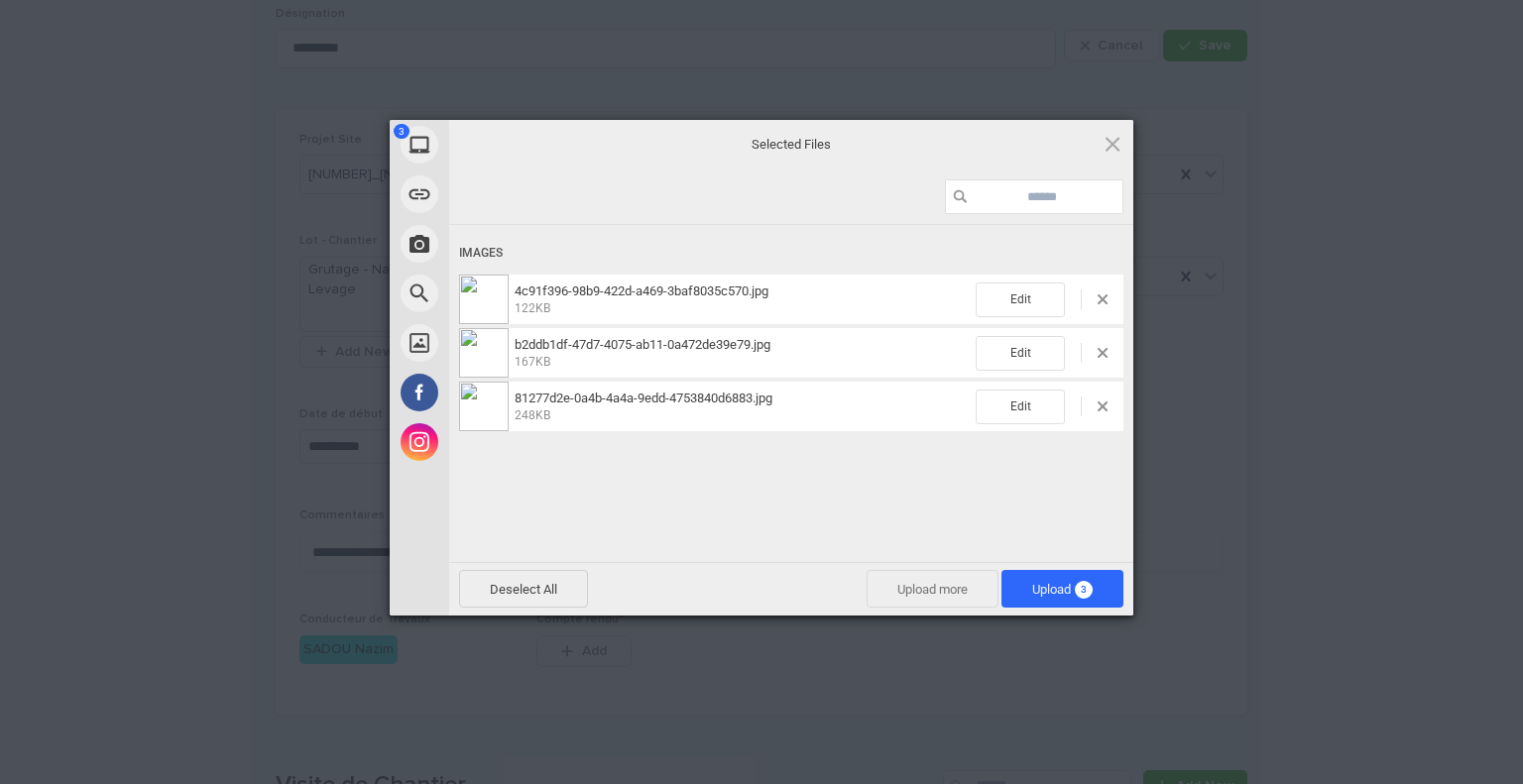 click on "Upload more" at bounding box center [932, 589] 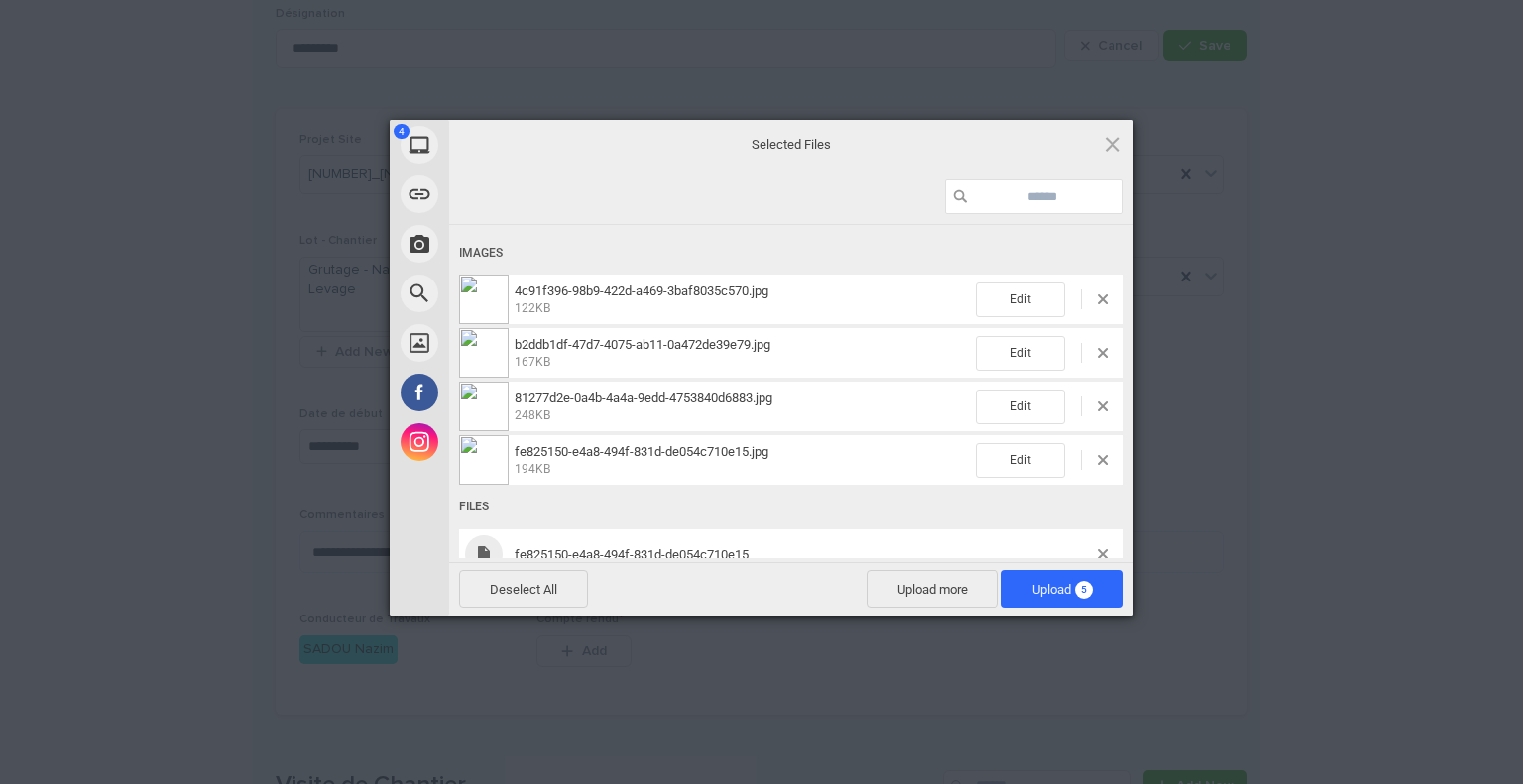 scroll, scrollTop: 36, scrollLeft: 0, axis: vertical 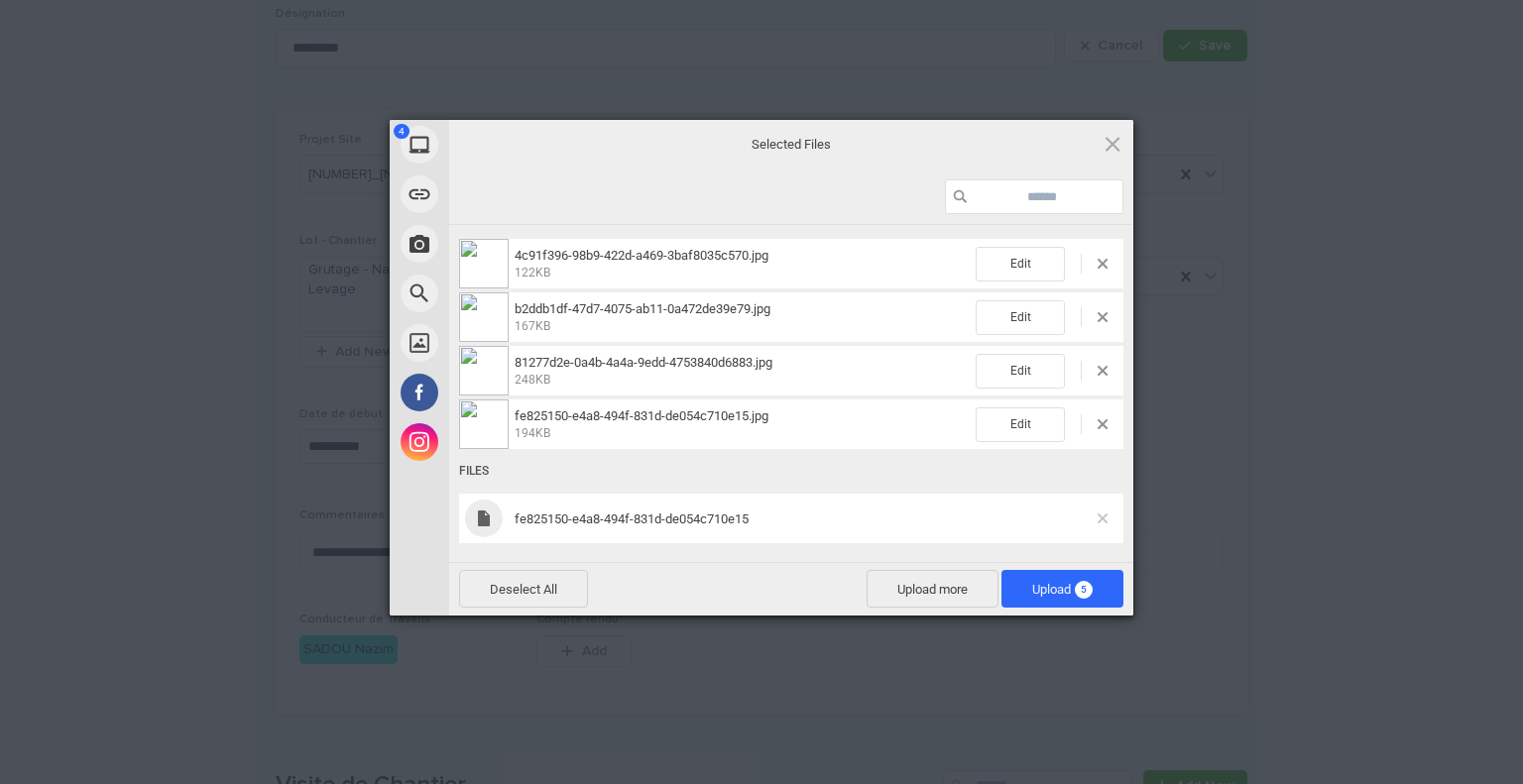 click at bounding box center (1103, 518) 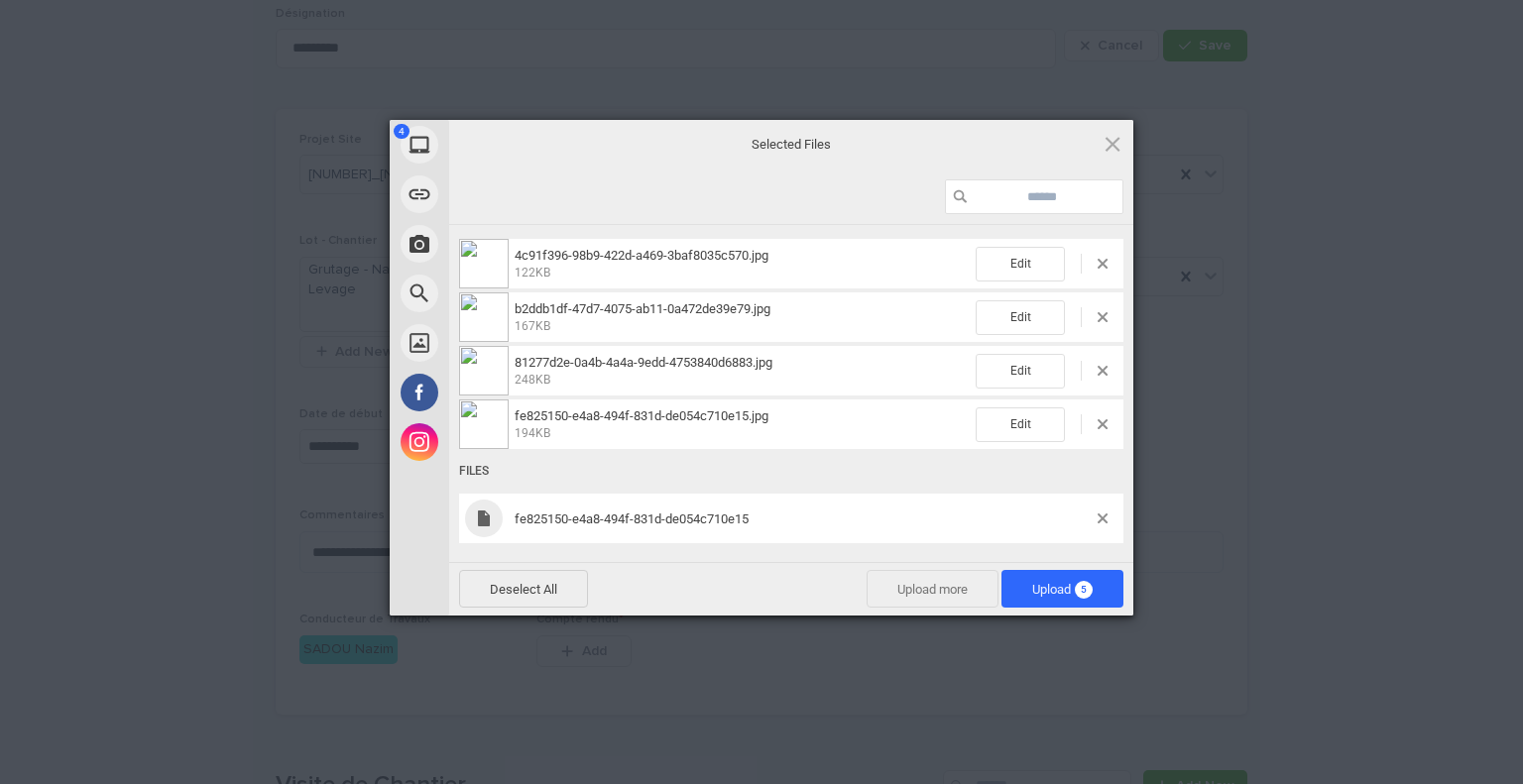 scroll, scrollTop: 0, scrollLeft: 0, axis: both 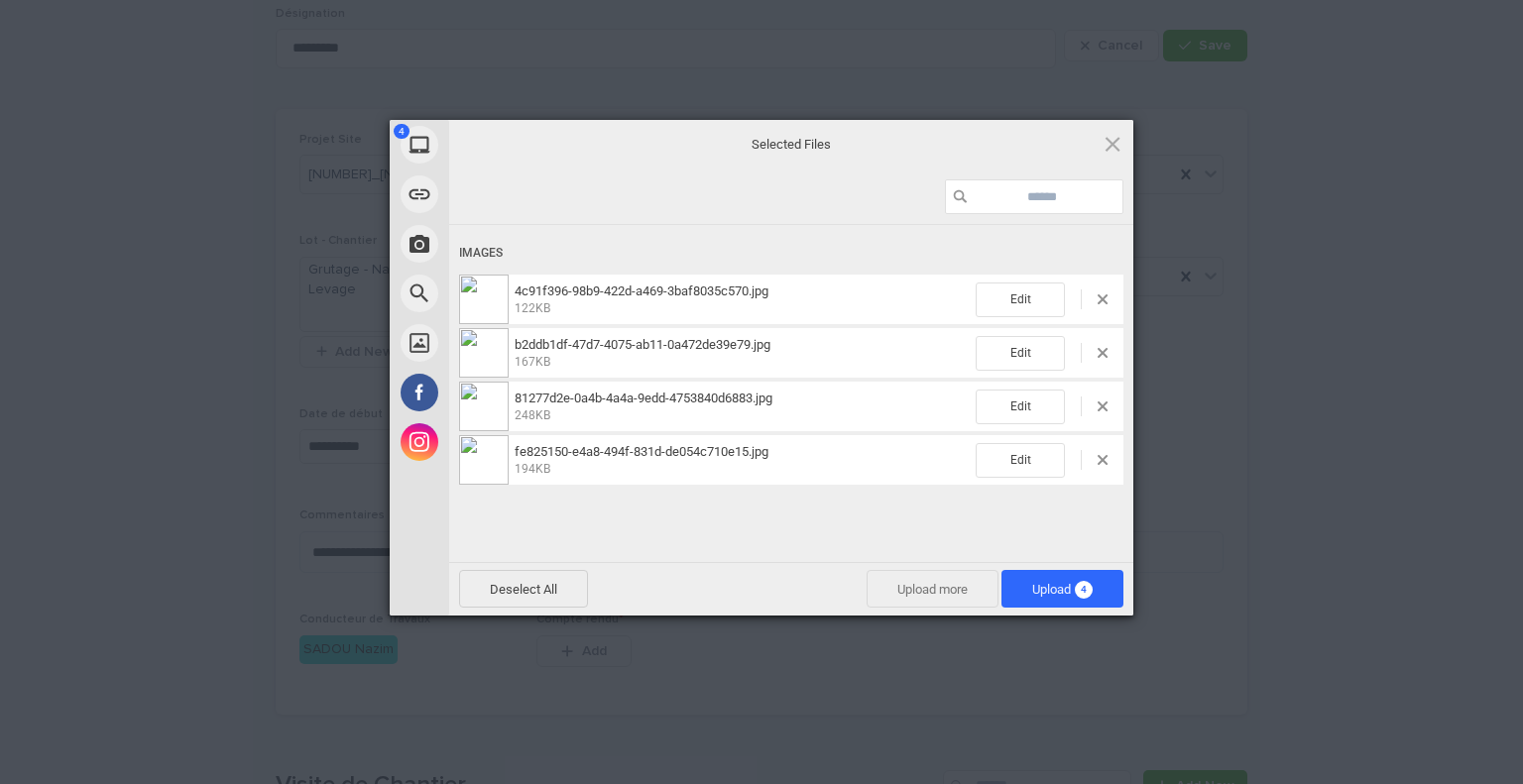 click on "Upload more" at bounding box center (932, 589) 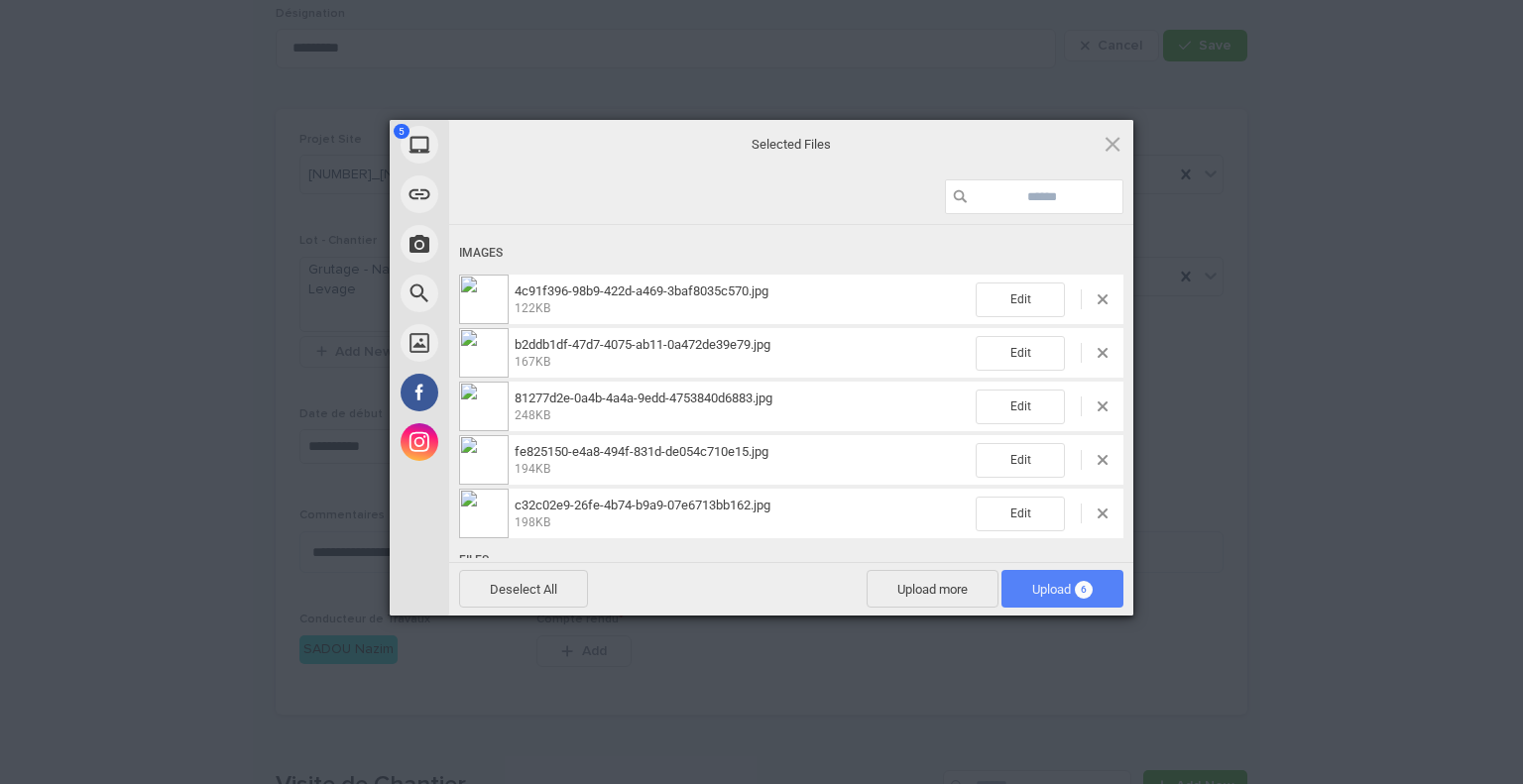 click on "Upload
6" at bounding box center [1062, 589] 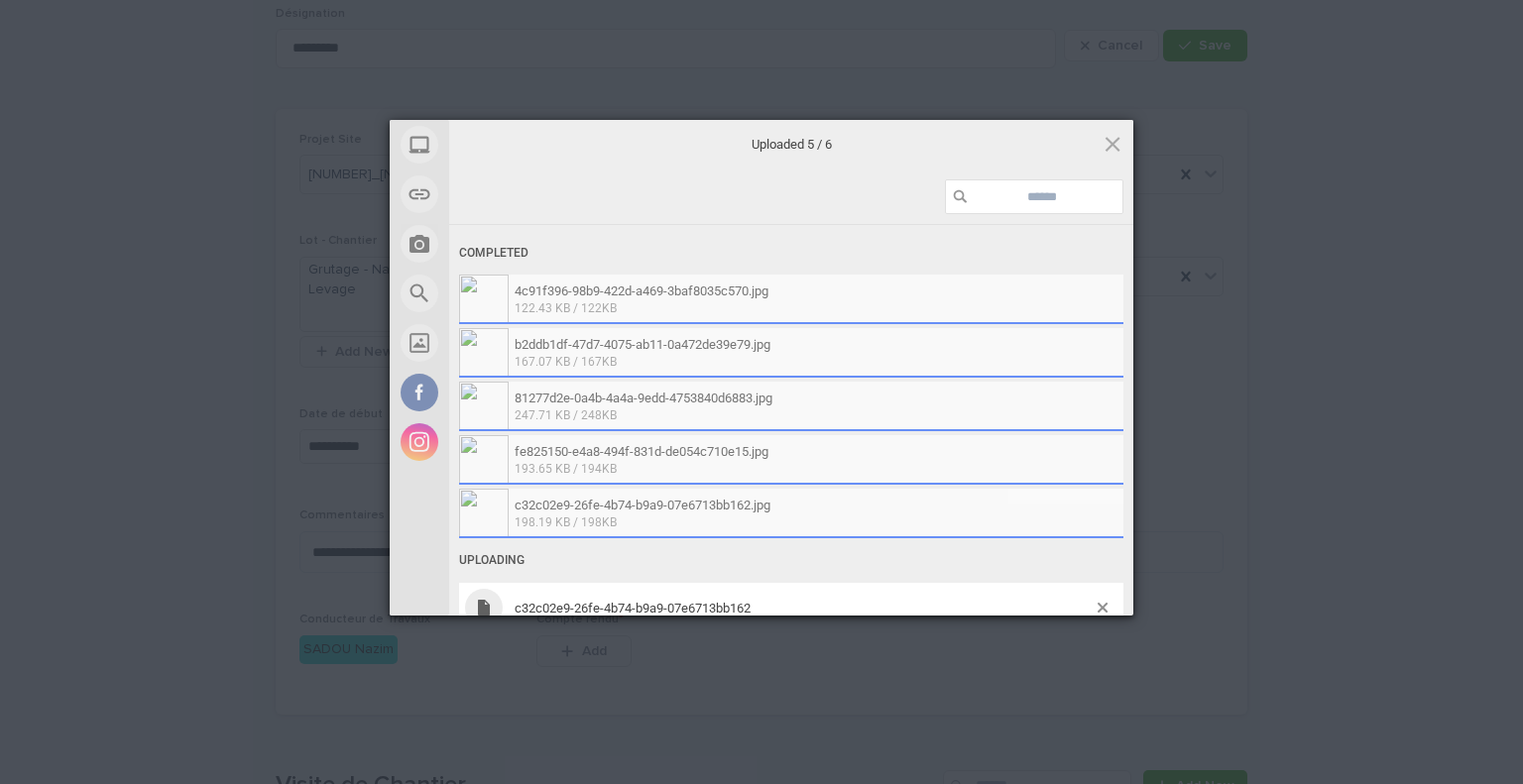 scroll, scrollTop: 25, scrollLeft: 0, axis: vertical 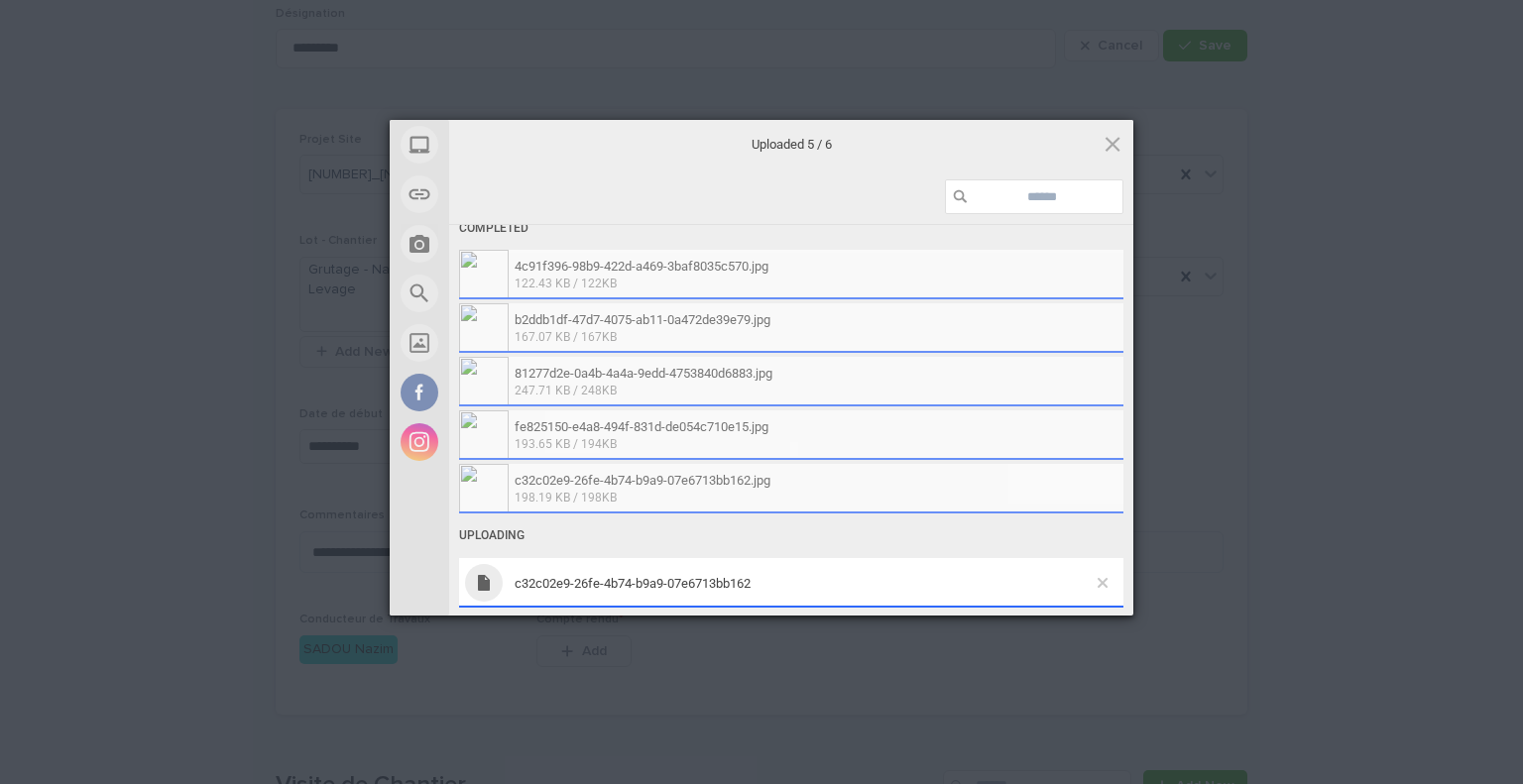 click at bounding box center (1103, 583) 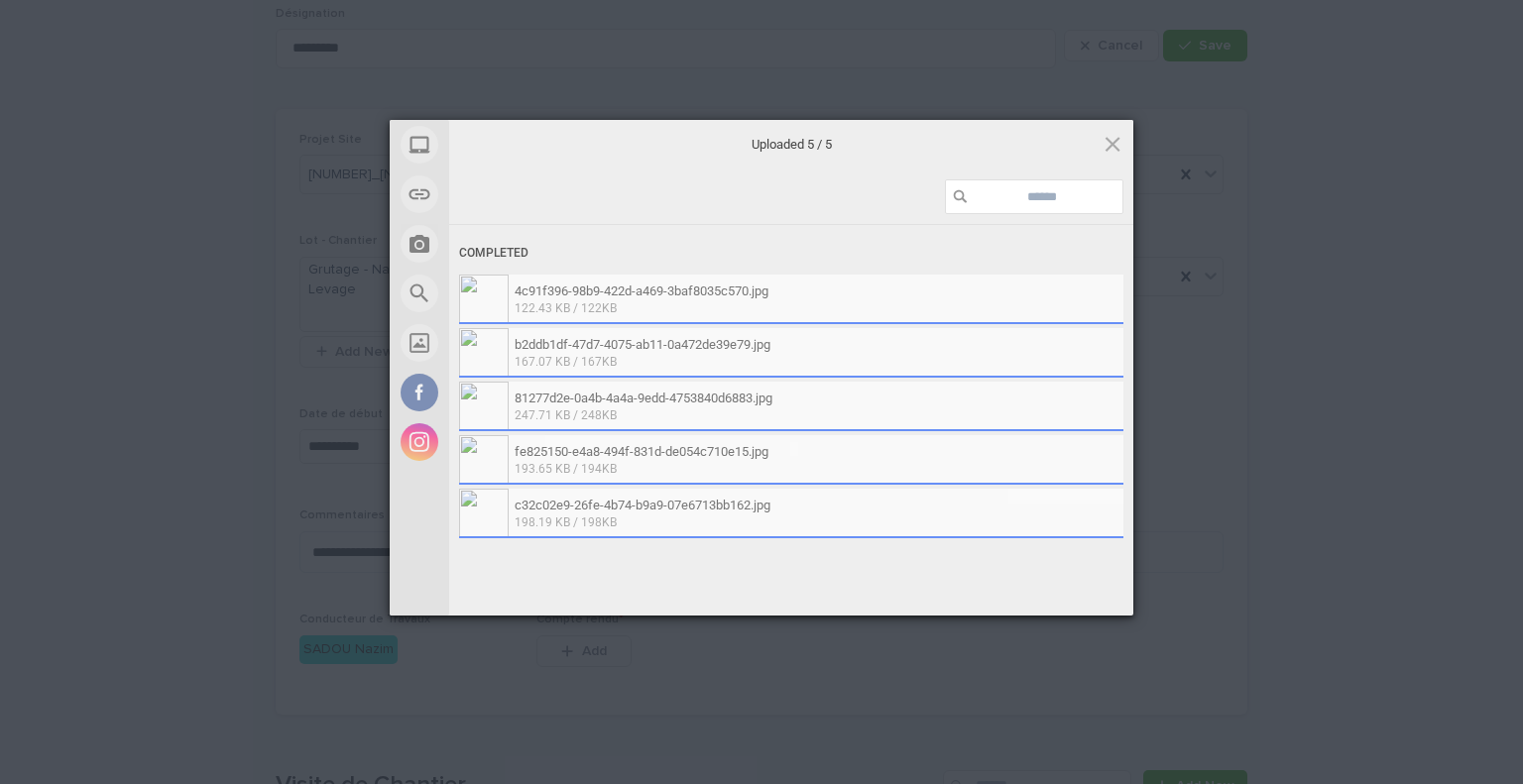click on "My Device Link (URL) Take Photo Web Search Unsplash Facebook Instagram Uploaded 5 / 5 Completed [FILENAME].jpg [SIZE] KB / [SIZE]KB [FILENAME].jpg [SIZE] KB / [SIZE]KB [FILENAME].jpg [SIZE] KB / [SIZE]KB [FILENAME].jpg [SIZE] KB / [SIZE]KB [FILENAME].jpg [SIZE] KB / [SIZE]KB Deselect All Upload more Upload 0 Powered by Filestack" at bounding box center [762, 392] 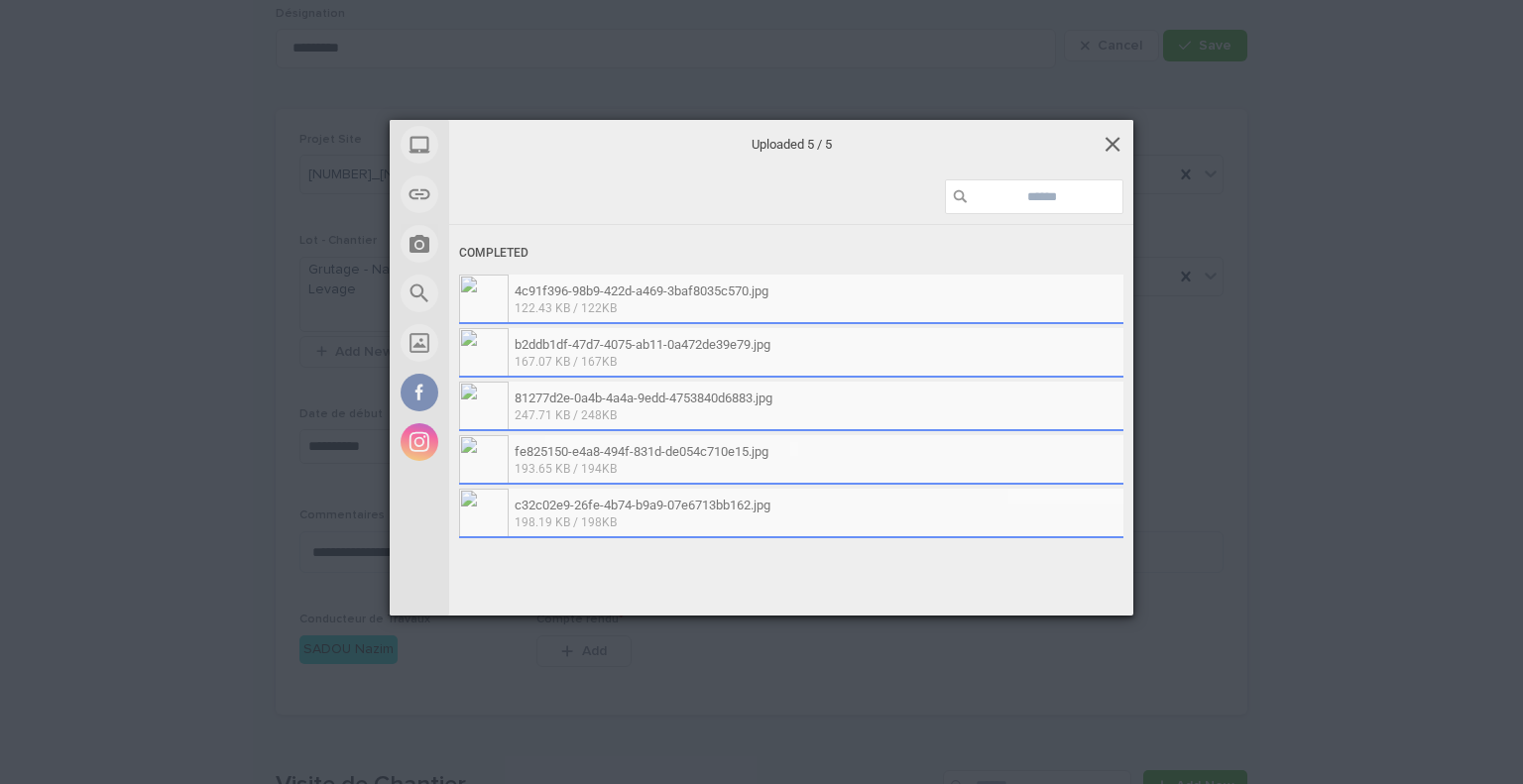click at bounding box center [1113, 144] 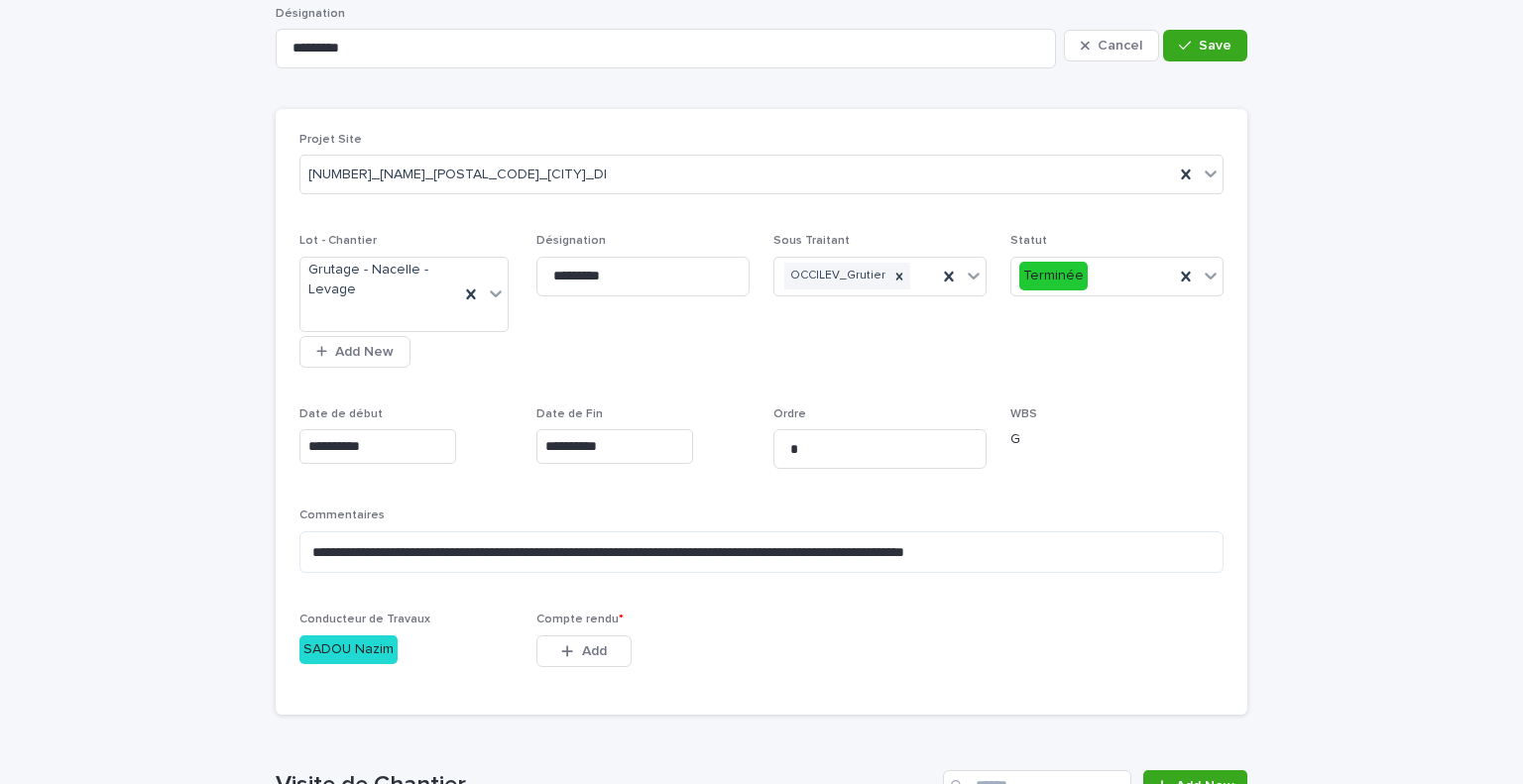 scroll, scrollTop: 482, scrollLeft: 0, axis: vertical 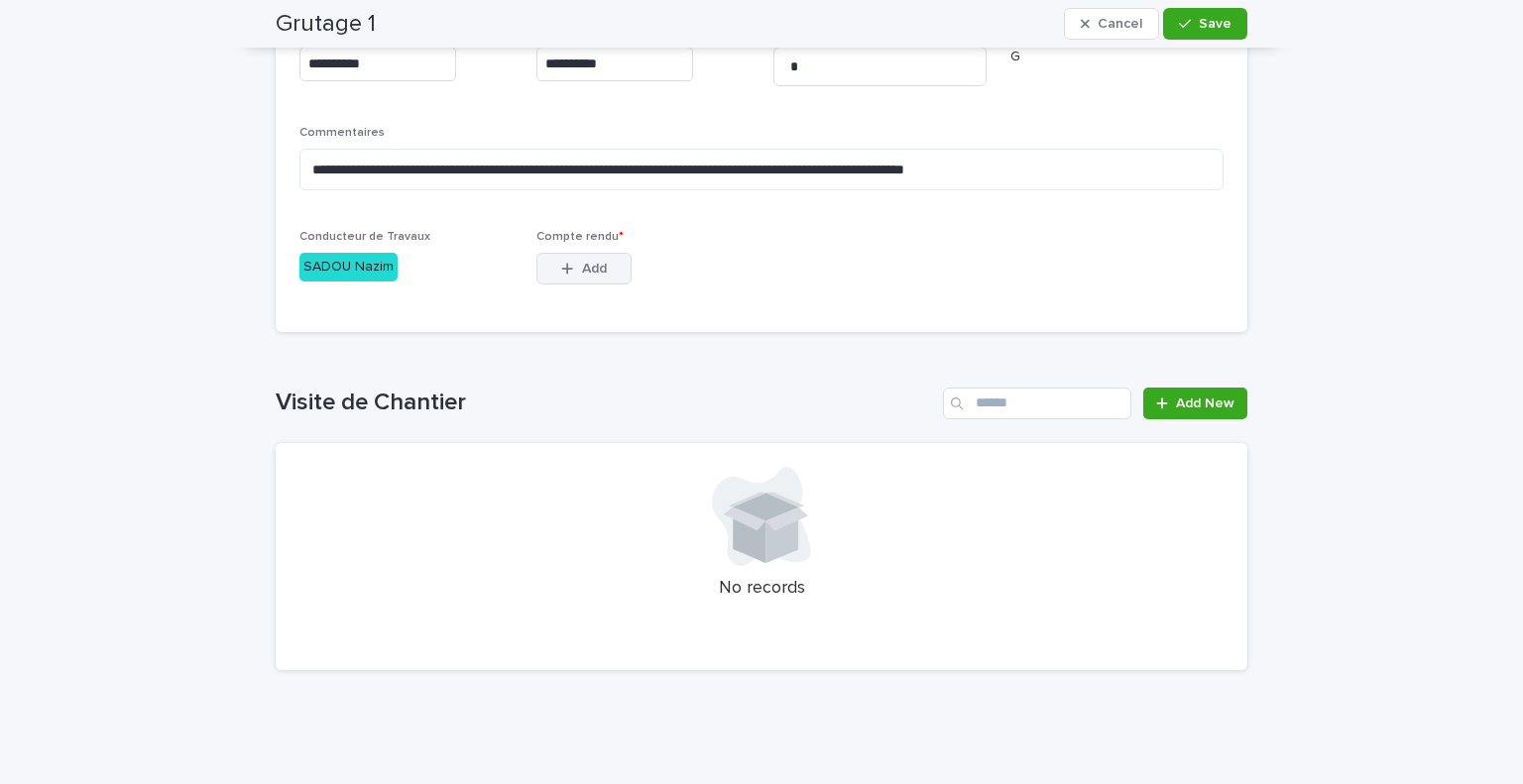 click on "Add" at bounding box center [584, 269] 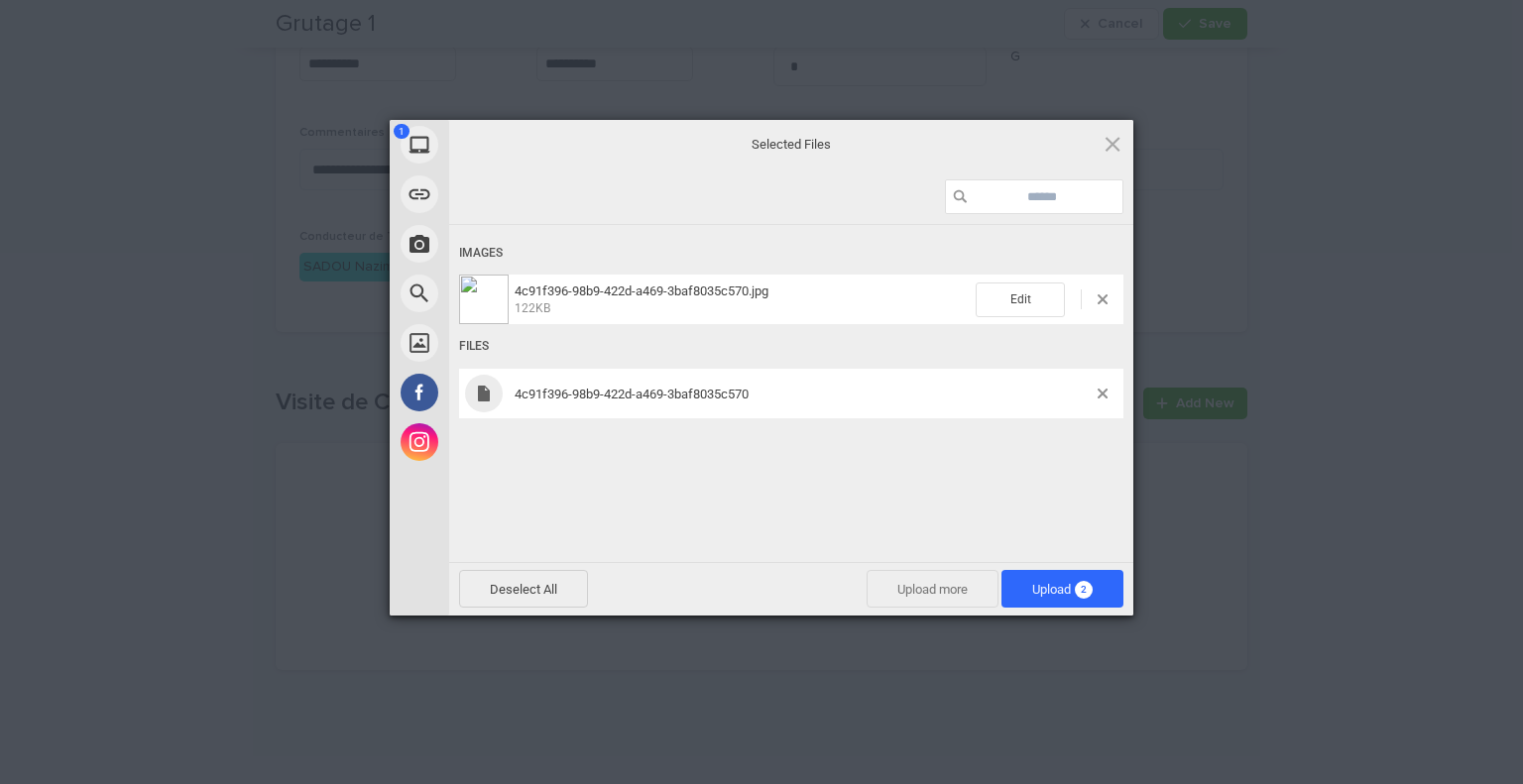 click on "Upload more" at bounding box center [932, 589] 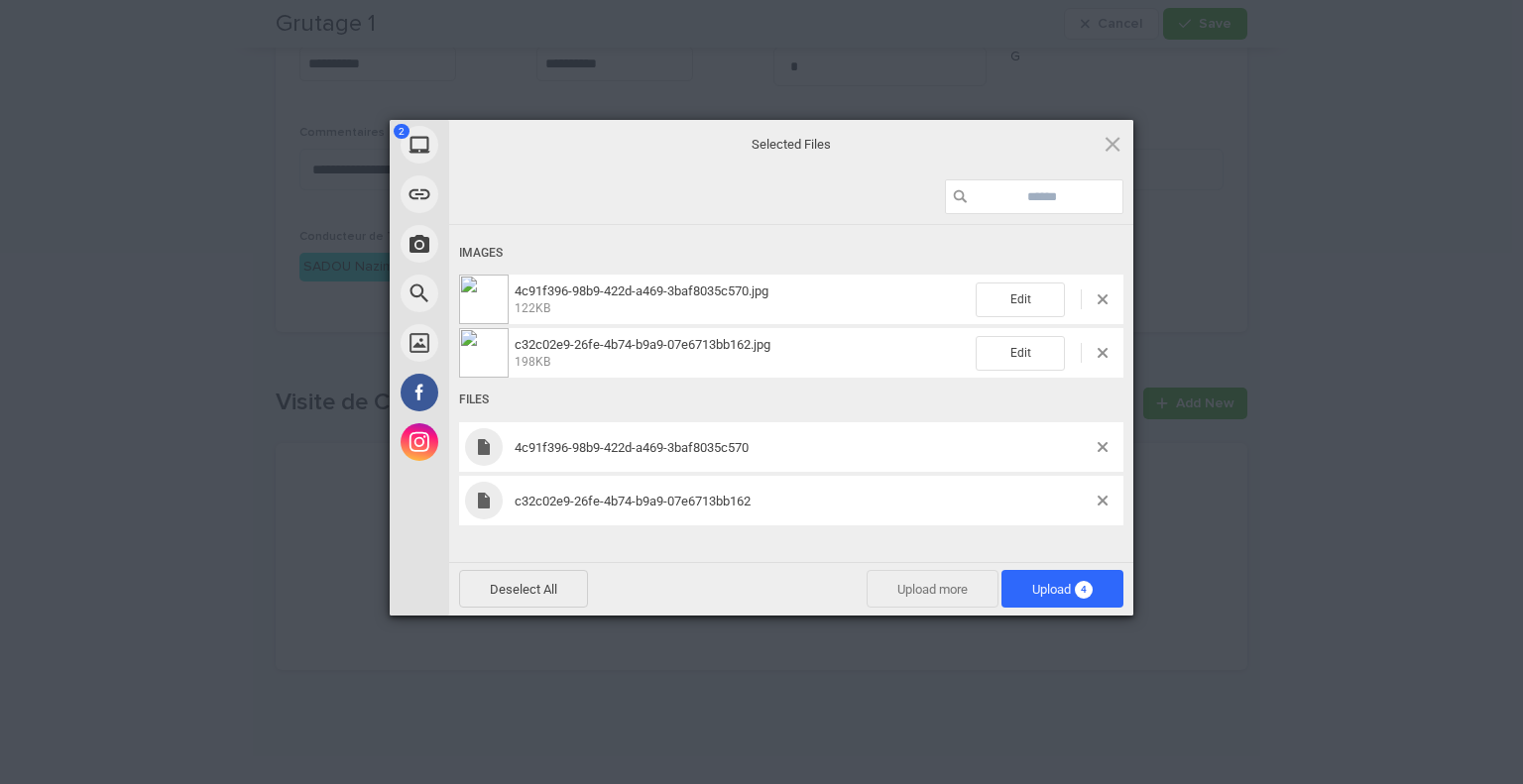 click on "Upload more" at bounding box center (932, 589) 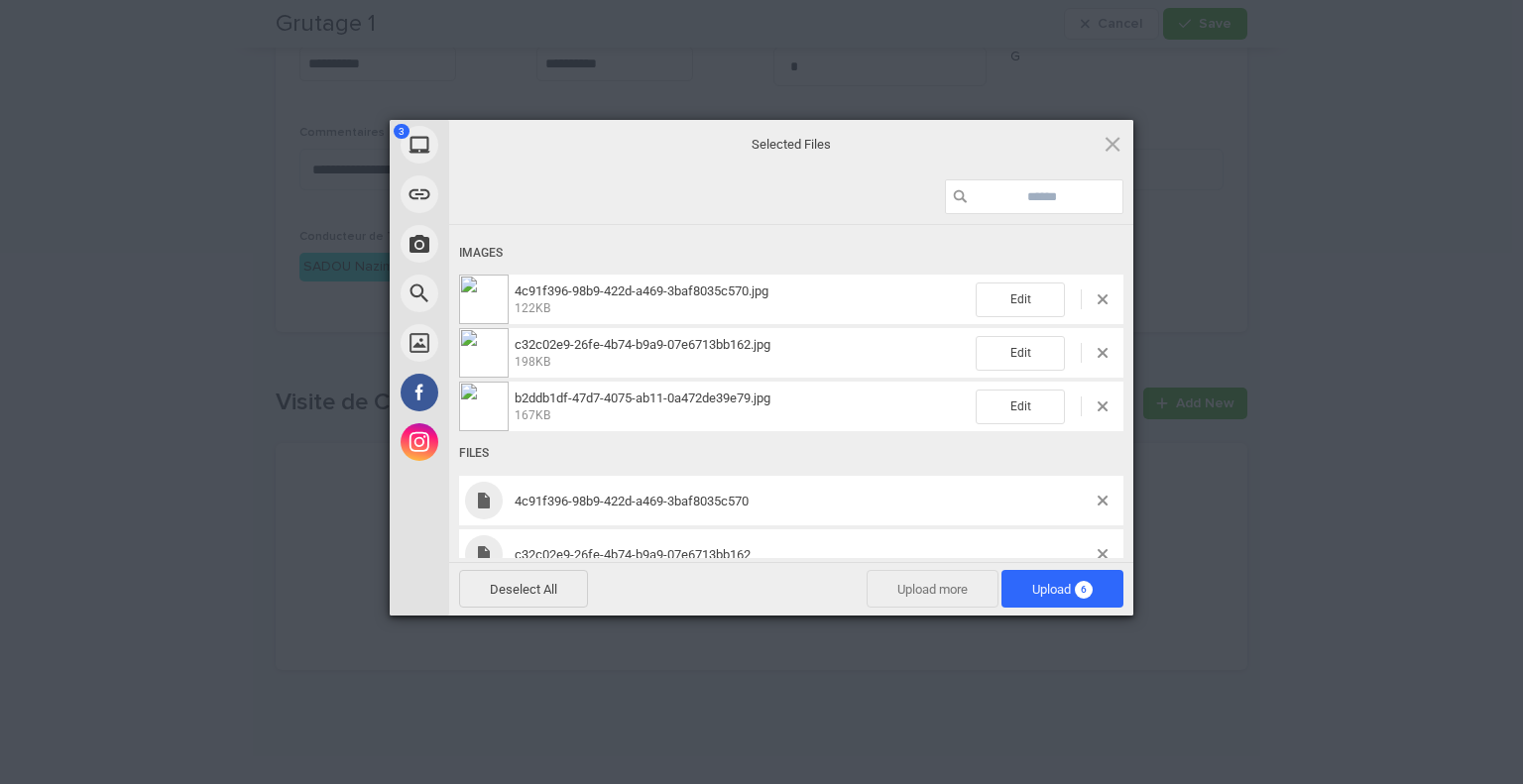 click on "Upload more" at bounding box center [932, 589] 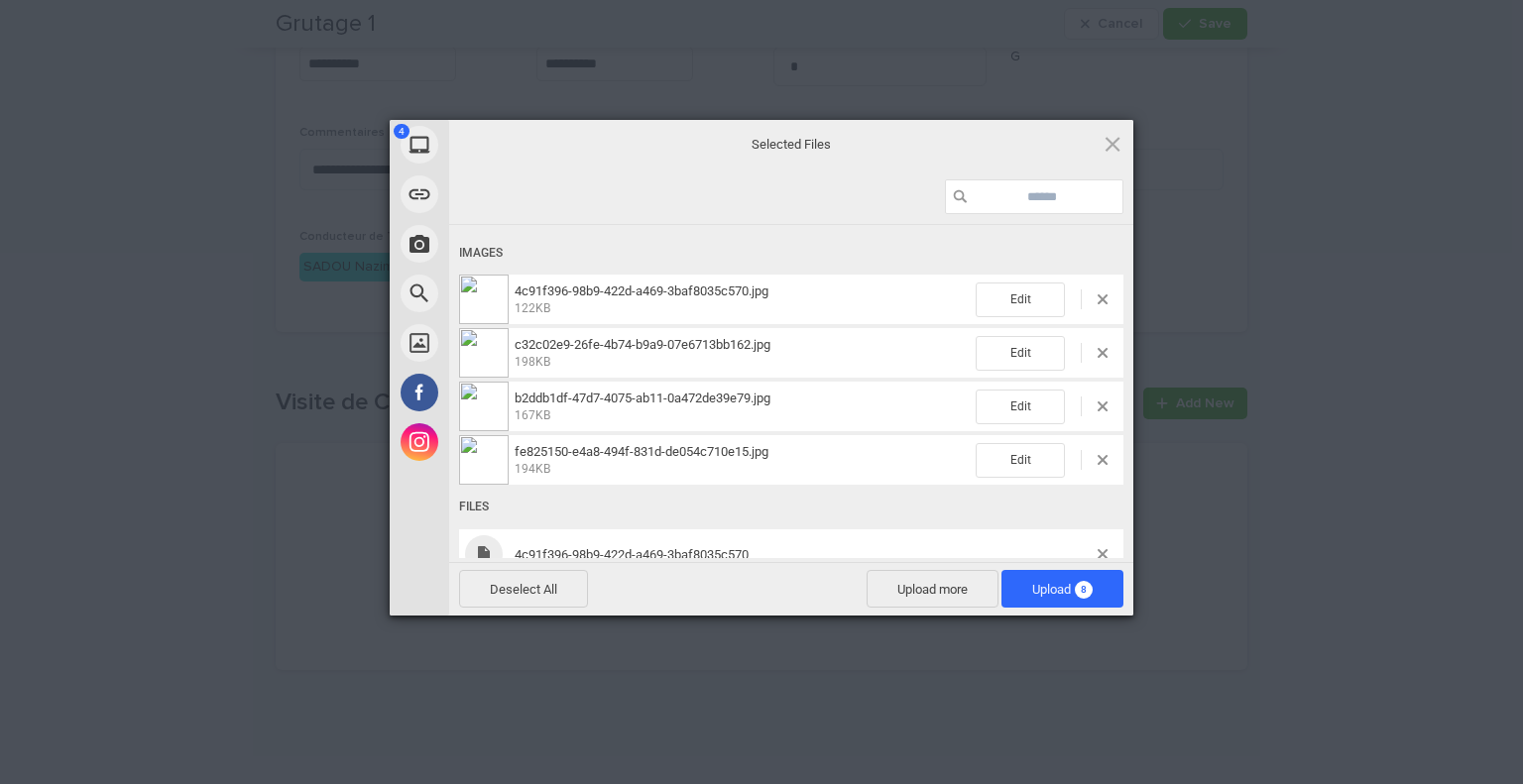scroll, scrollTop: 195, scrollLeft: 0, axis: vertical 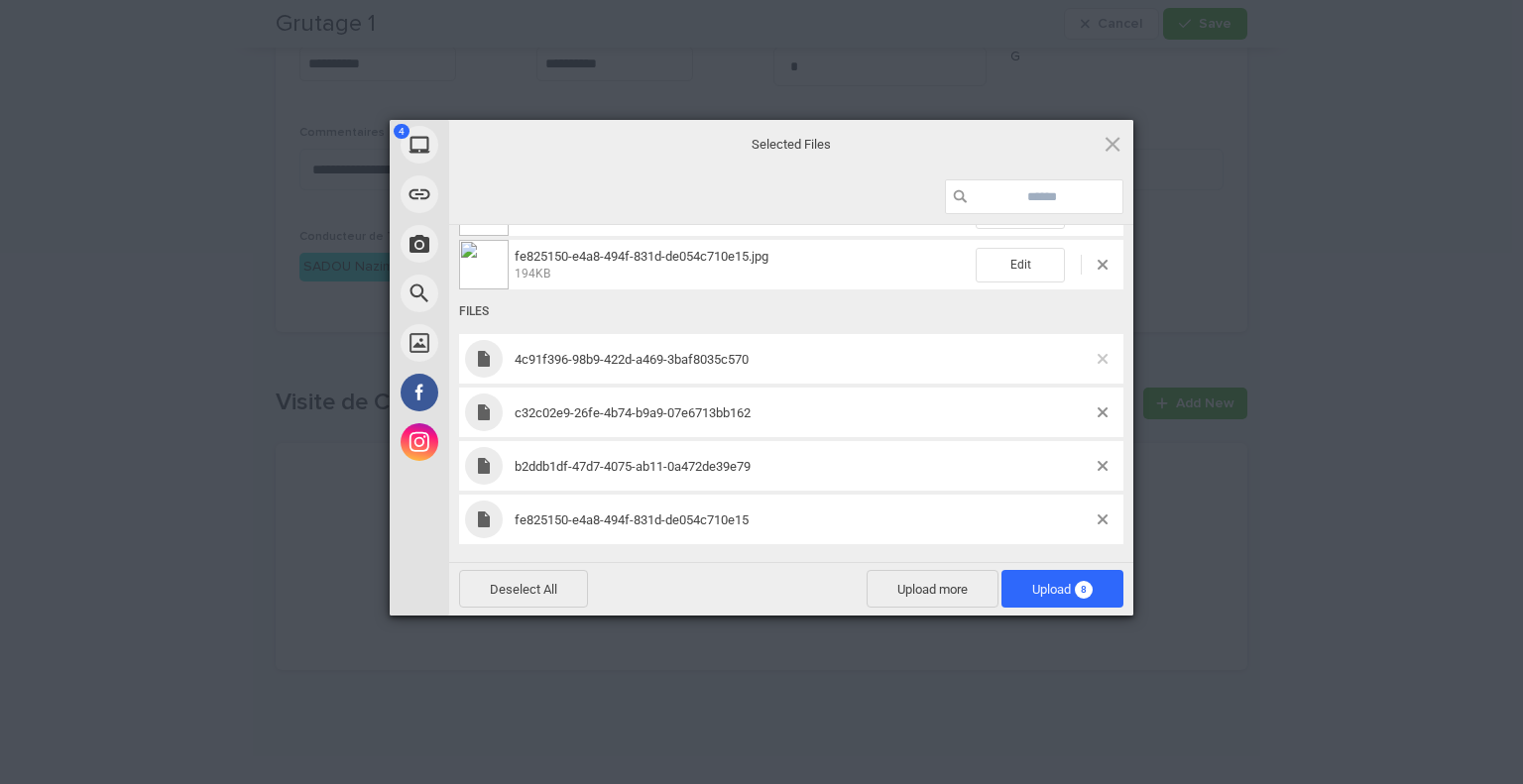 click at bounding box center [1103, 359] 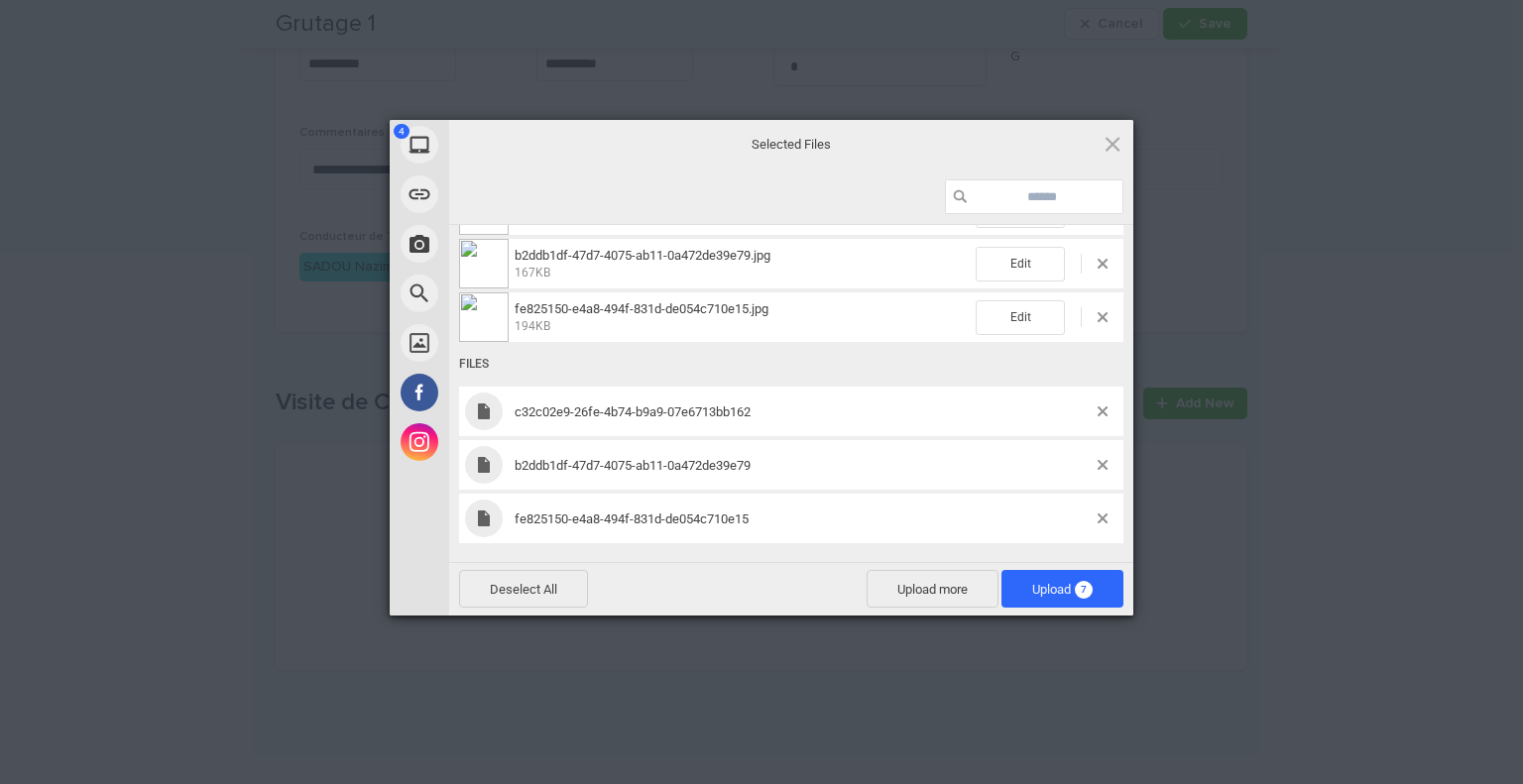click on "c32c02e9-26fe-4b74-b9a9-07e6713bb162" at bounding box center [791, 411] 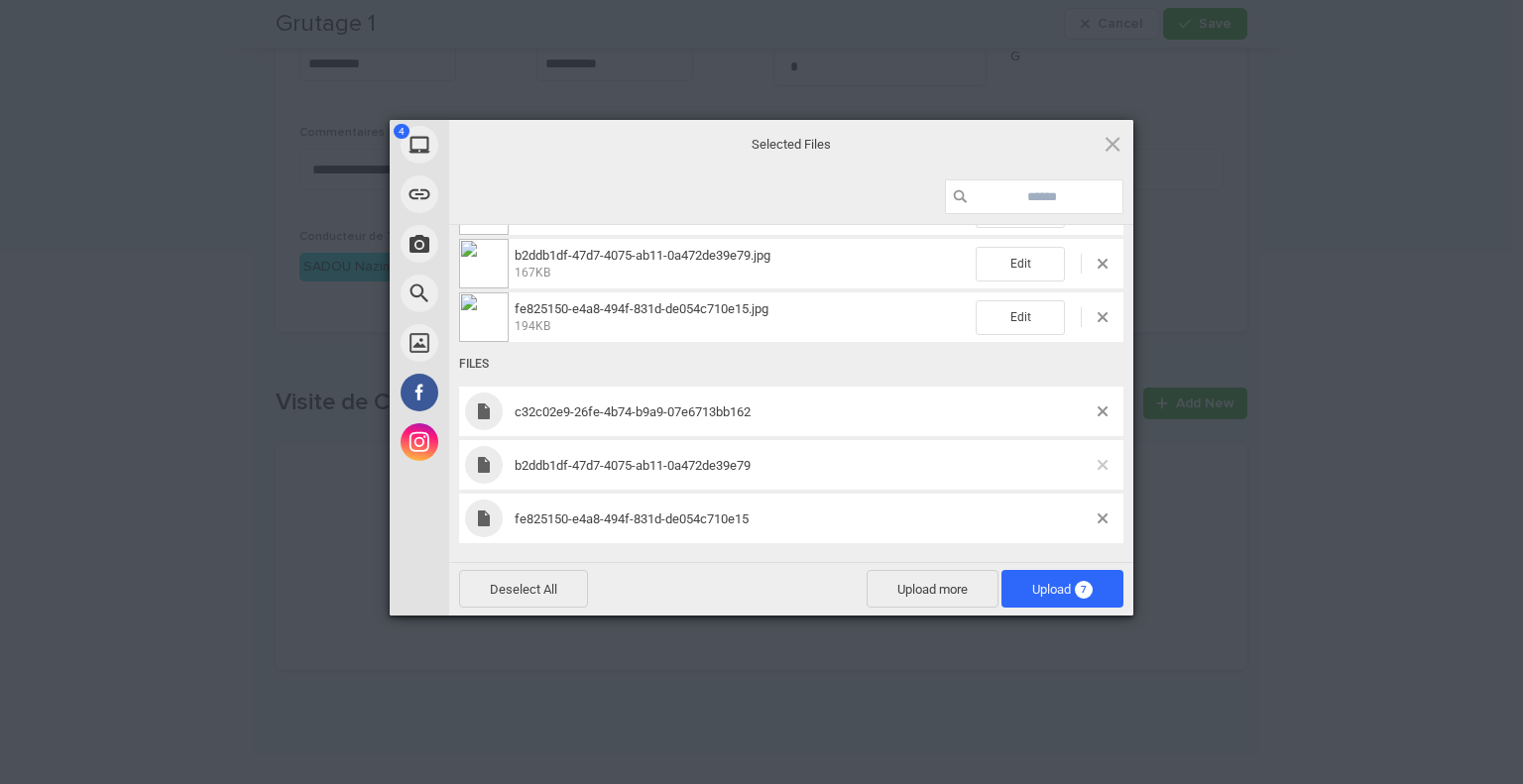 click at bounding box center [1103, 465] 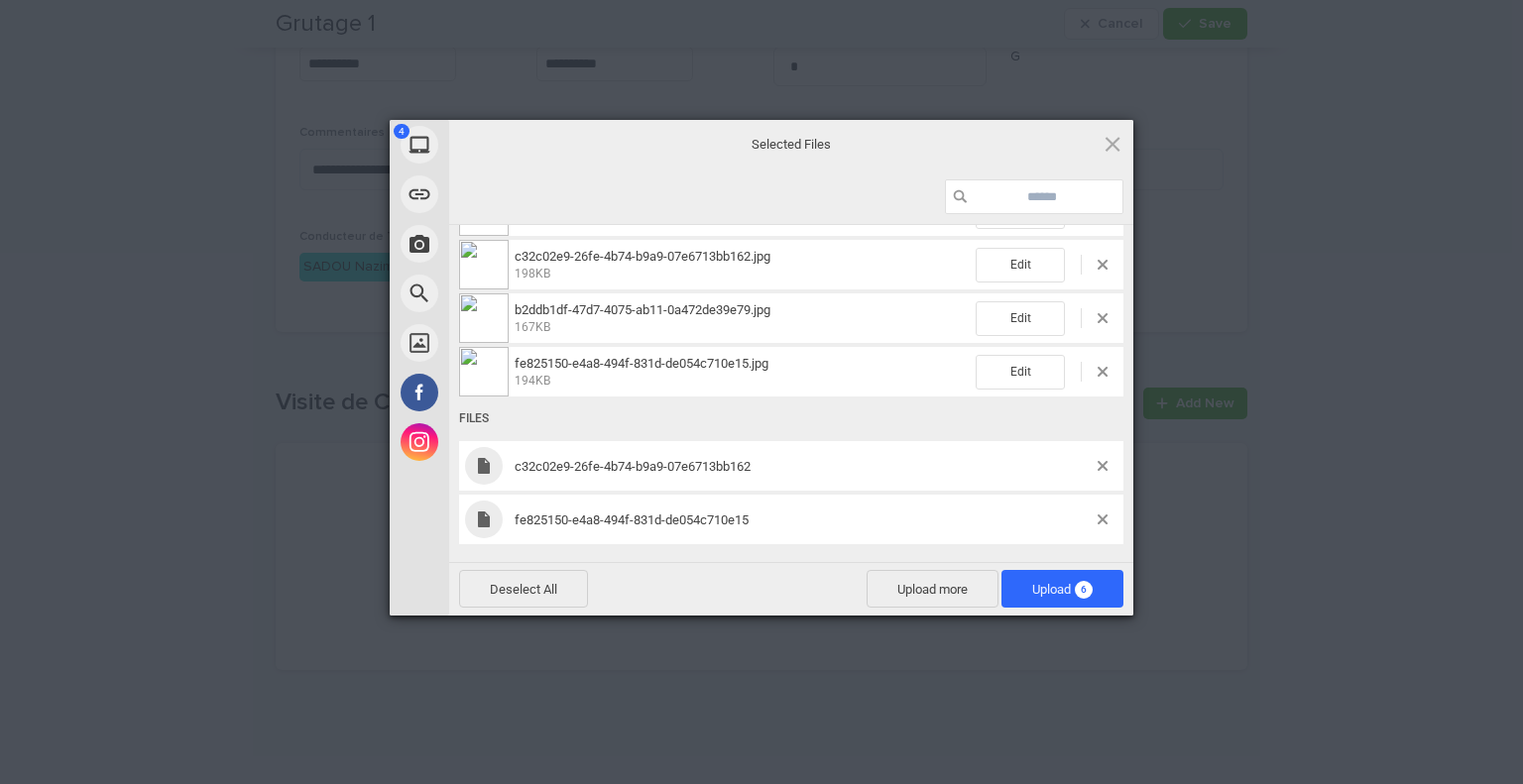 click at bounding box center [1103, 466] 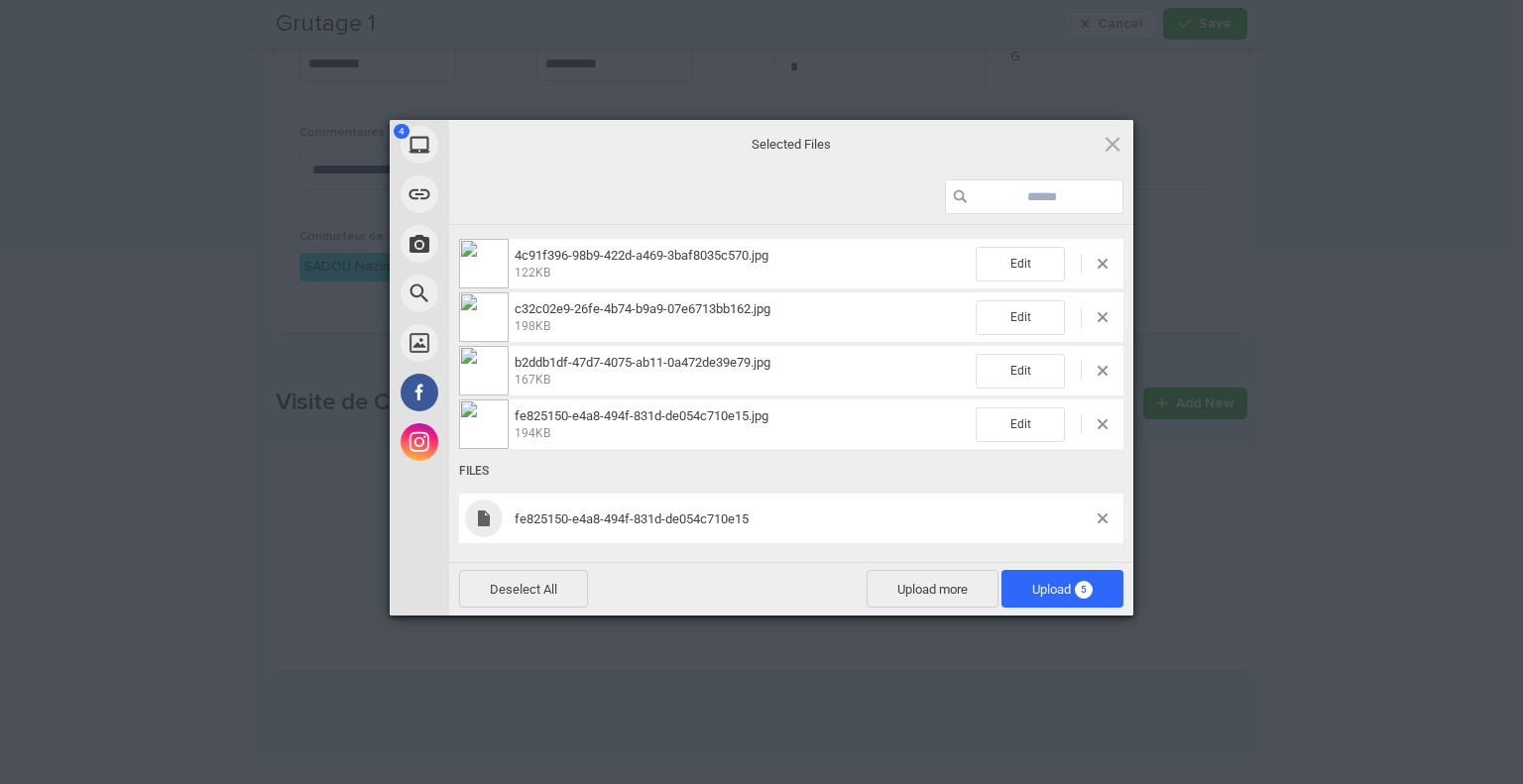 scroll, scrollTop: 36, scrollLeft: 0, axis: vertical 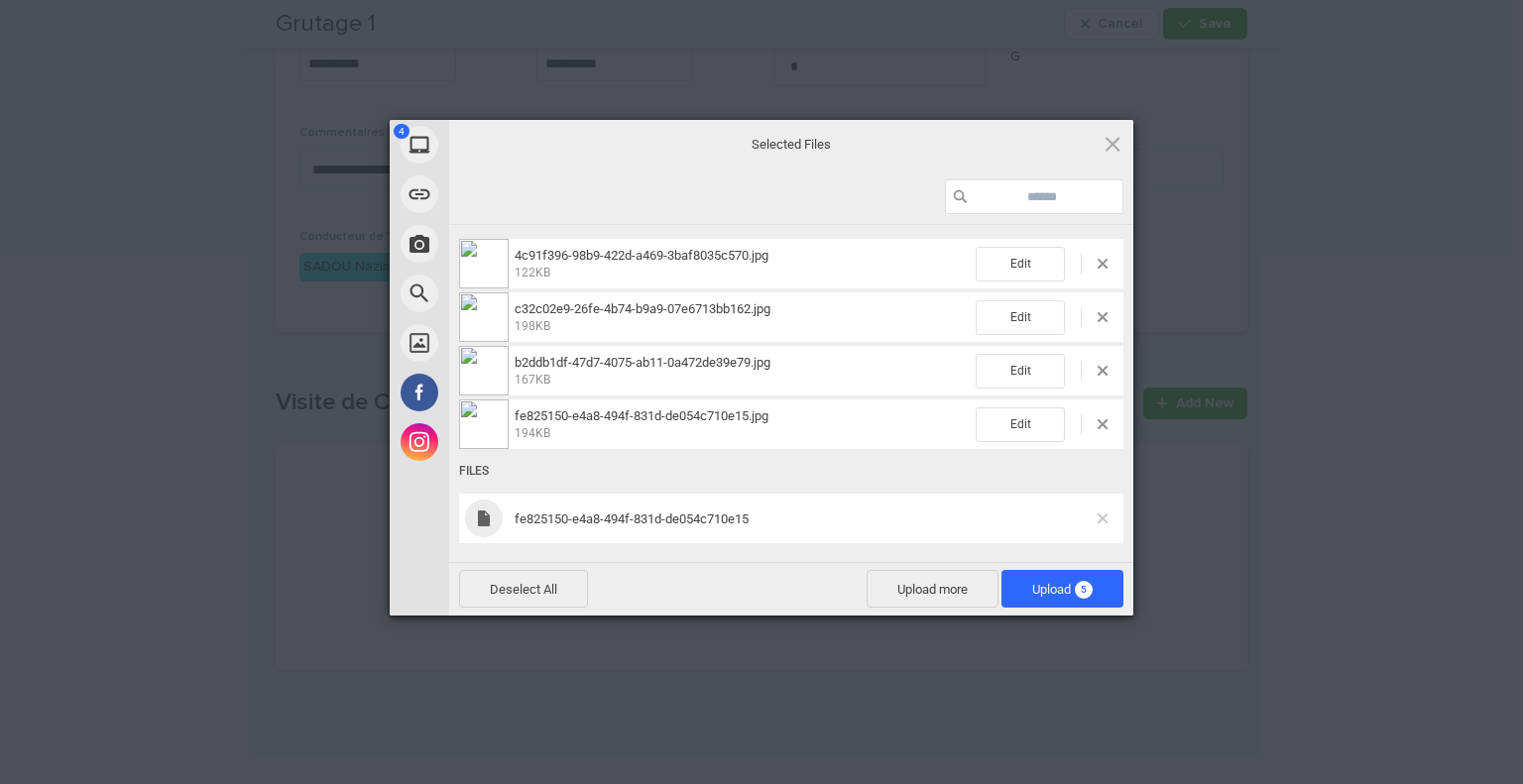 click at bounding box center [1103, 518] 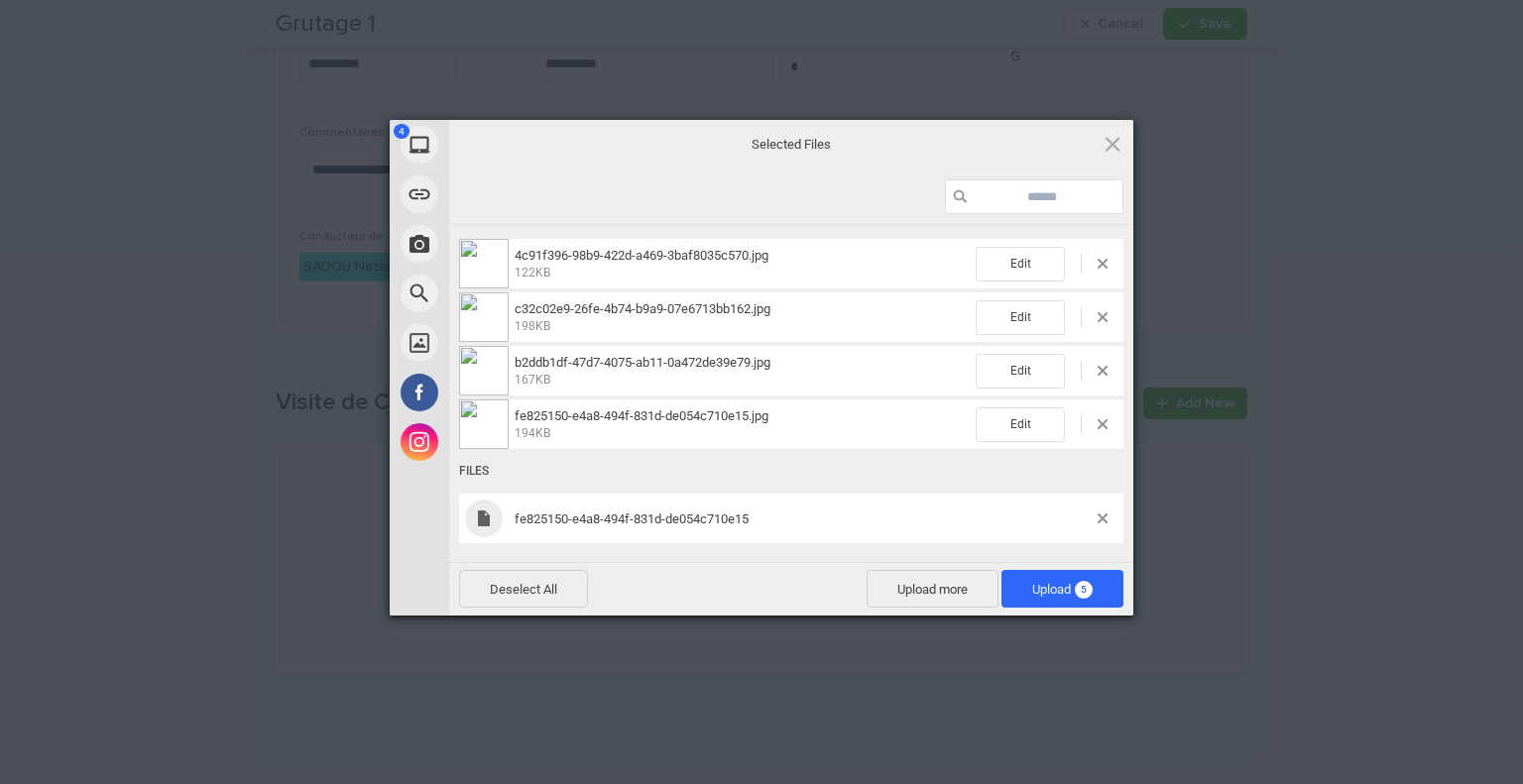 scroll, scrollTop: 0, scrollLeft: 0, axis: both 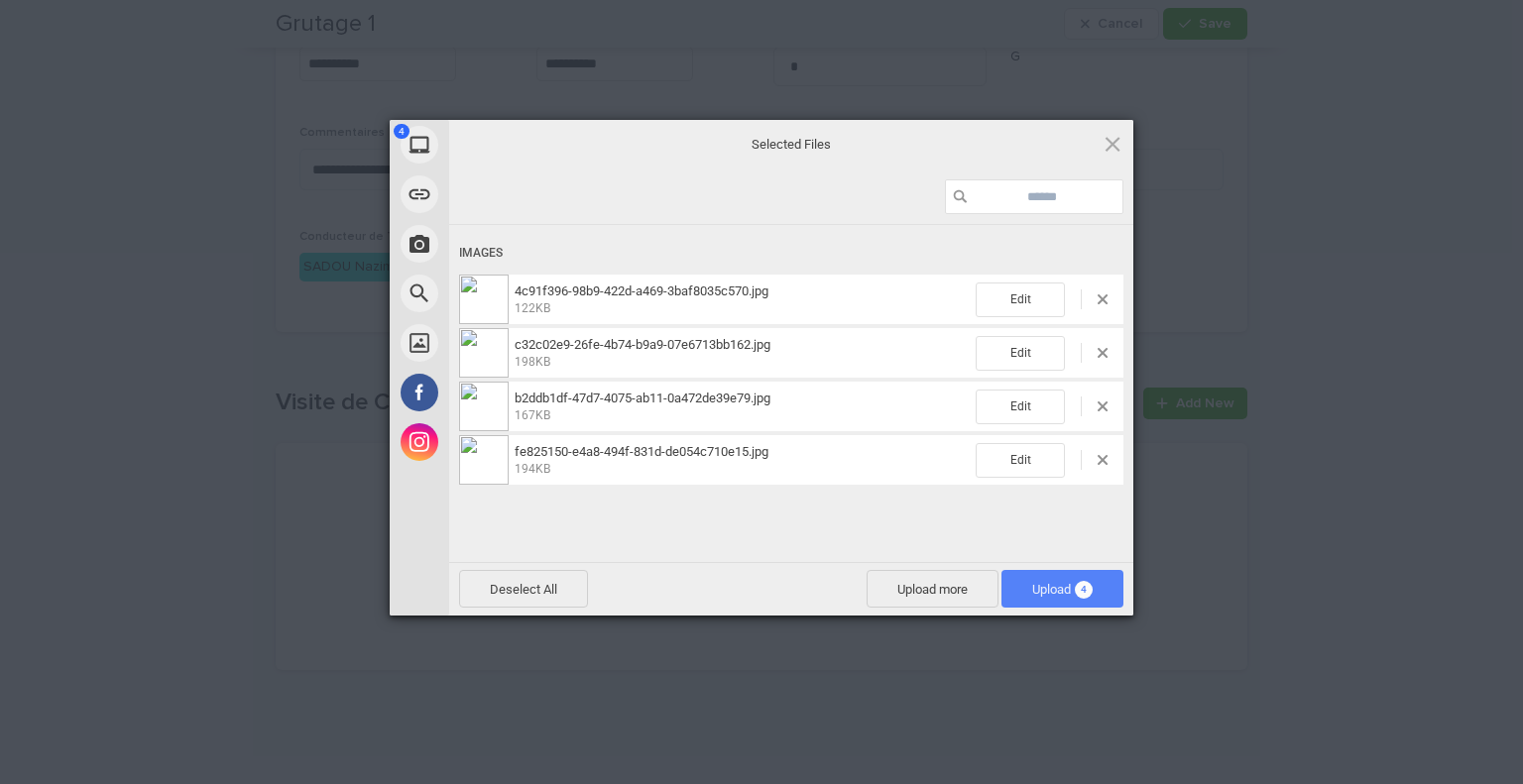 click on "Upload
4" at bounding box center [1062, 589] 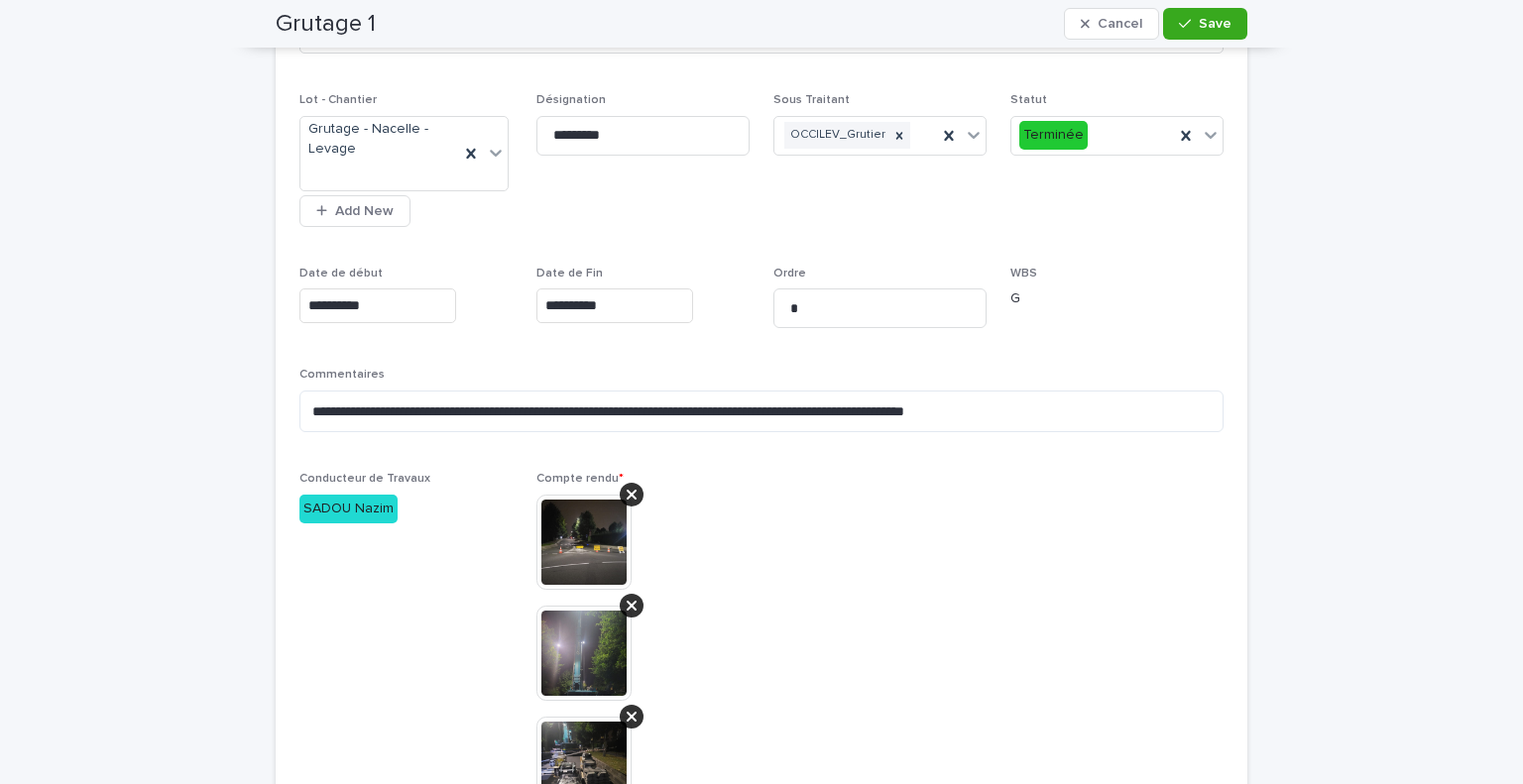 scroll, scrollTop: 0, scrollLeft: 0, axis: both 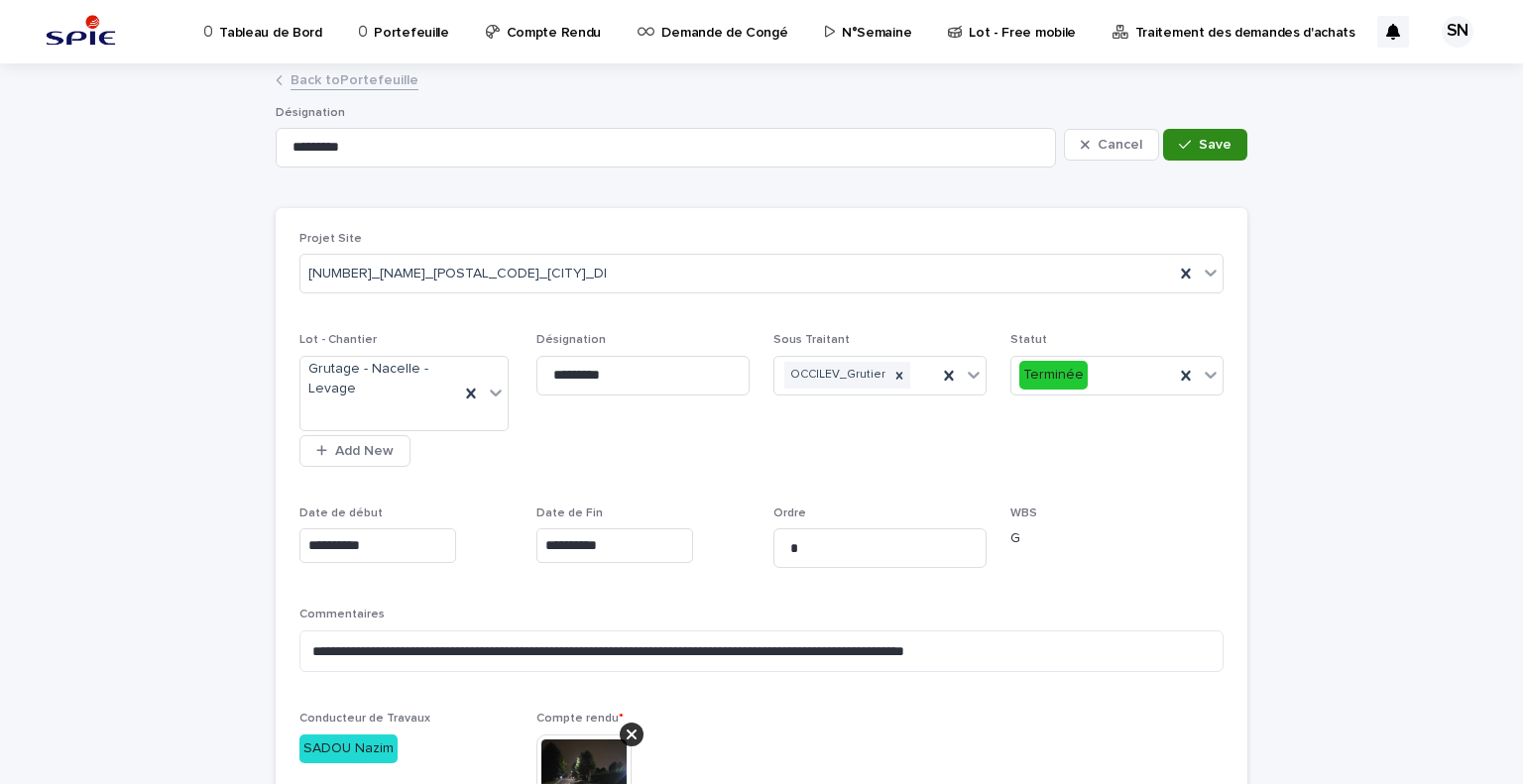 click at bounding box center [1189, 145] 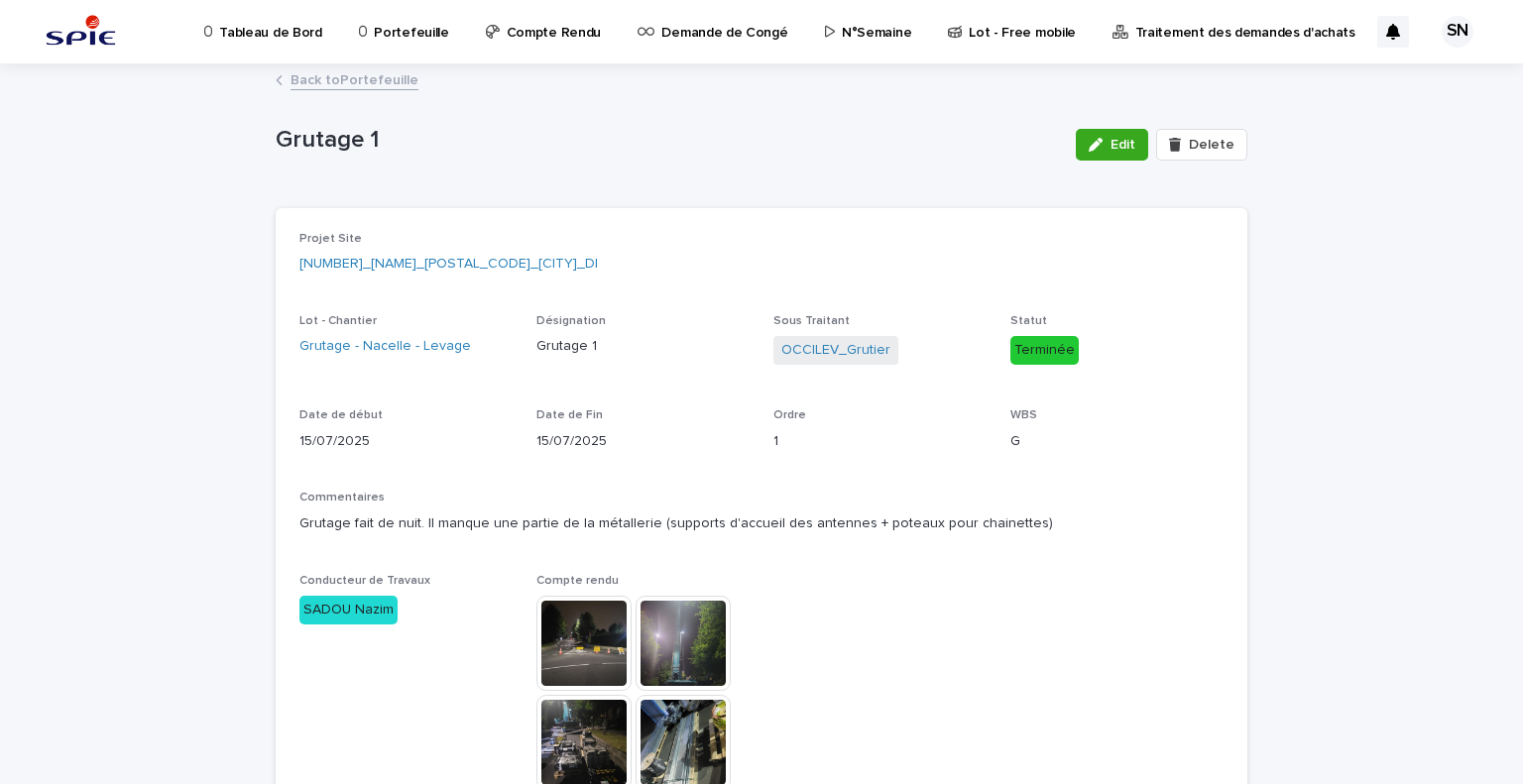click on "Back to  Portefeuille" at bounding box center [354, 78] 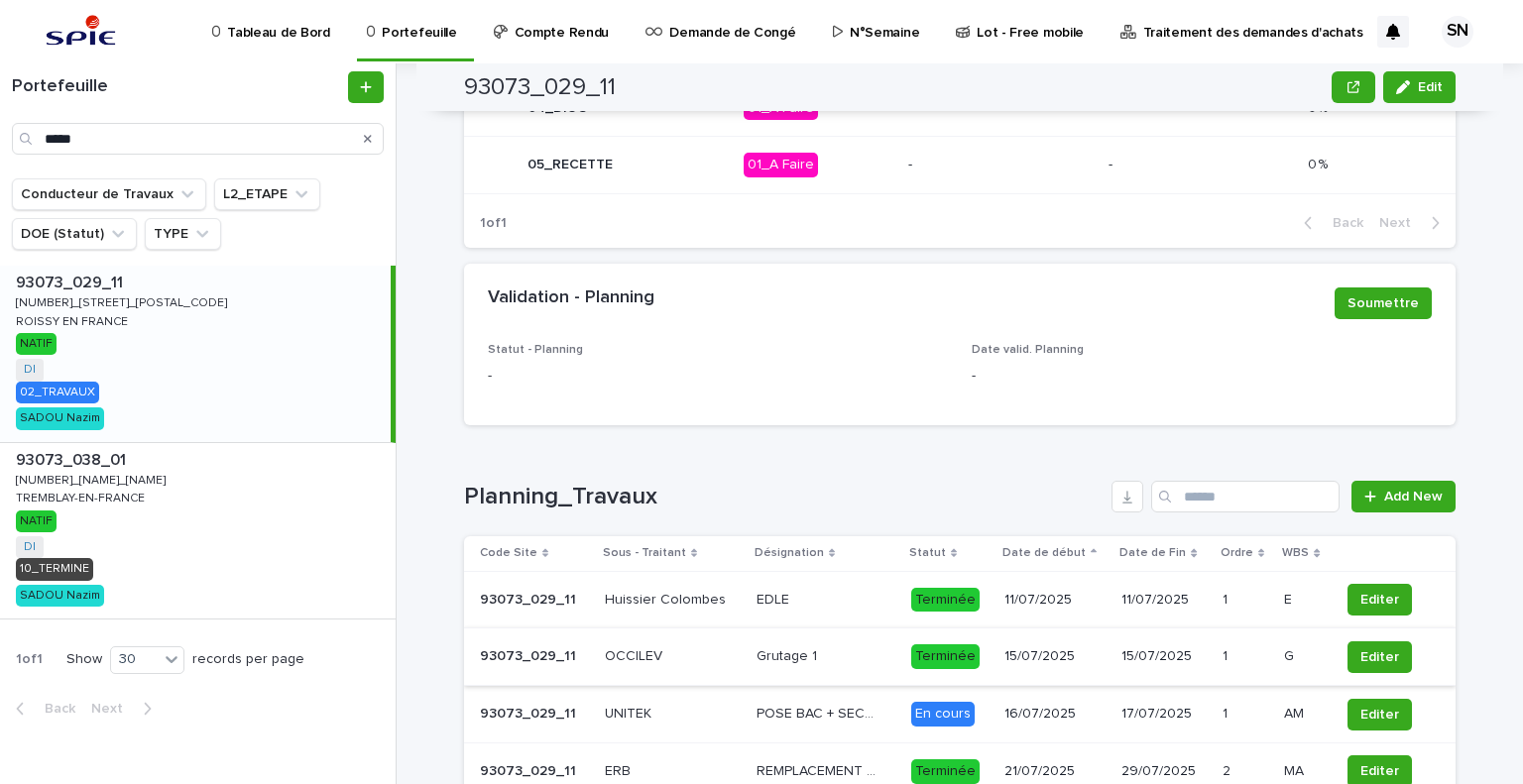 scroll, scrollTop: 1434, scrollLeft: 0, axis: vertical 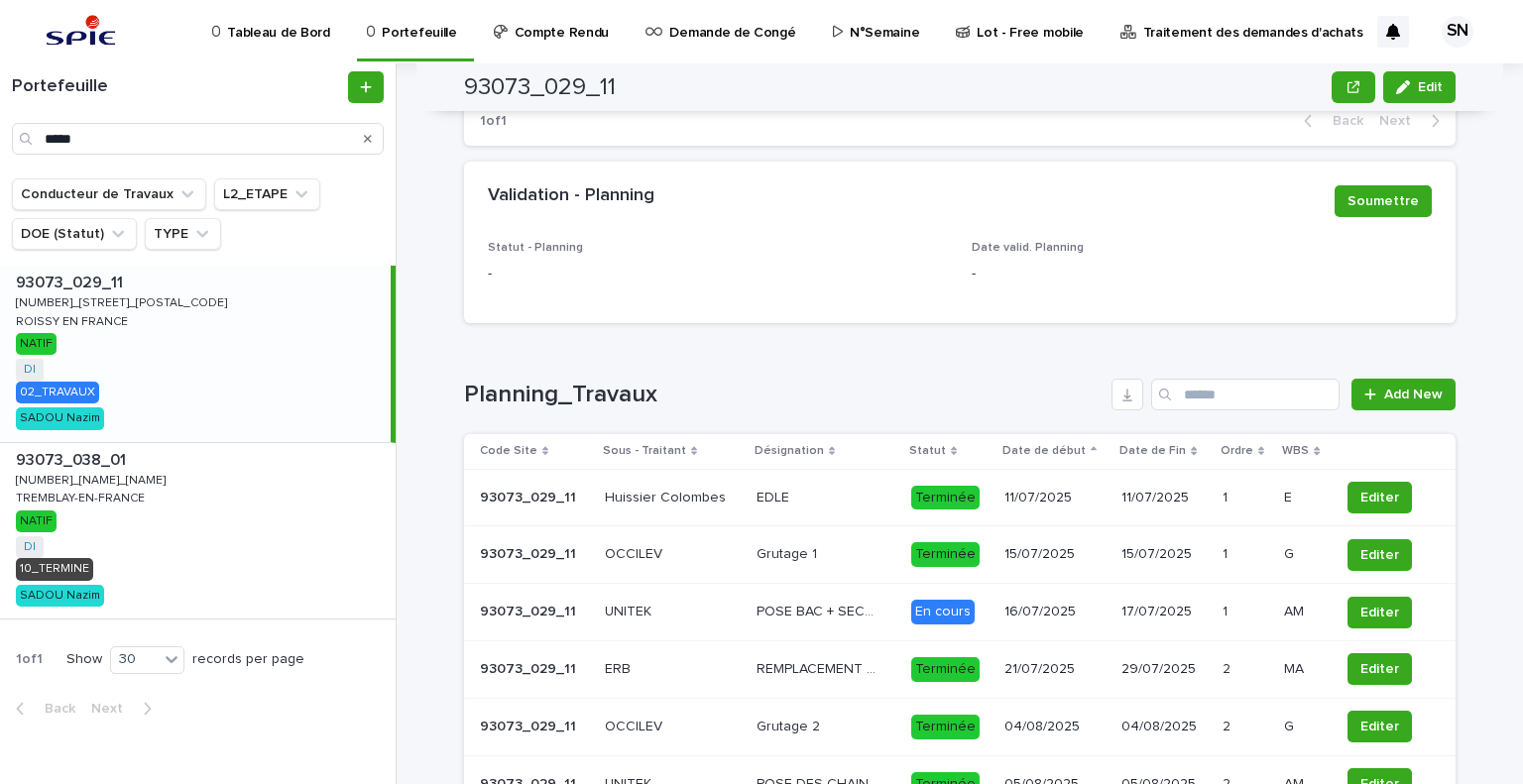 click on "Huissier Colombes" at bounding box center (667, 496) 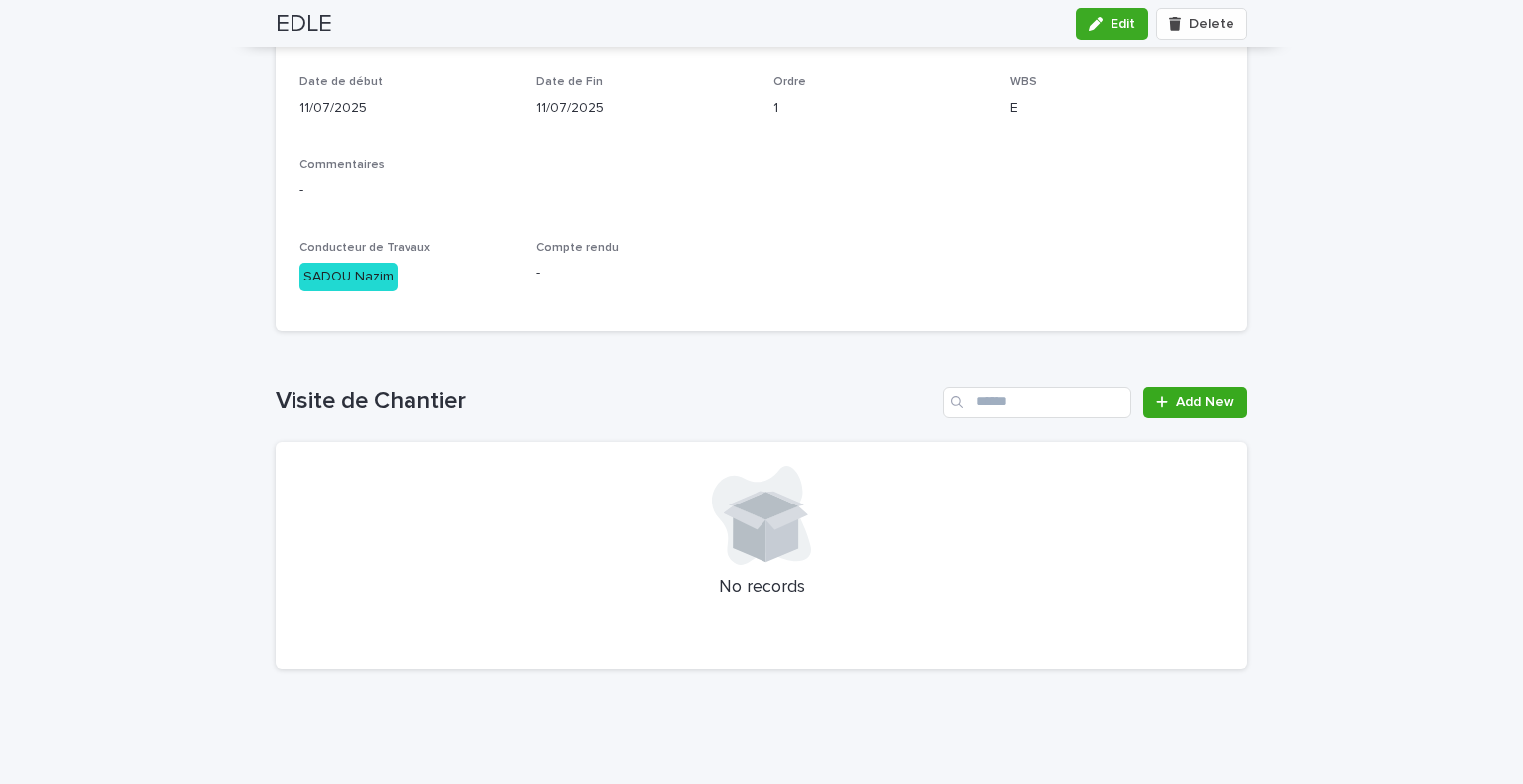 scroll, scrollTop: 0, scrollLeft: 0, axis: both 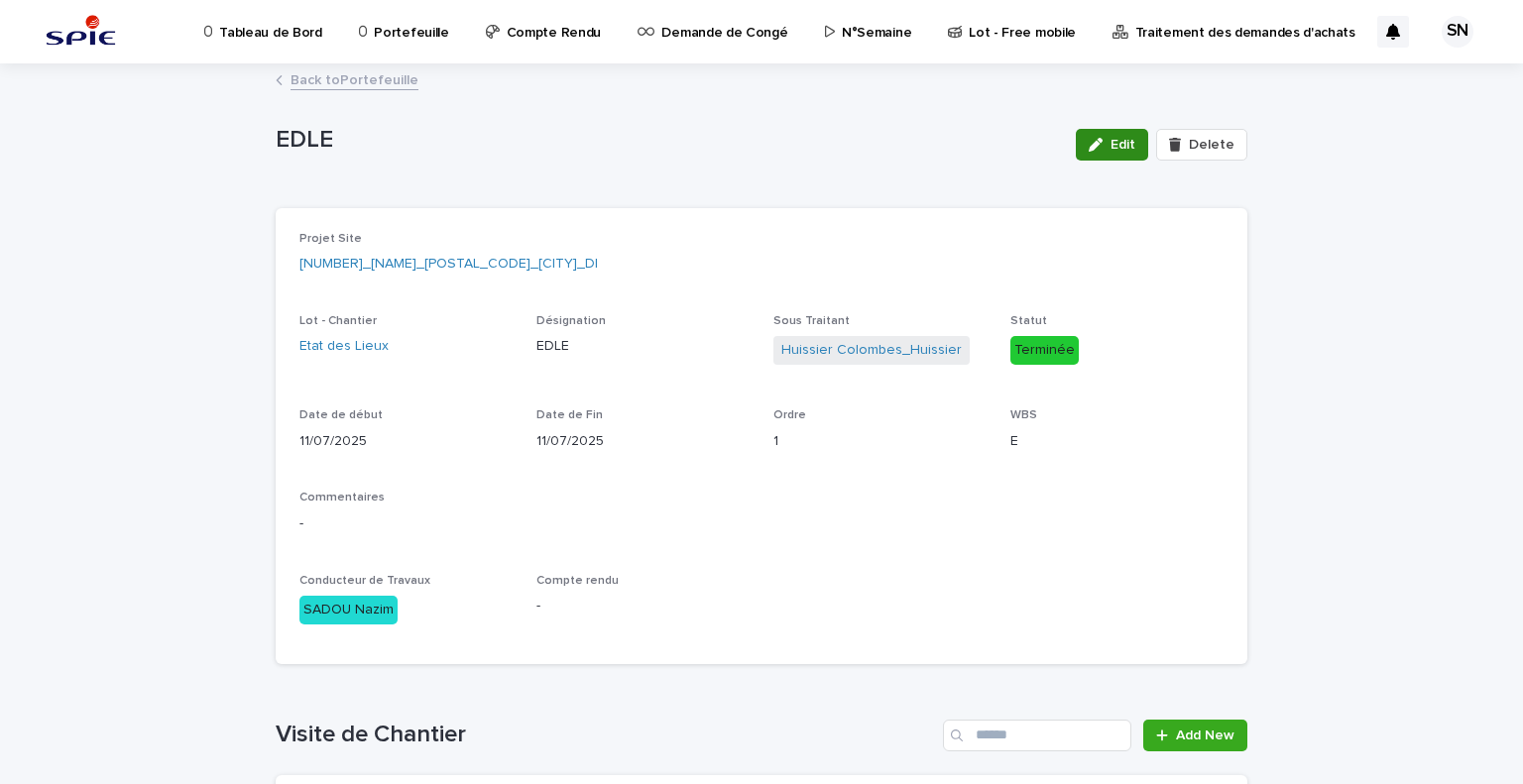 click 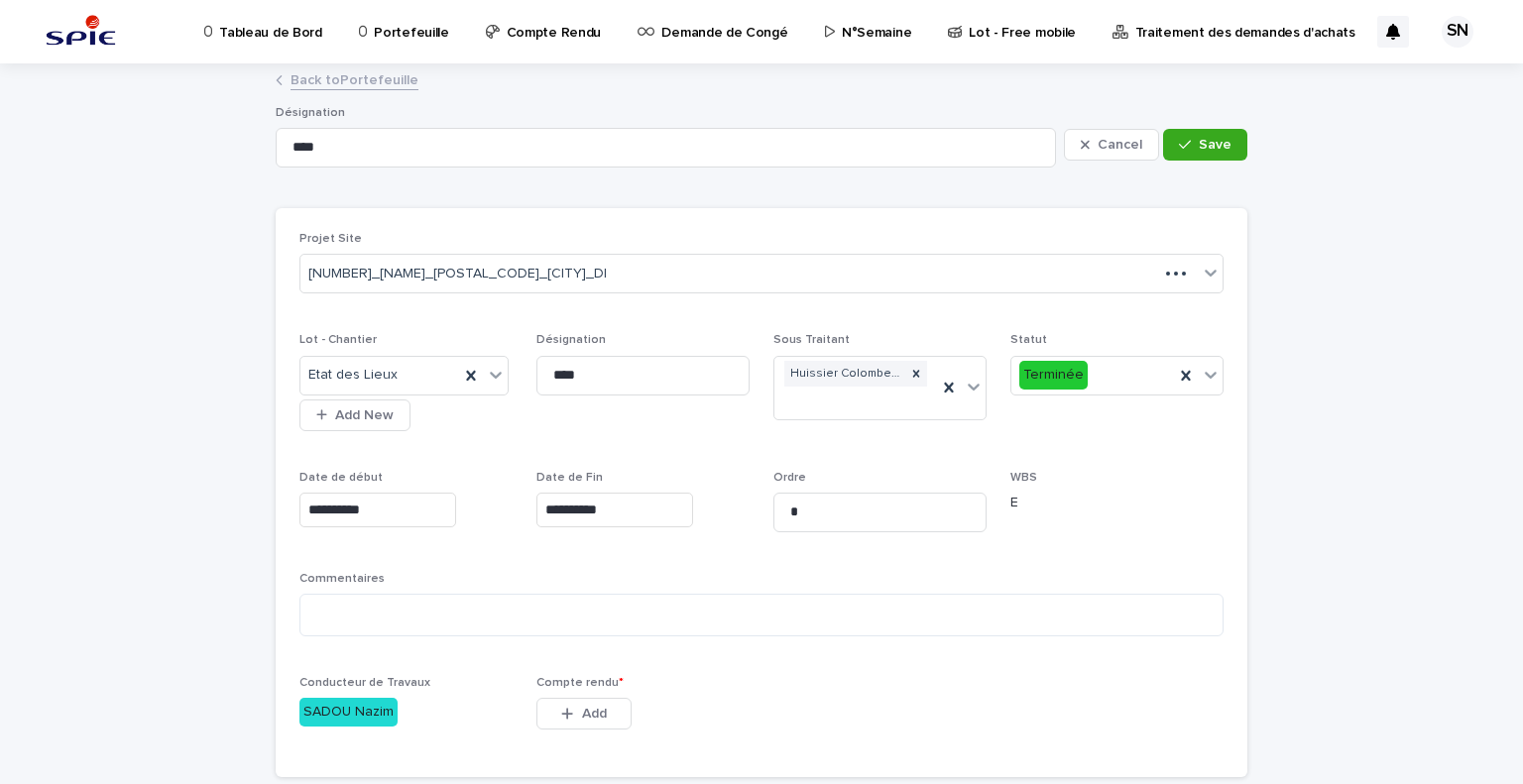 scroll, scrollTop: 198, scrollLeft: 0, axis: vertical 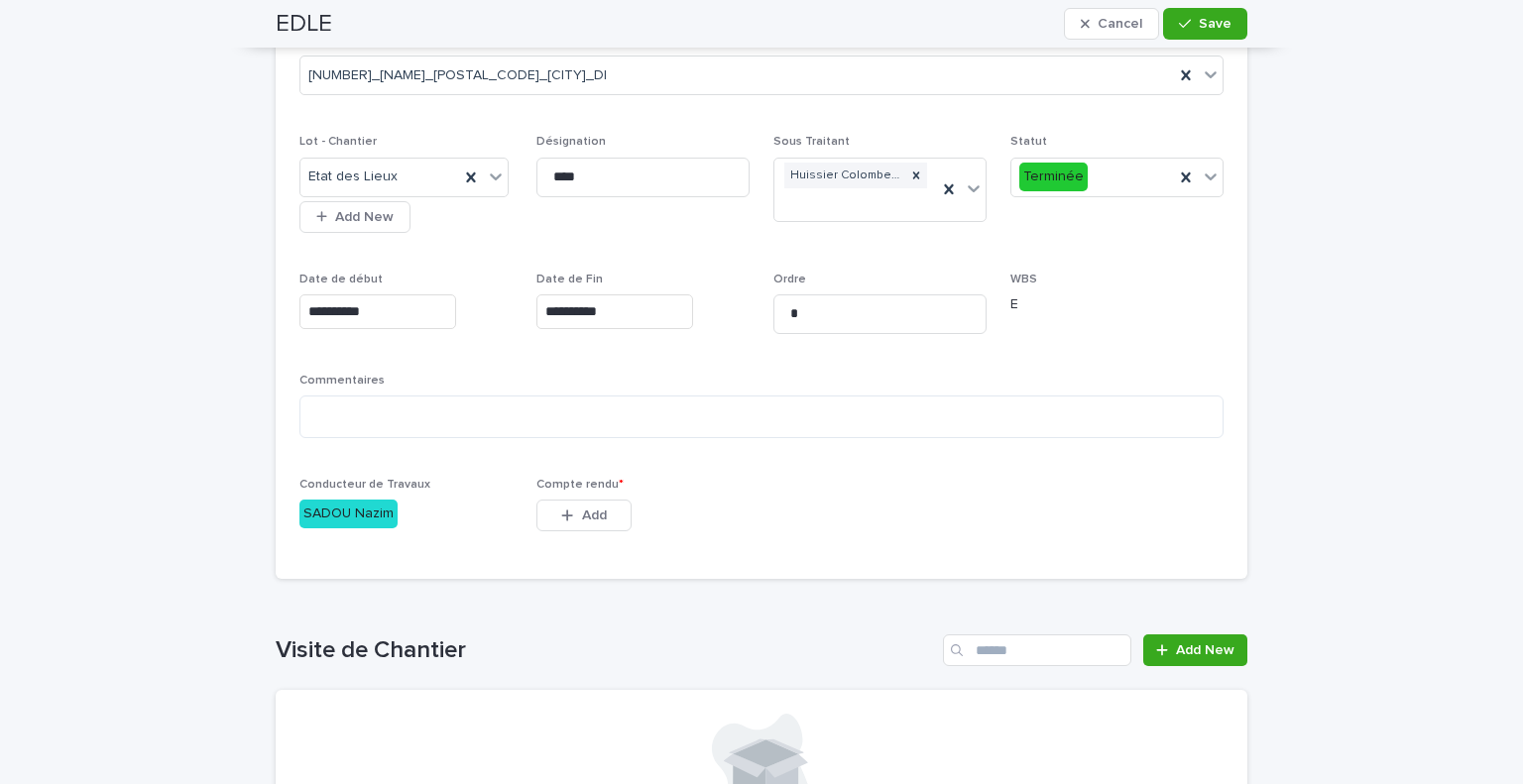 click on "**********" at bounding box center (762, 294) 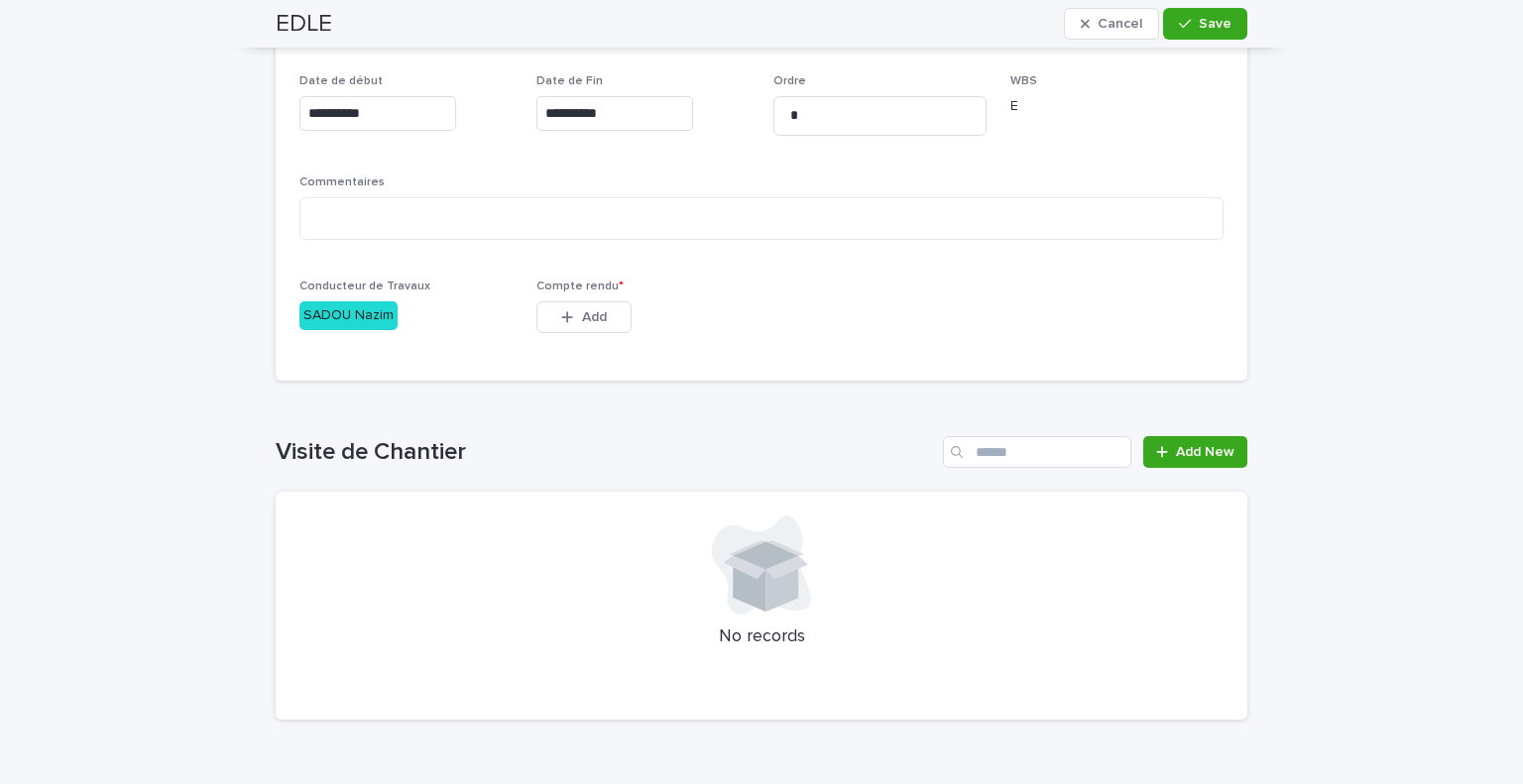 scroll, scrollTop: 99, scrollLeft: 0, axis: vertical 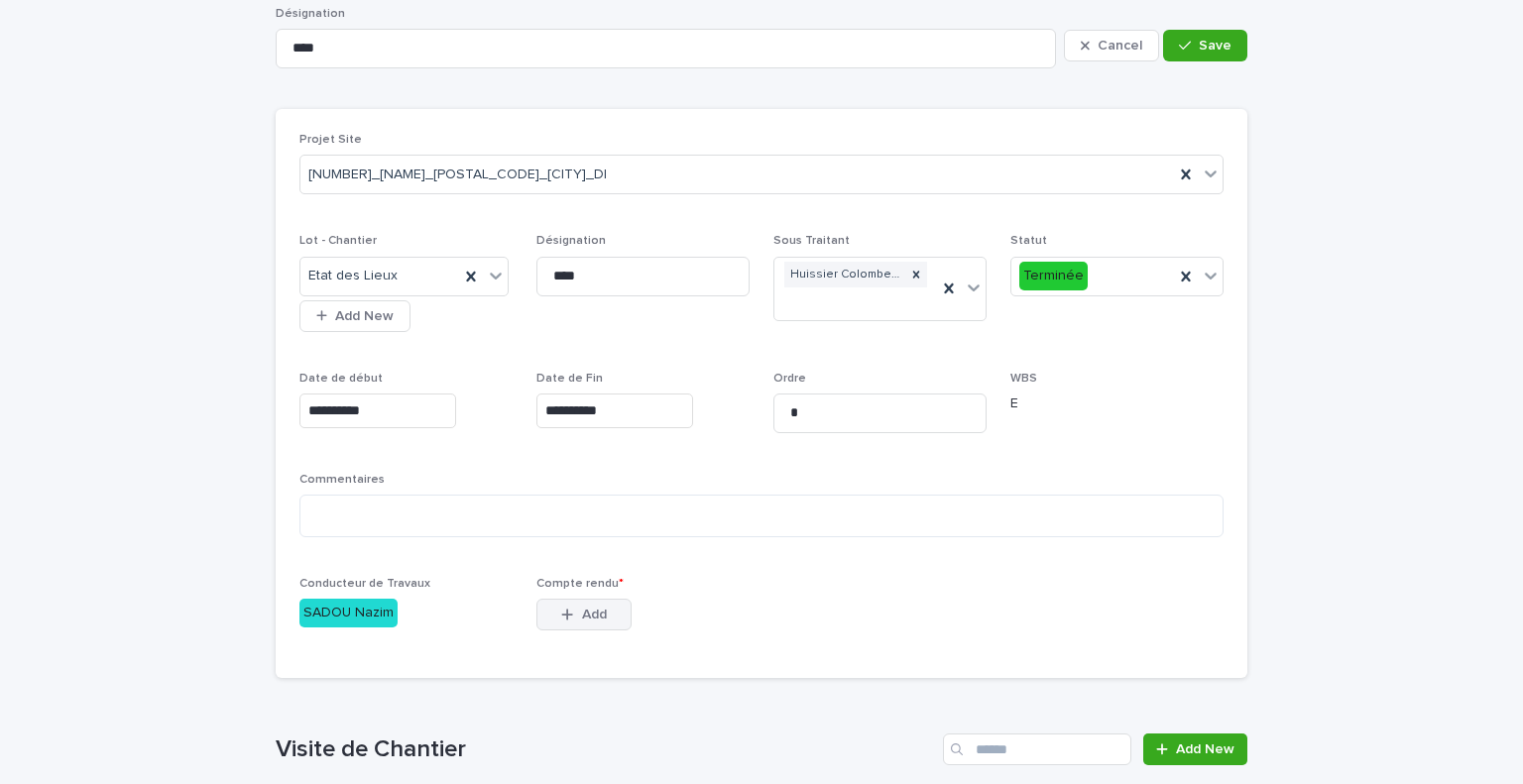 click 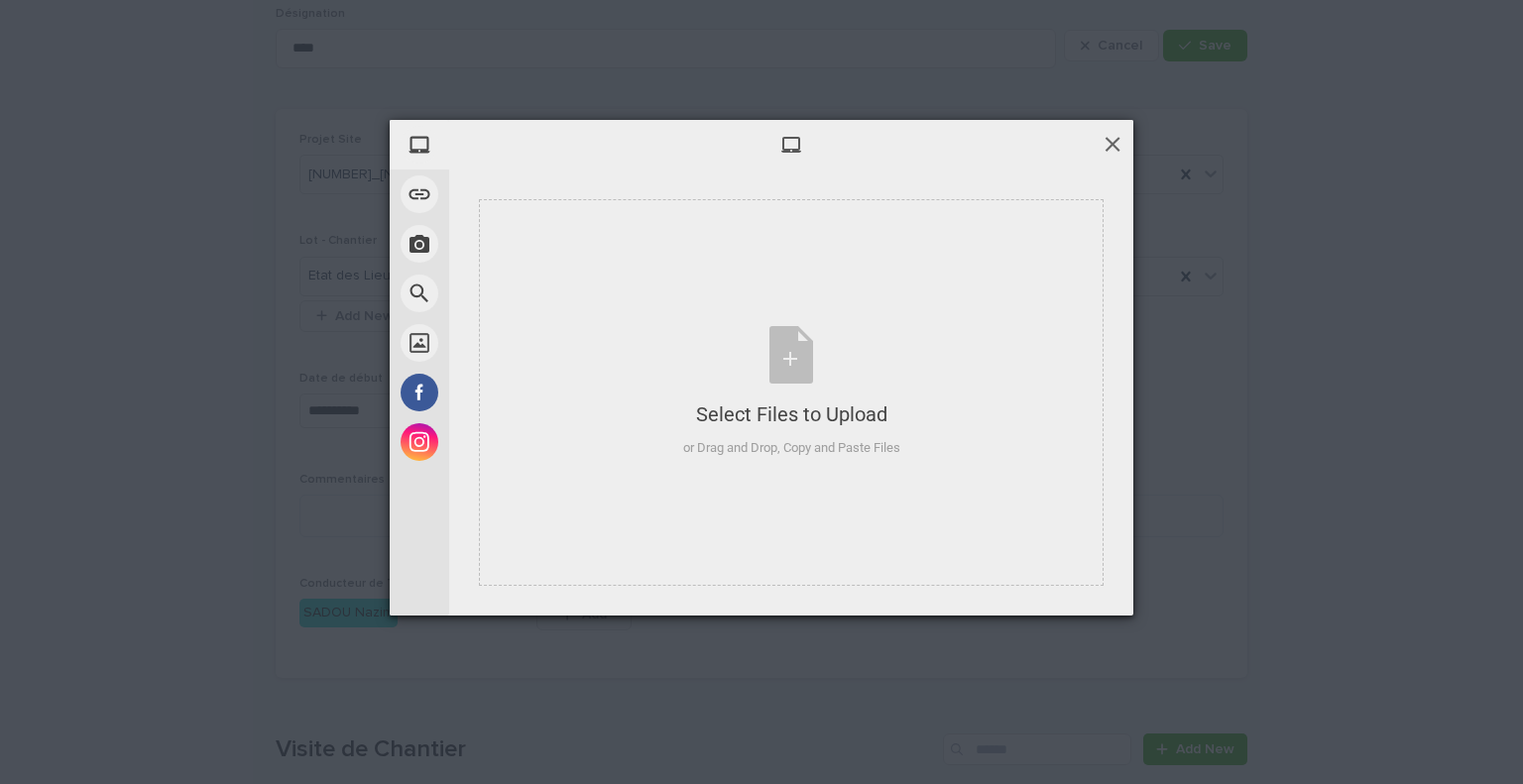 click at bounding box center (1113, 144) 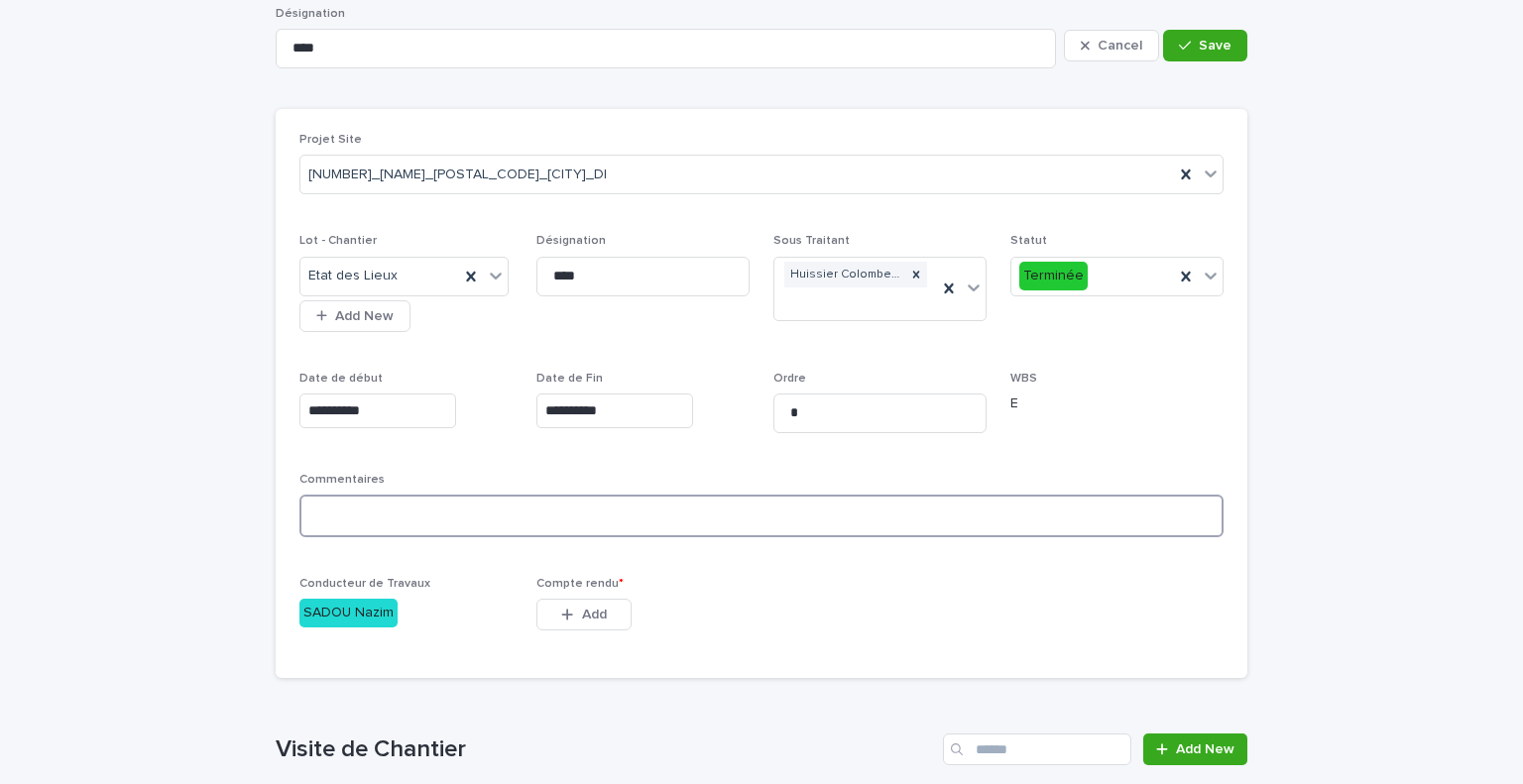 click at bounding box center (762, 515) 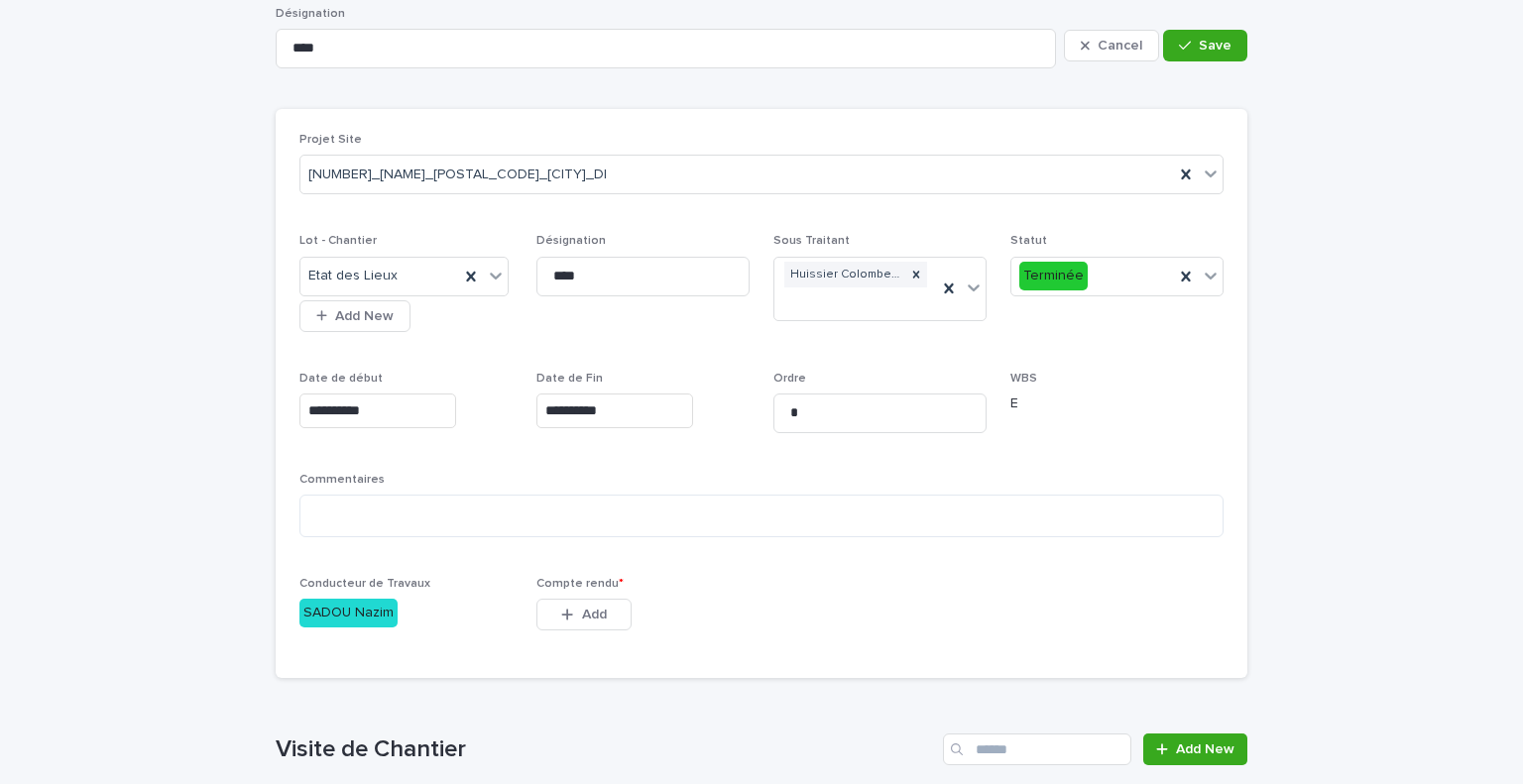 click on "This file cannot be opened Download File Add" at bounding box center [643, 618] 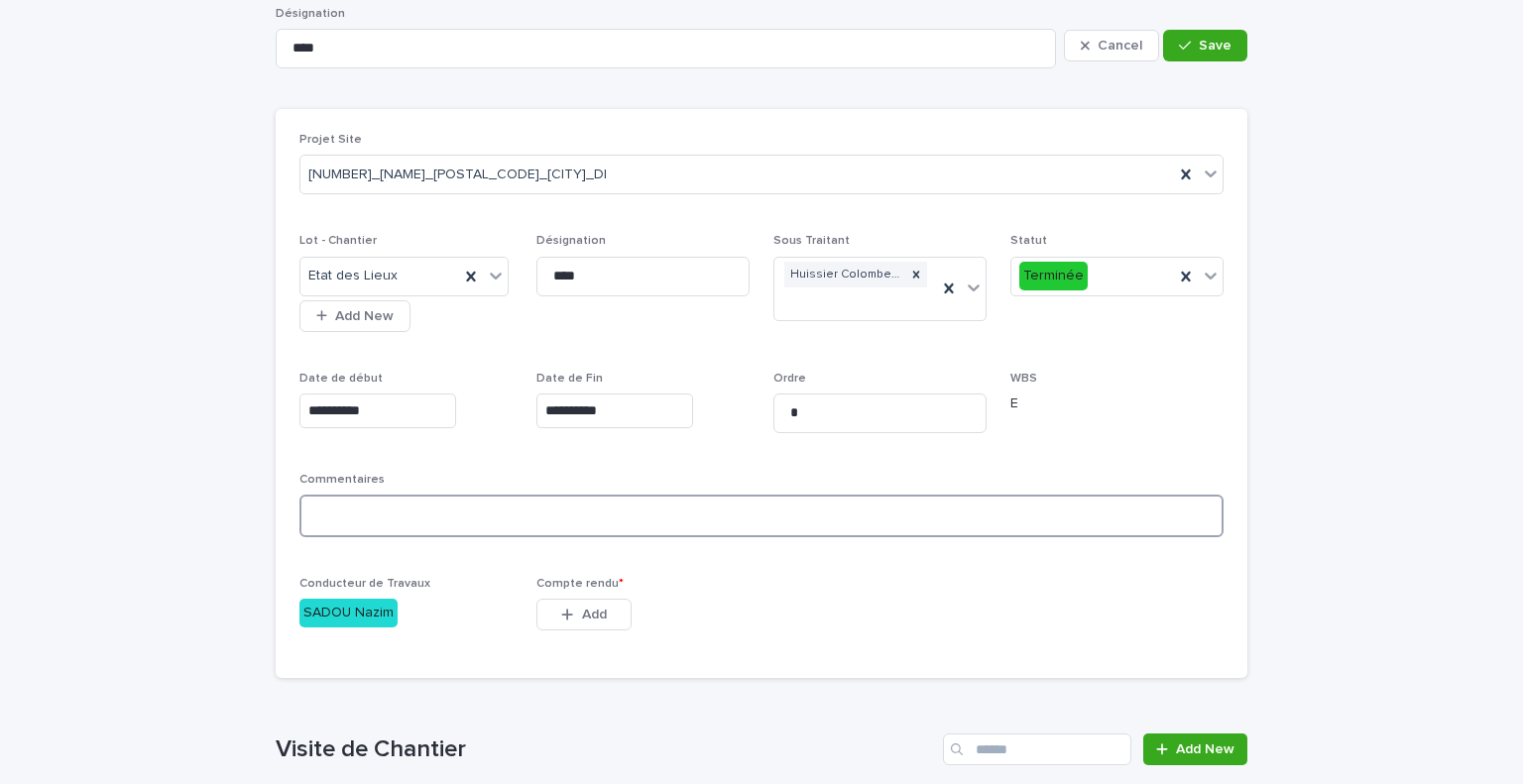 click at bounding box center (762, 515) 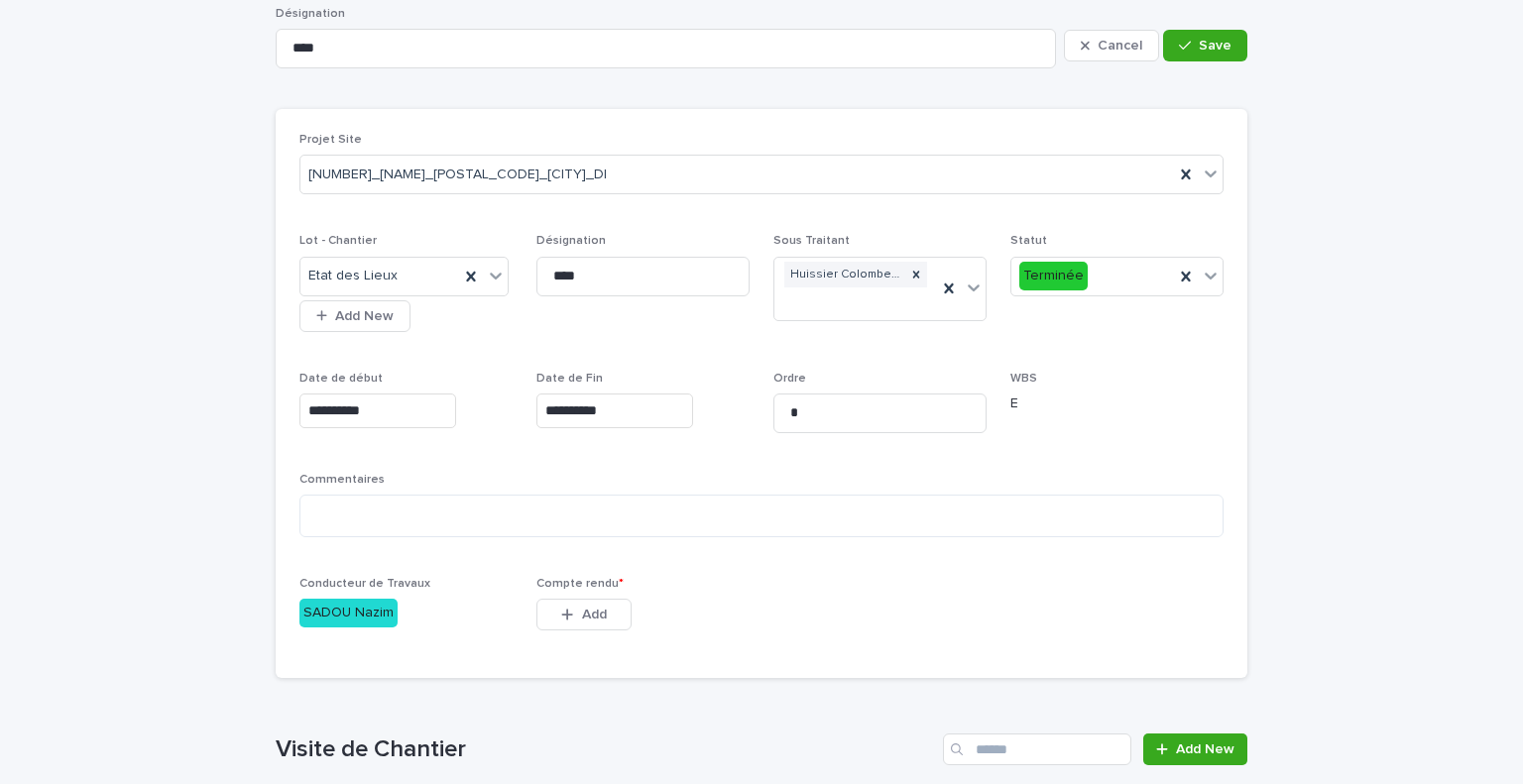 click on "Compte rendu *" at bounding box center (580, 584) 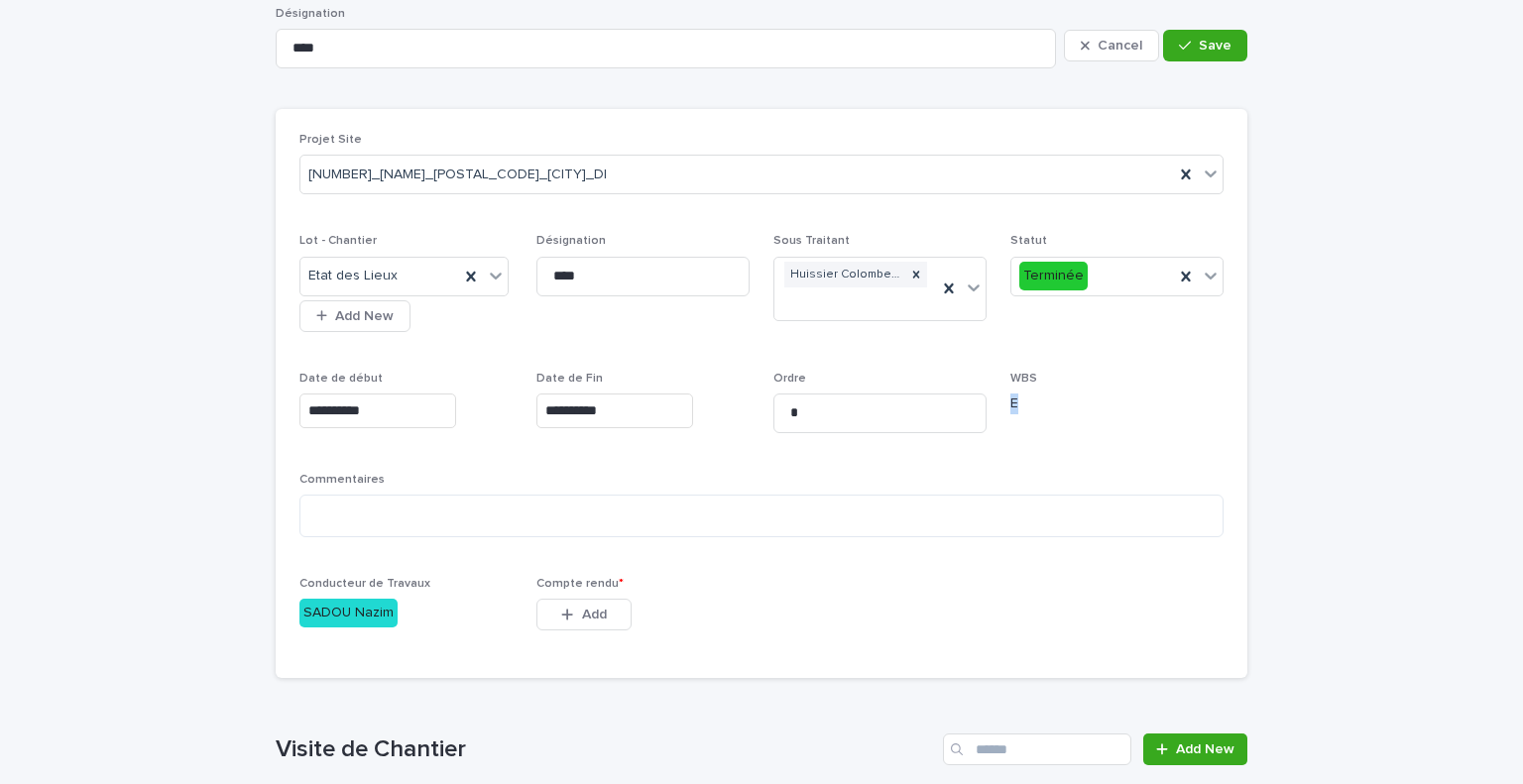 drag, startPoint x: 999, startPoint y: 397, endPoint x: 1024, endPoint y: 404, distance: 25.96151 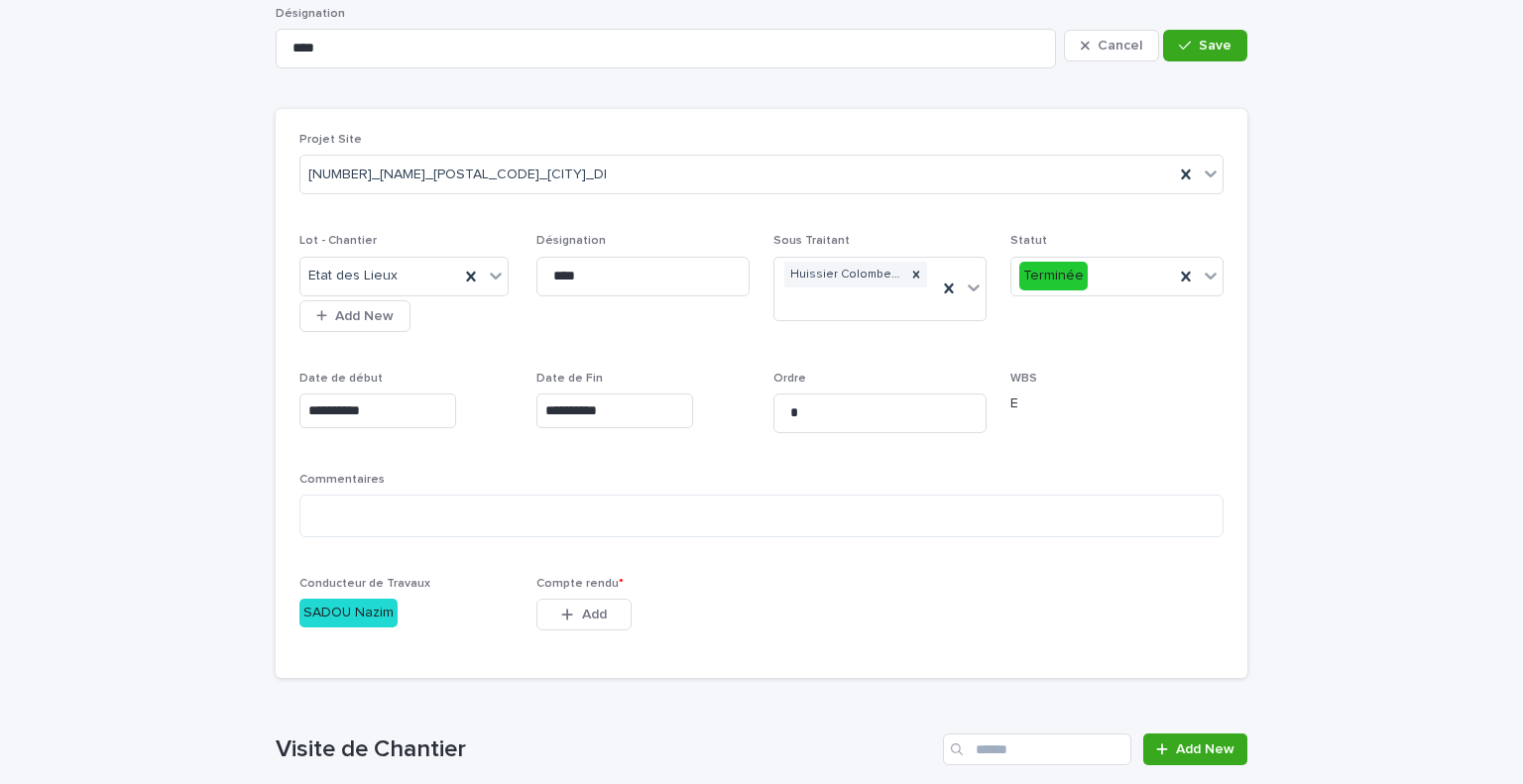 click on "Cancel Save" at bounding box center [1155, 46] 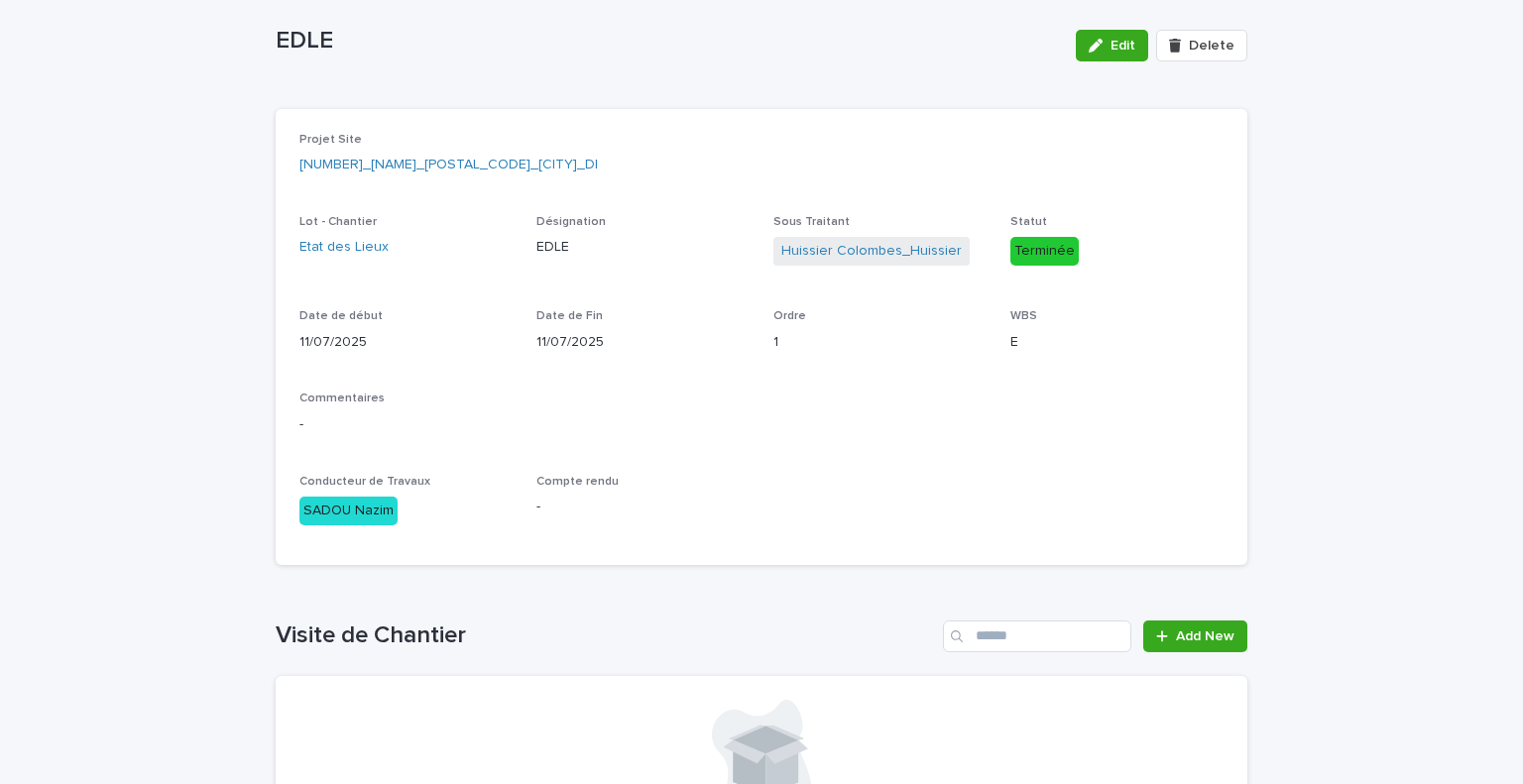 scroll, scrollTop: 43, scrollLeft: 0, axis: vertical 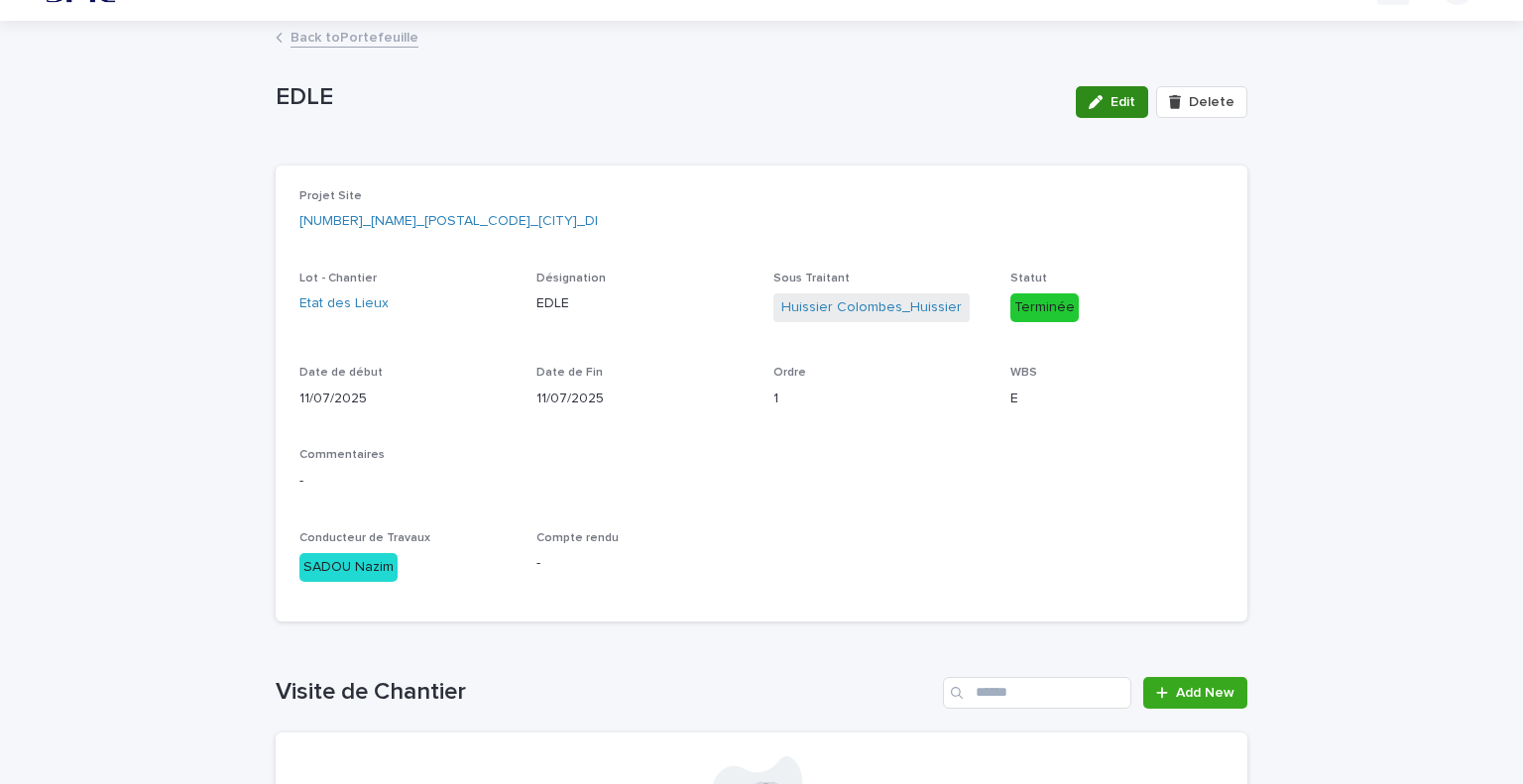 drag, startPoint x: 1108, startPoint y: 103, endPoint x: 976, endPoint y: 154, distance: 141.50972 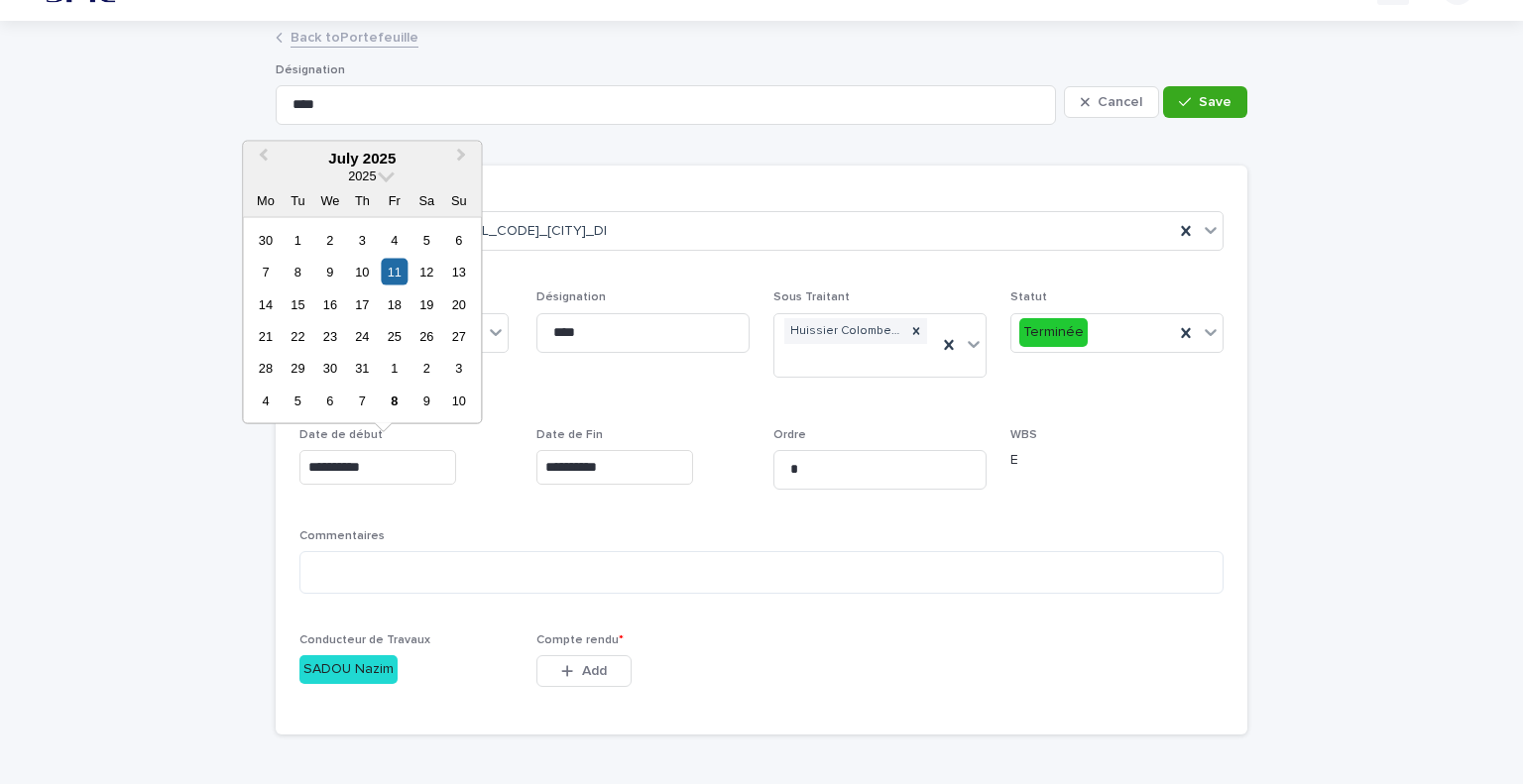 click on "**********" at bounding box center [378, 467] 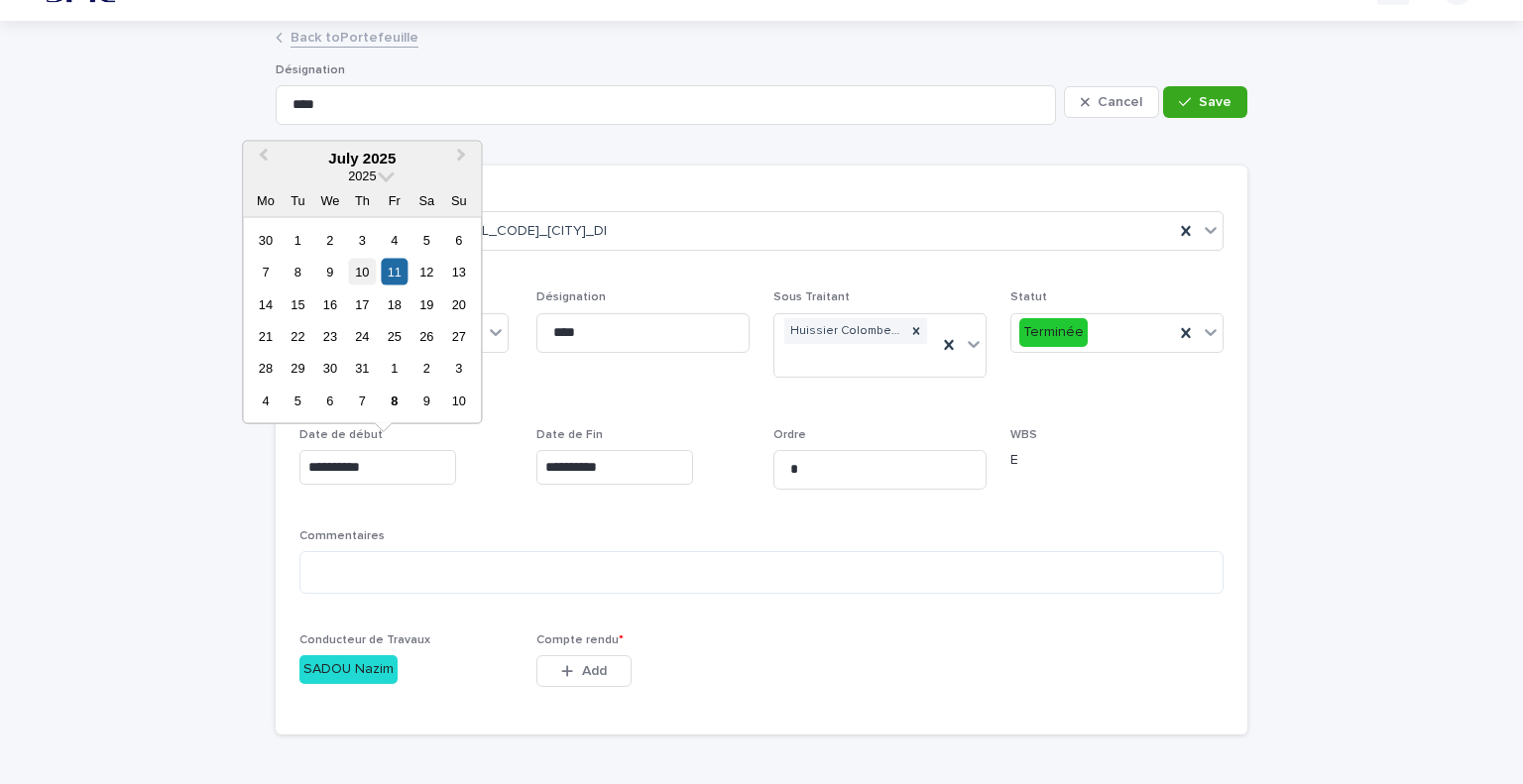 click on "10" at bounding box center [362, 272] 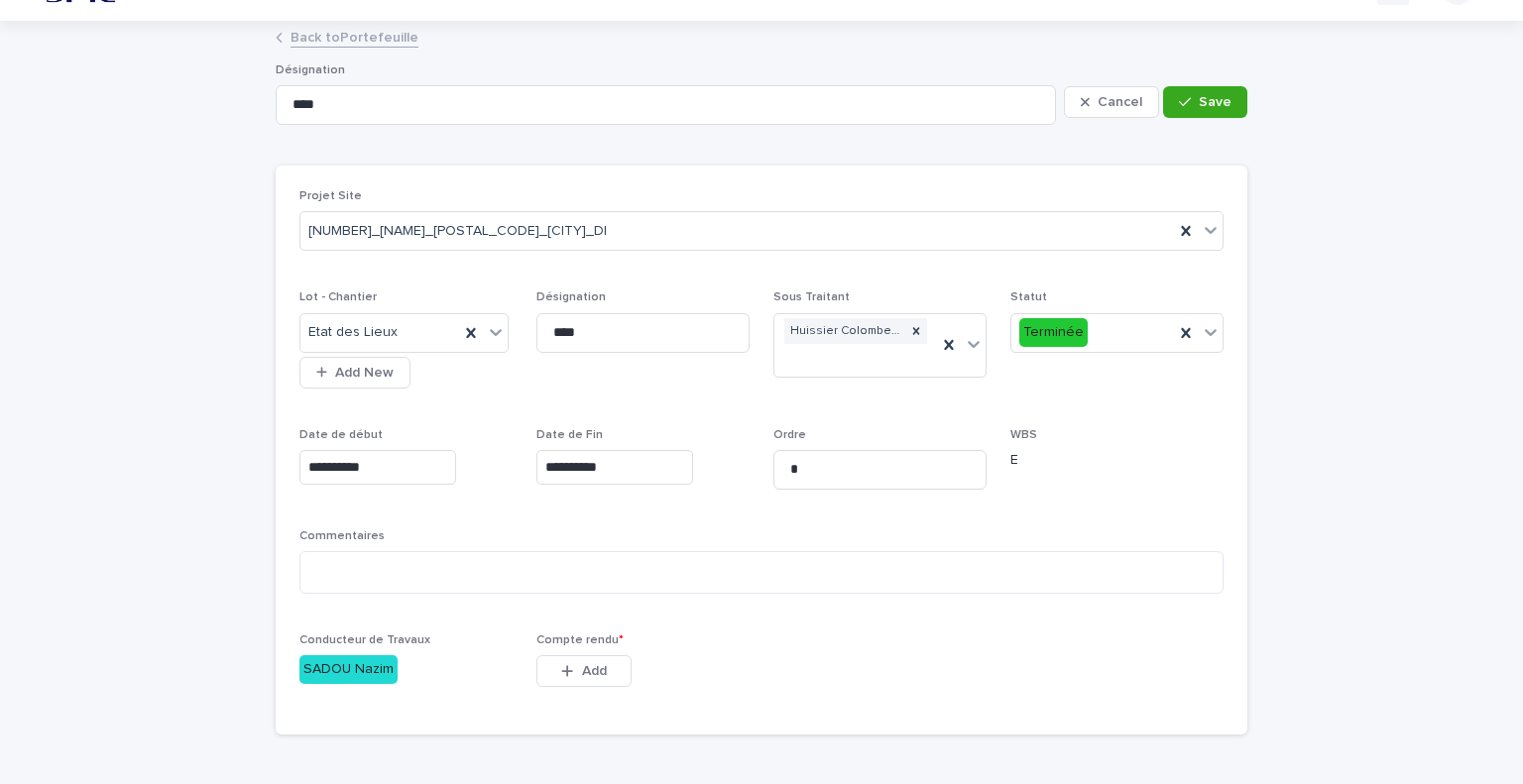 type on "**********" 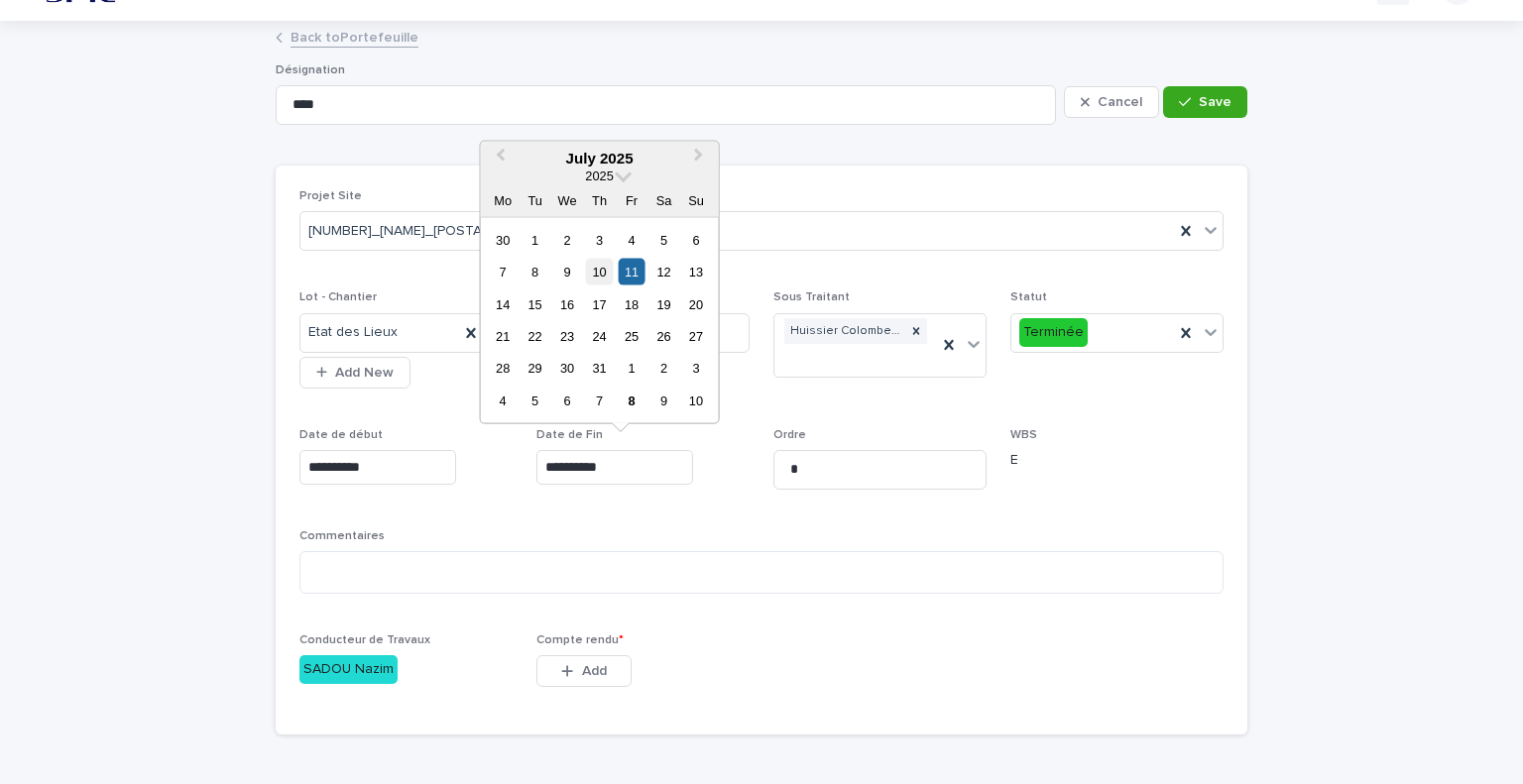 click on "10" at bounding box center (599, 272) 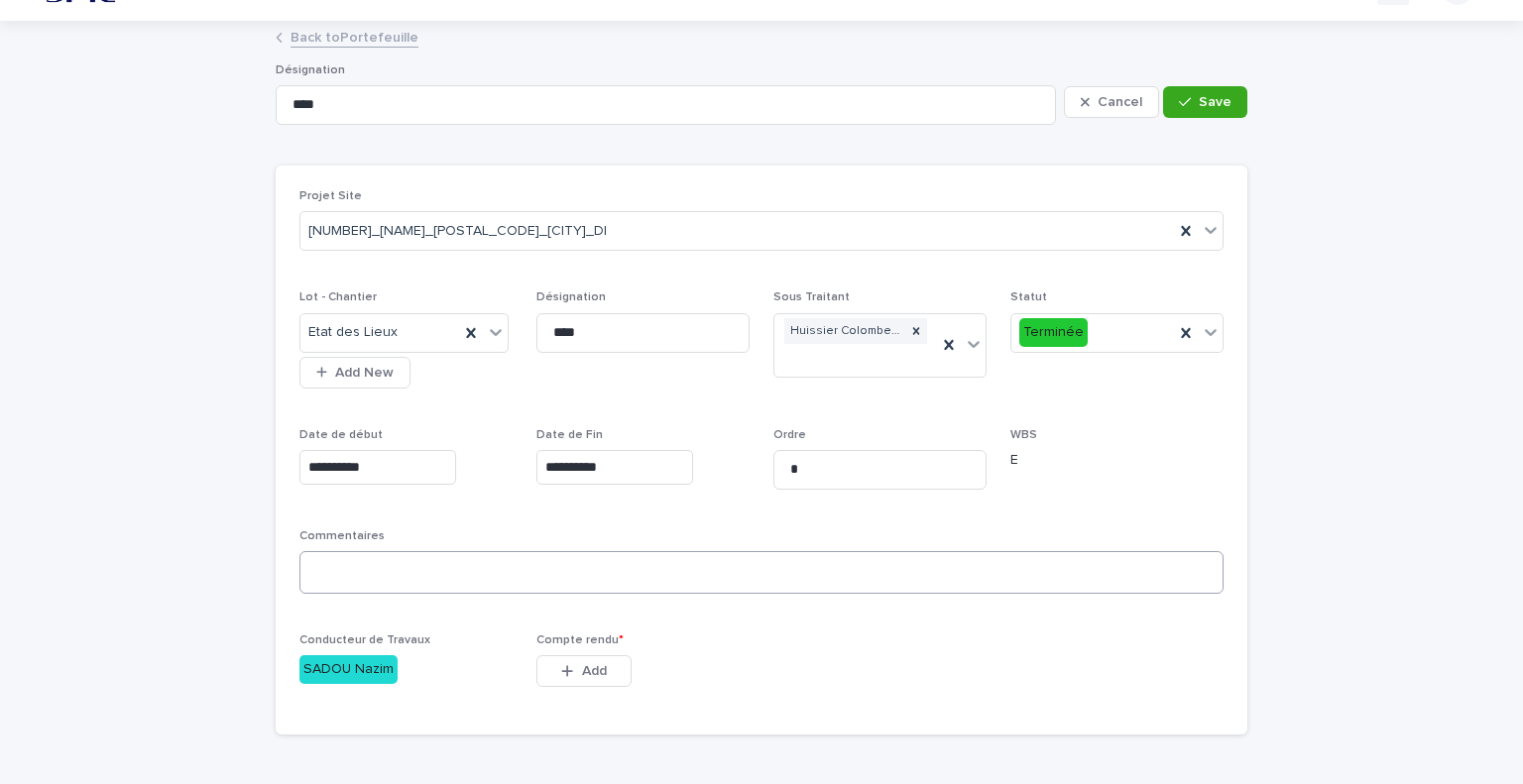 type on "**********" 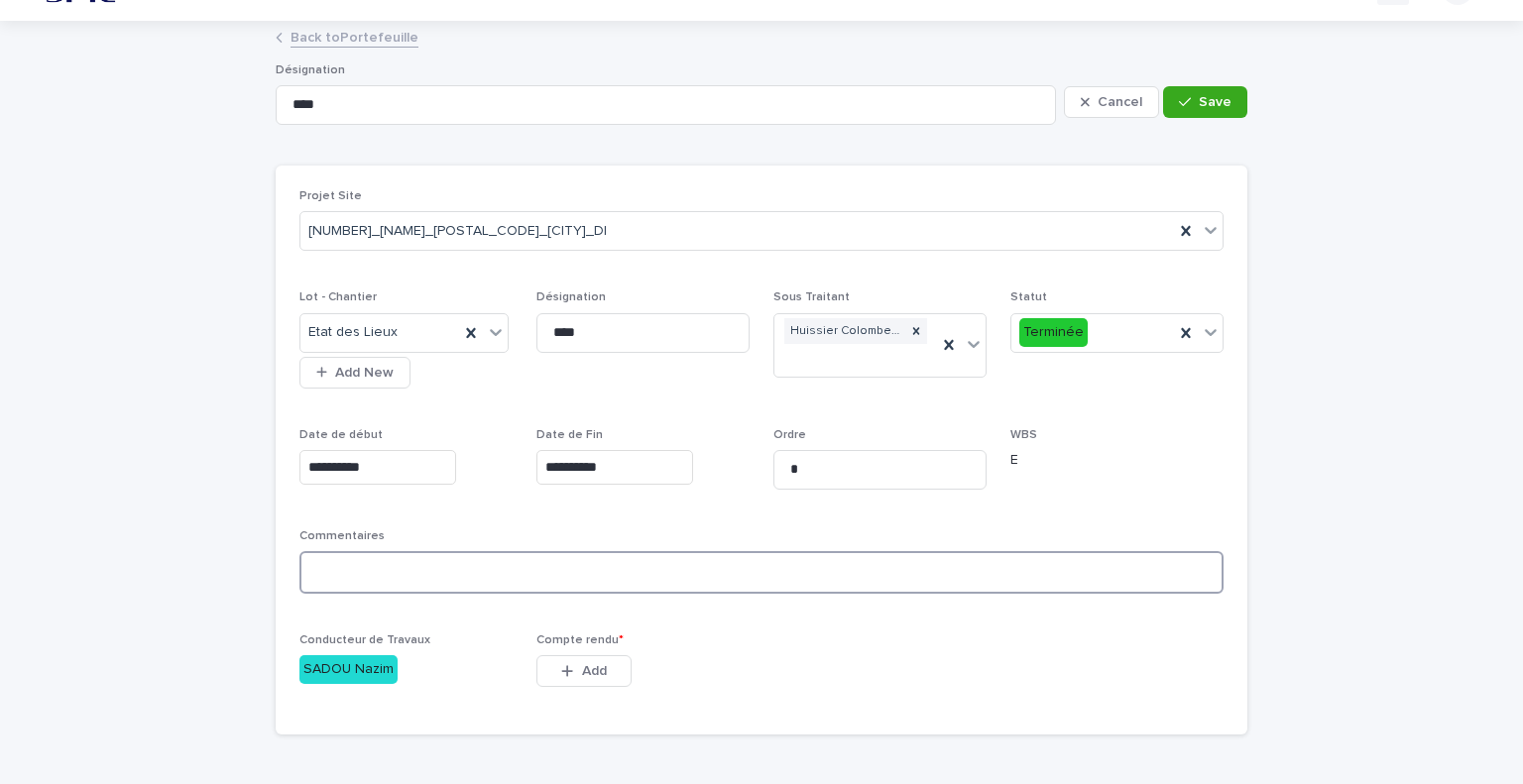 click at bounding box center (762, 572) 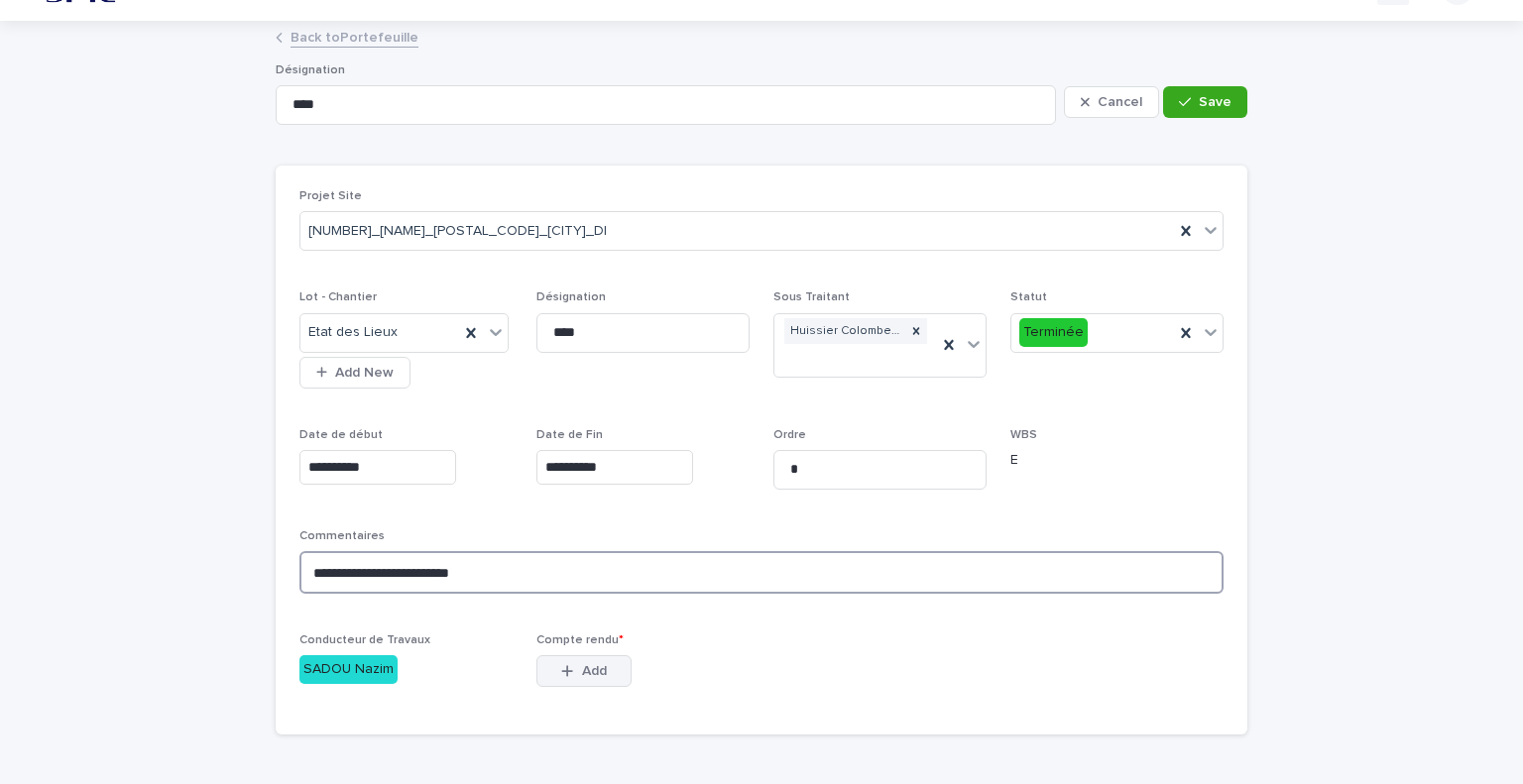 type on "**********" 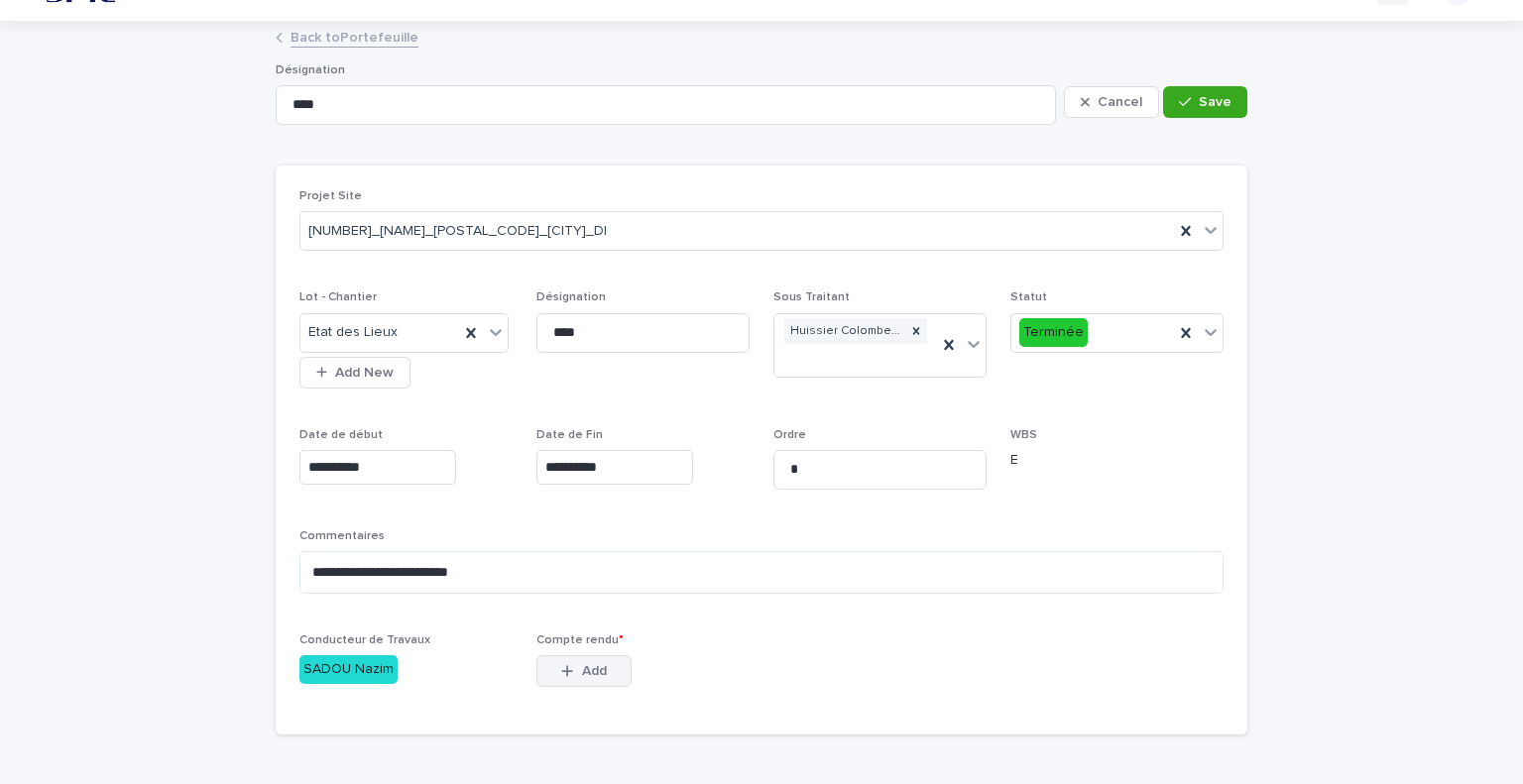 click on "Add" at bounding box center (594, 671) 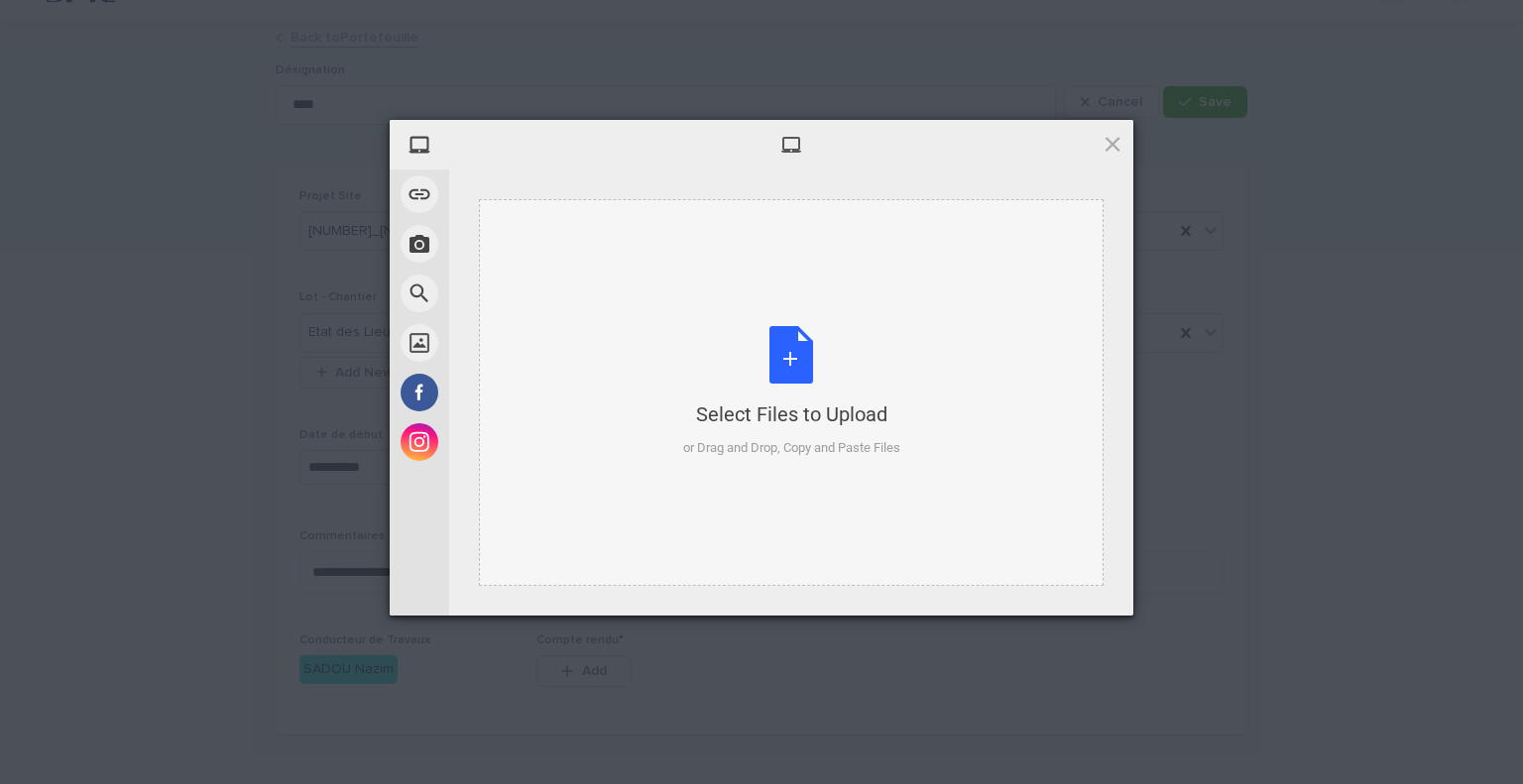 type 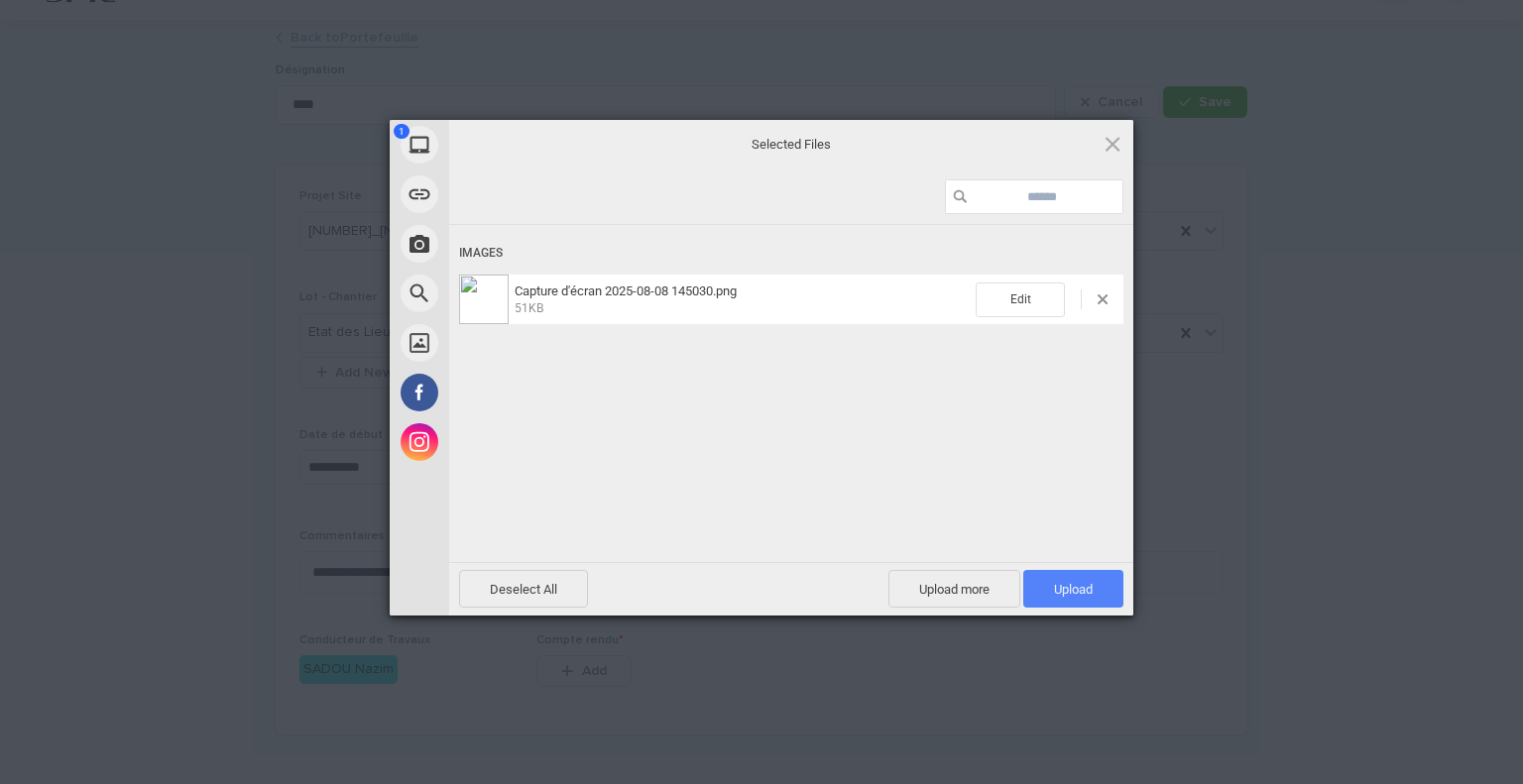 click on "Upload
1" at bounding box center (1073, 589) 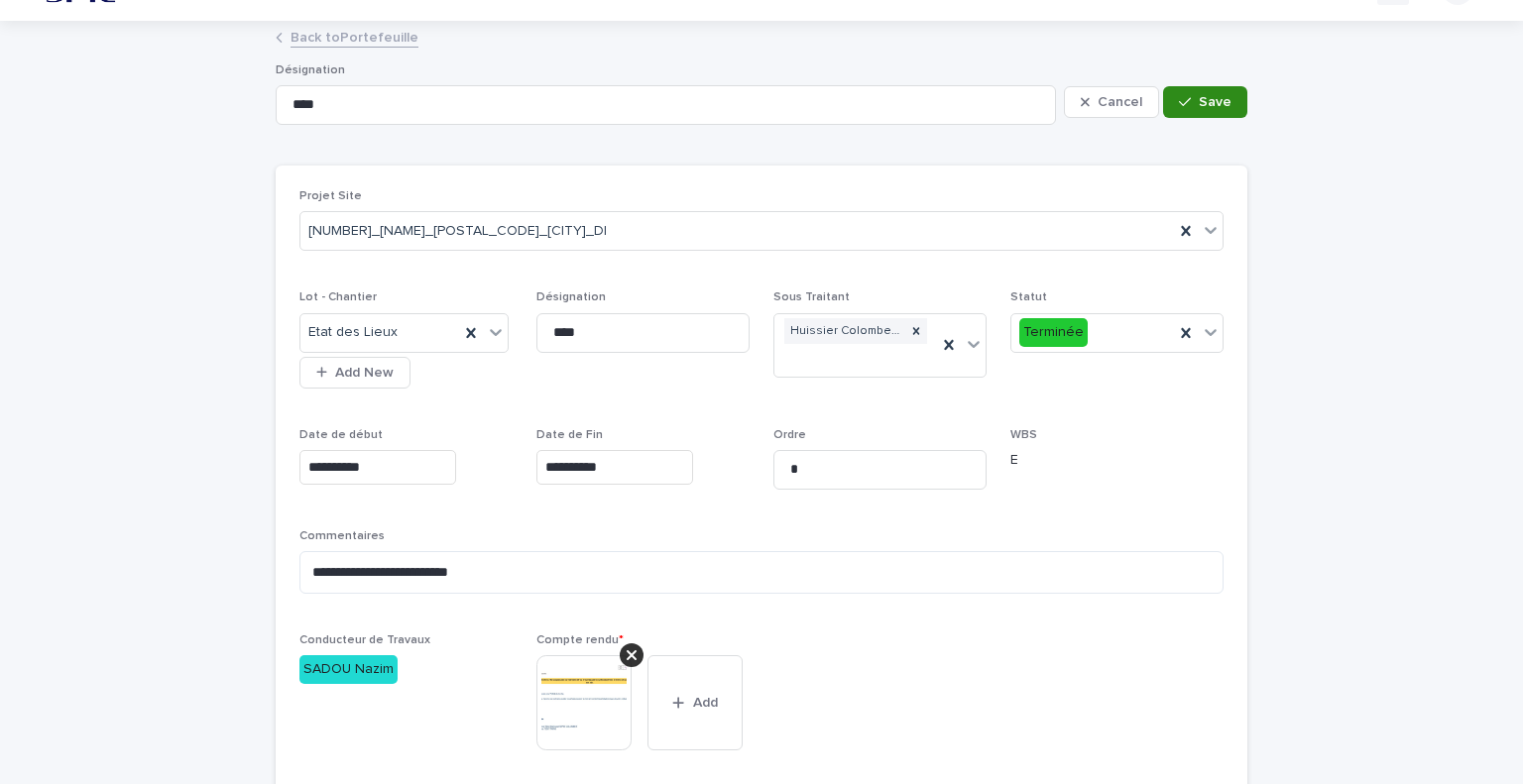 click on "Save" at bounding box center [1205, 102] 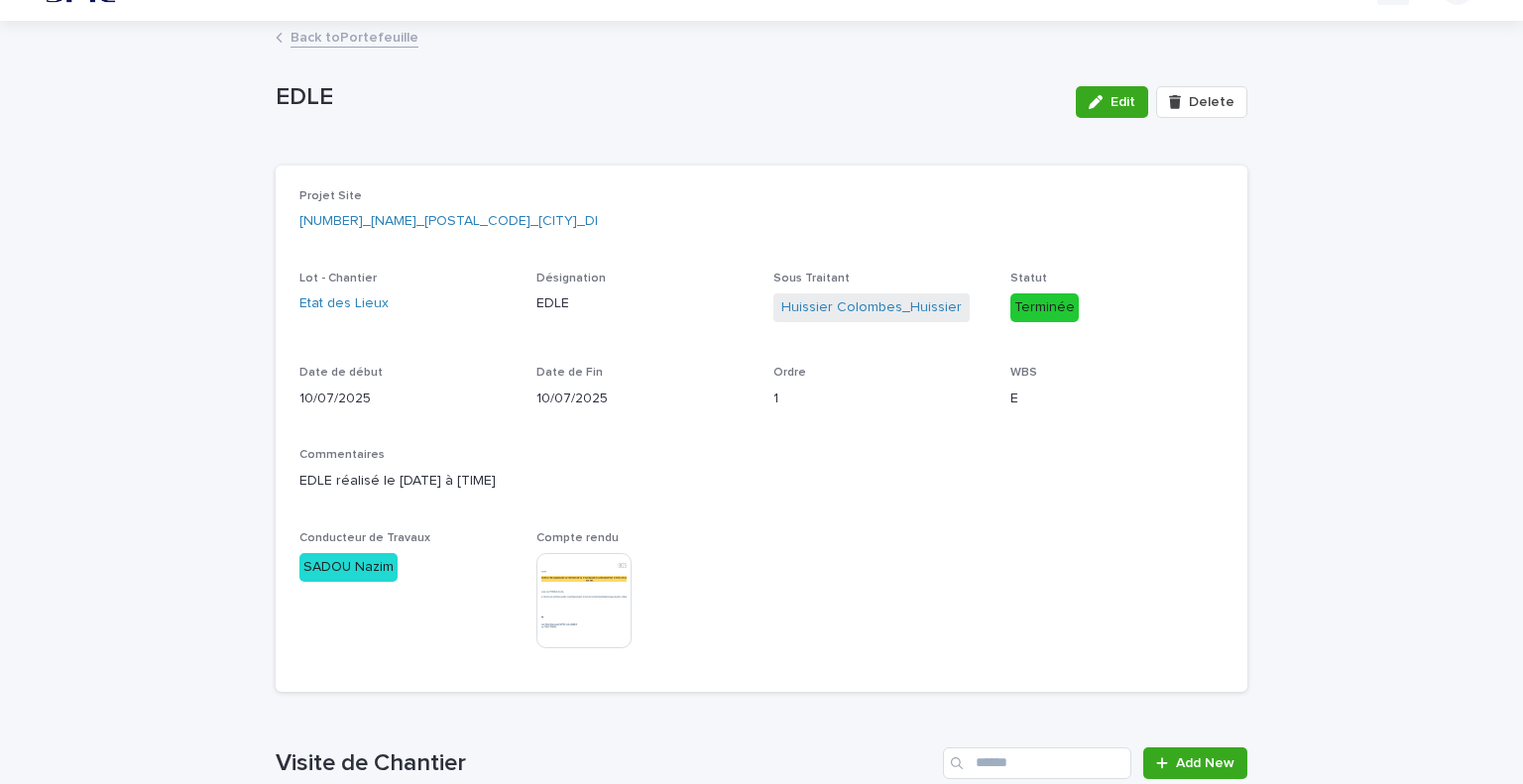 click on "Back to  Portefeuille" at bounding box center [354, 36] 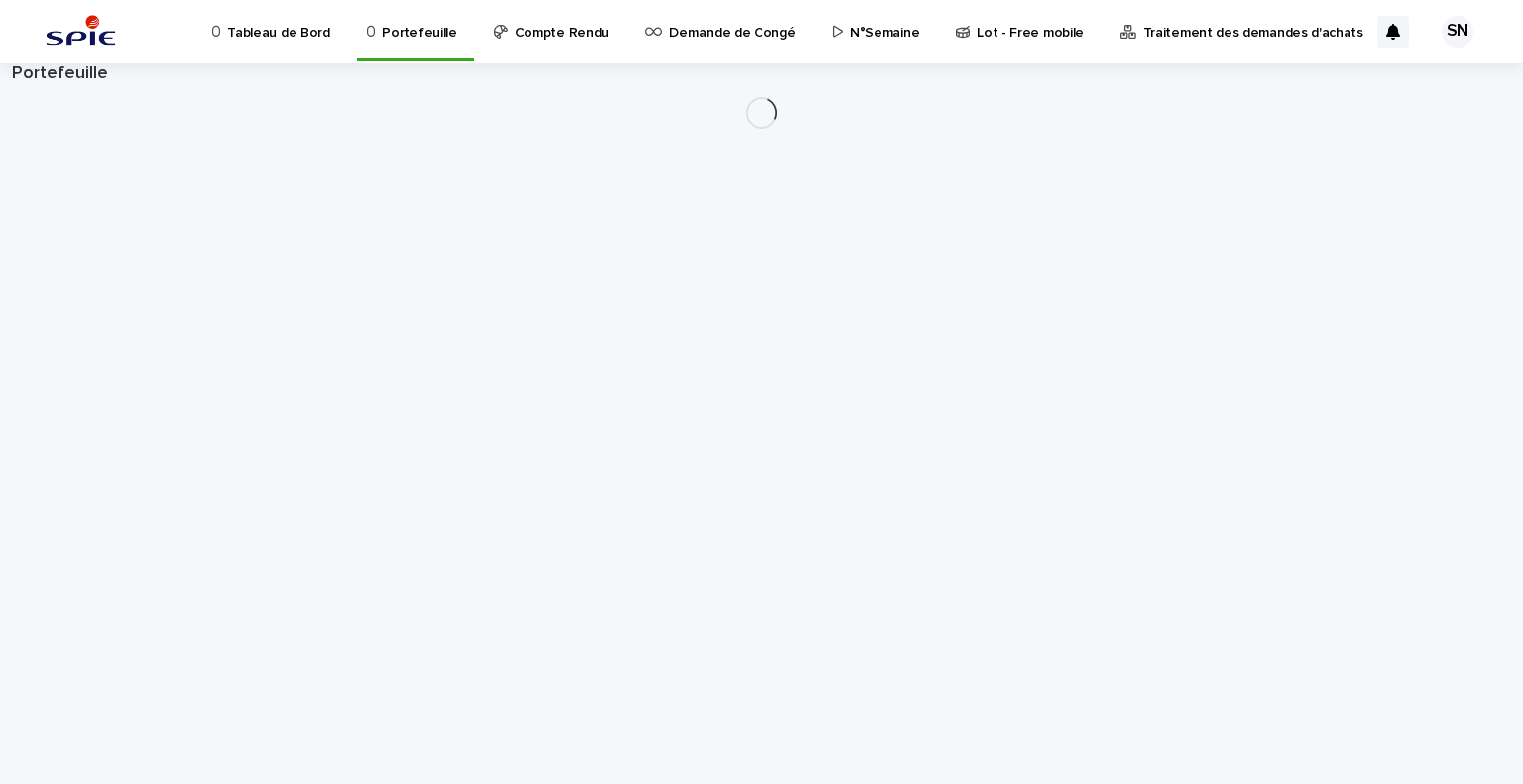 scroll, scrollTop: 0, scrollLeft: 0, axis: both 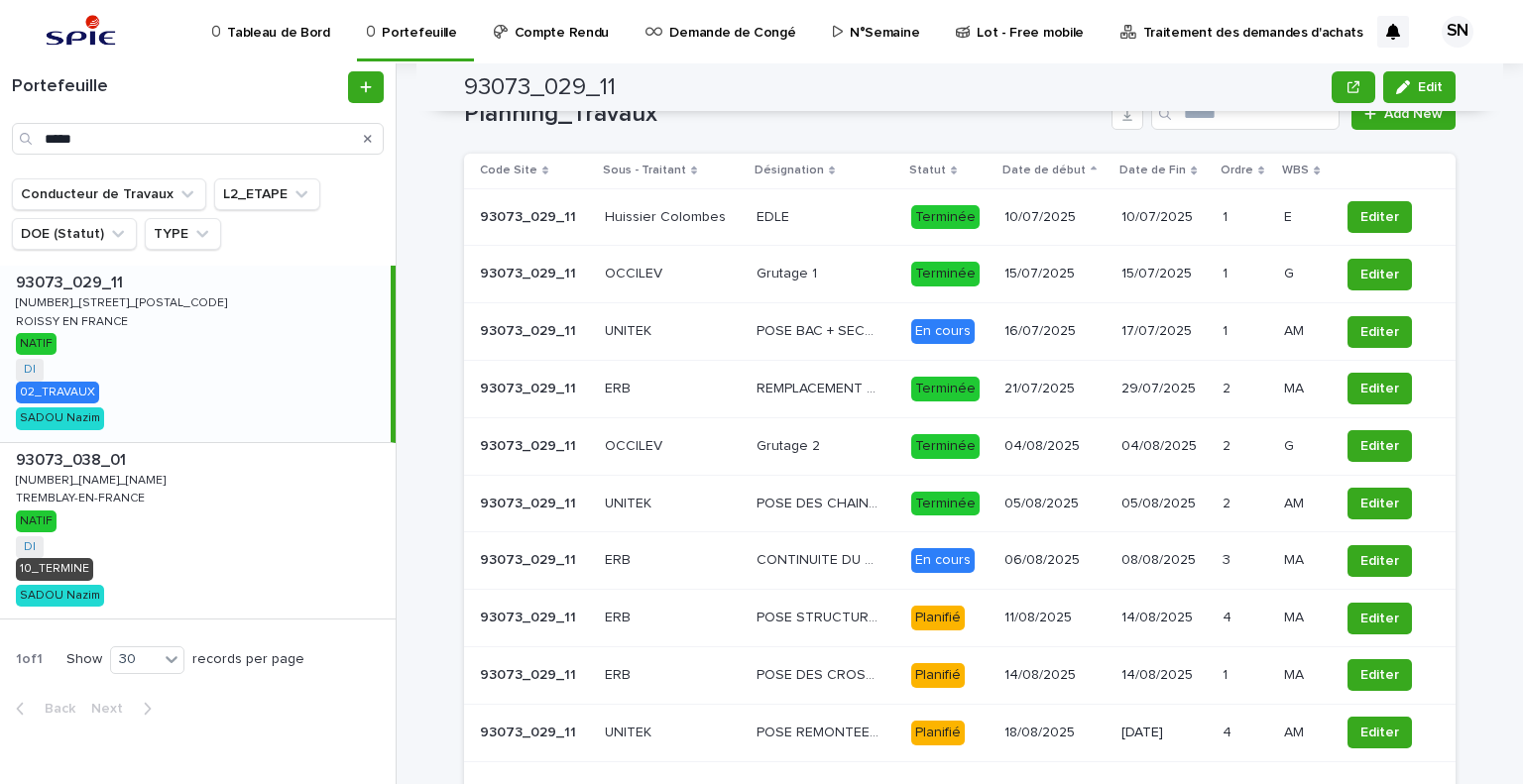 click on "POSE DES CHAINETTES AUTOUR DES SKYDOMES" at bounding box center (820, 502) 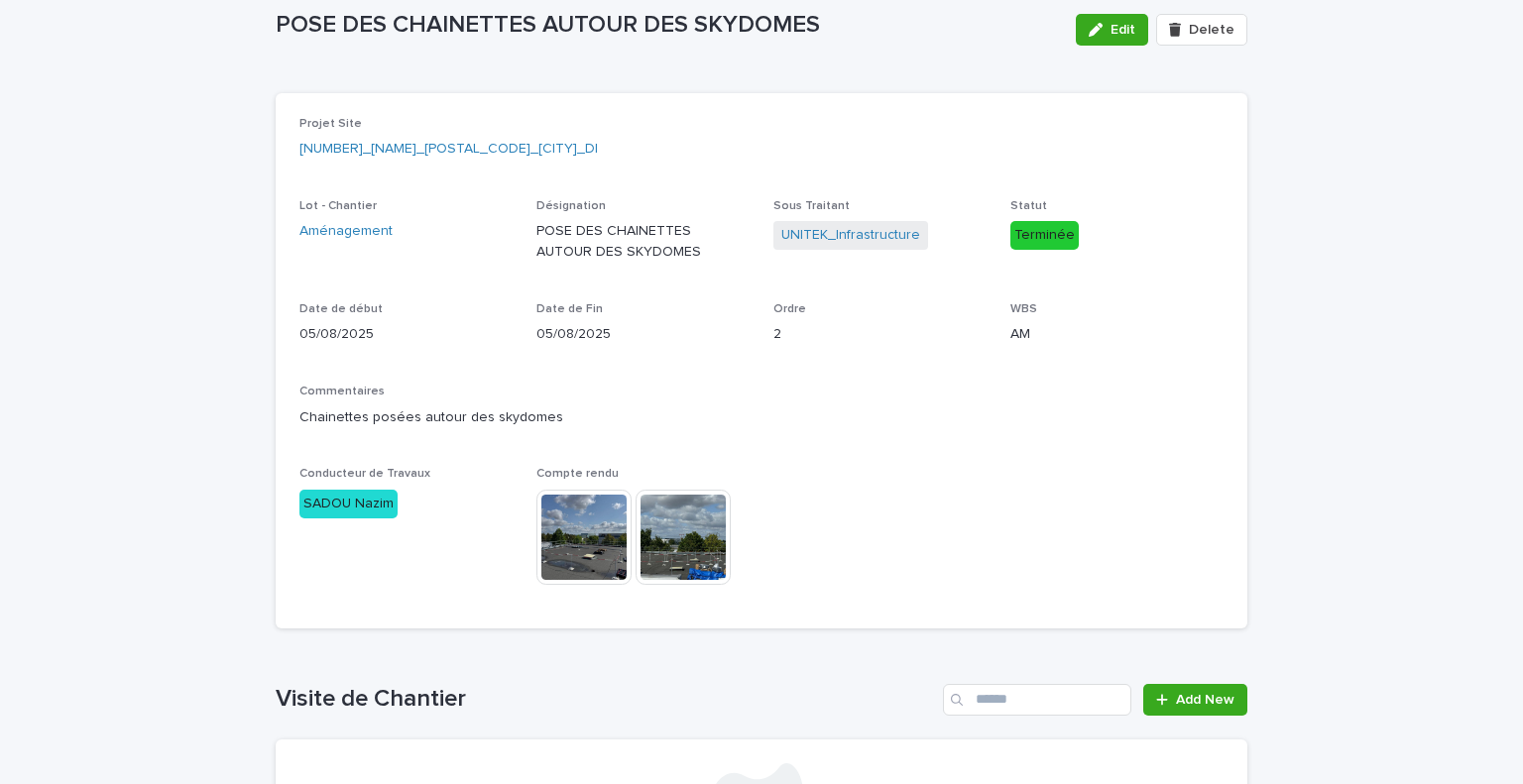 scroll, scrollTop: 0, scrollLeft: 0, axis: both 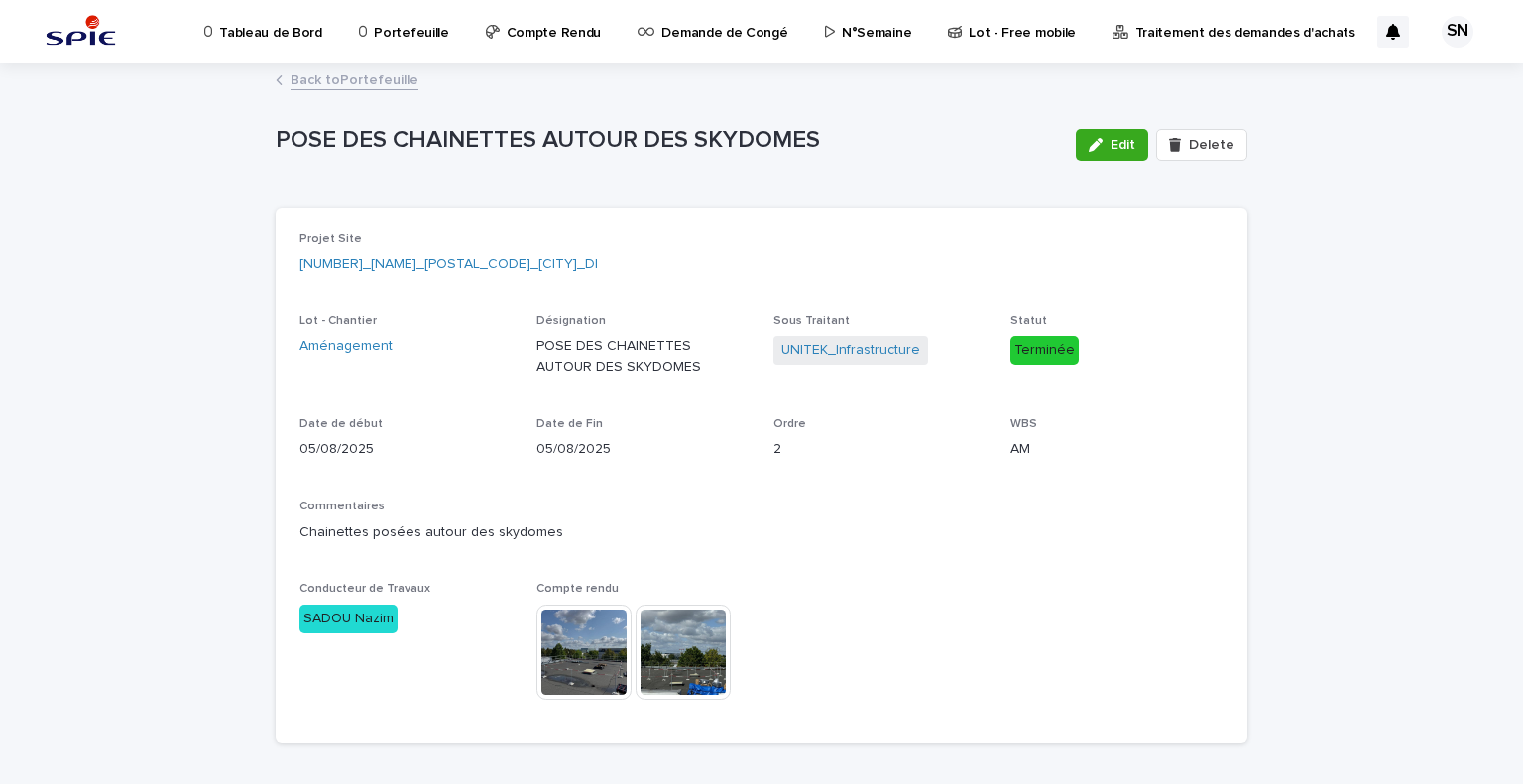 click on "Back to  Portefeuille" at bounding box center (354, 78) 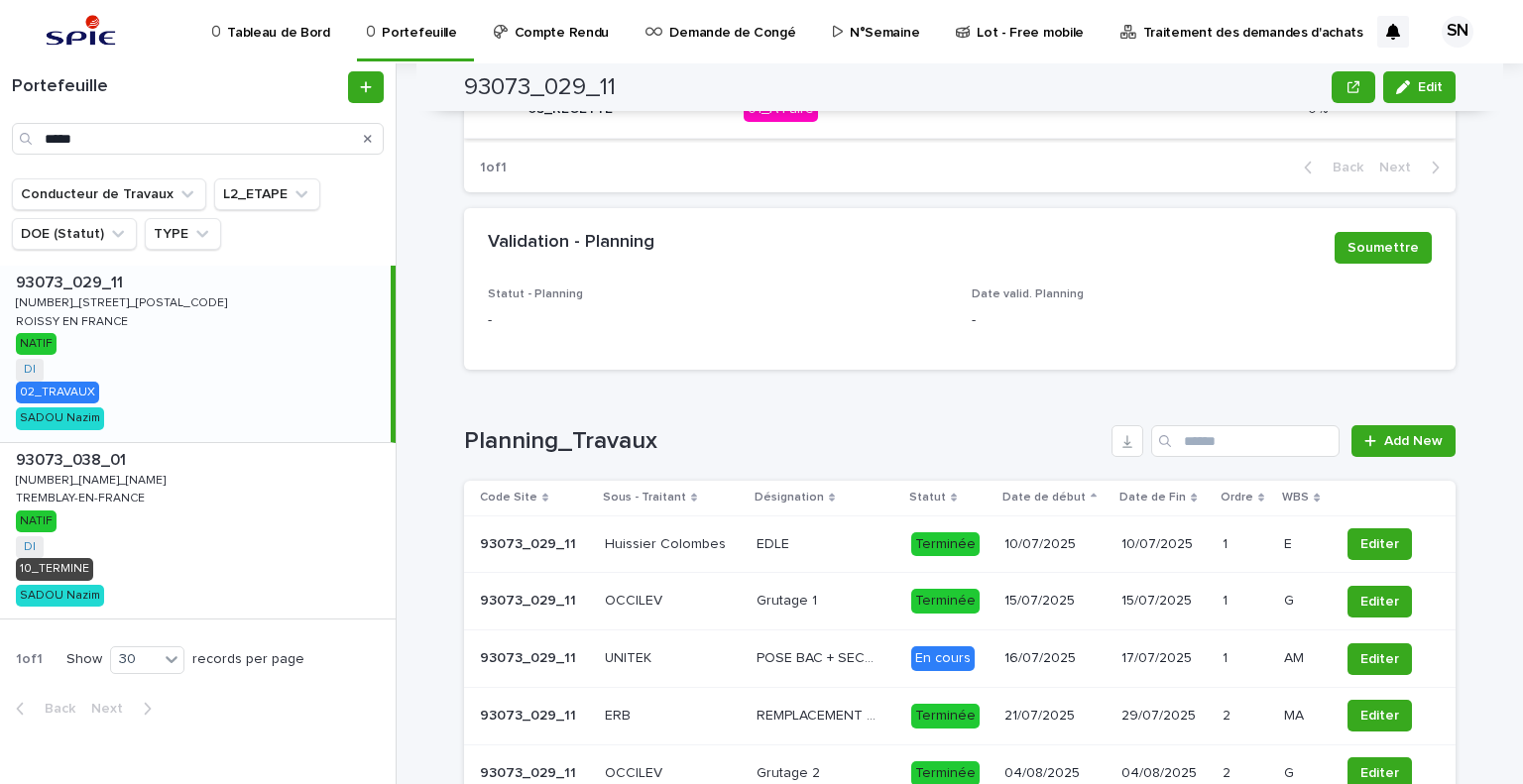 scroll, scrollTop: 1586, scrollLeft: 0, axis: vertical 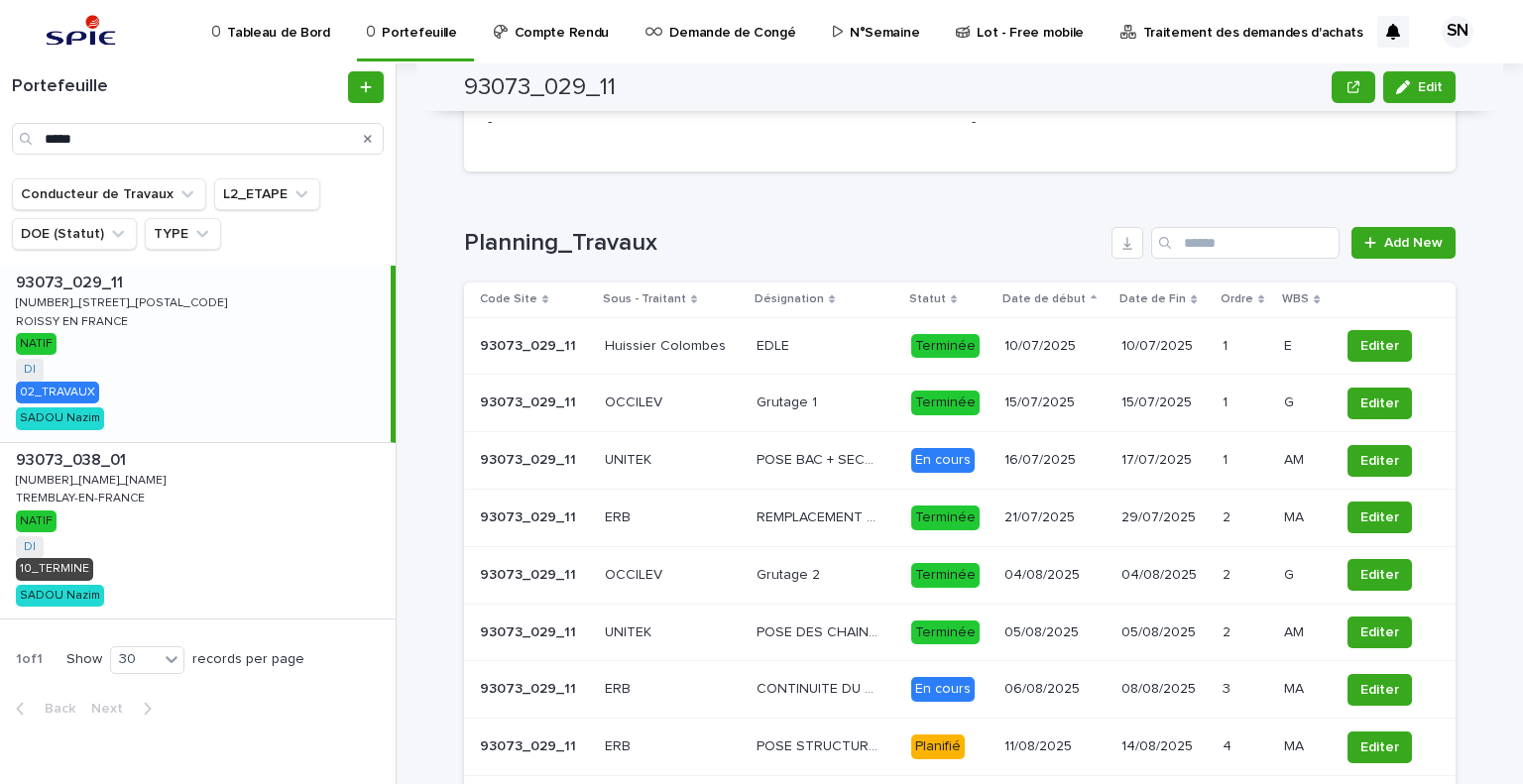 click at bounding box center (666, 517) 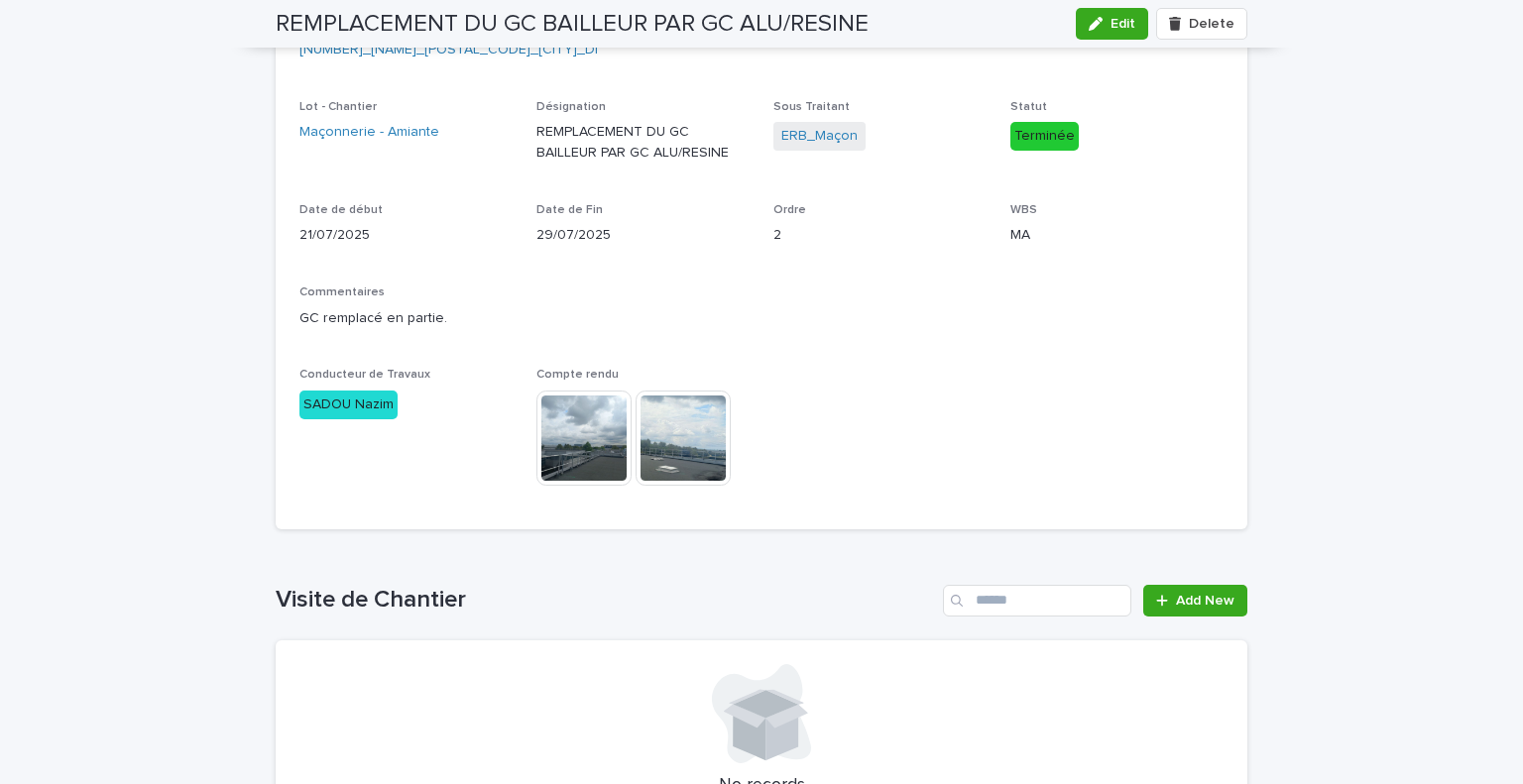 scroll, scrollTop: 0, scrollLeft: 0, axis: both 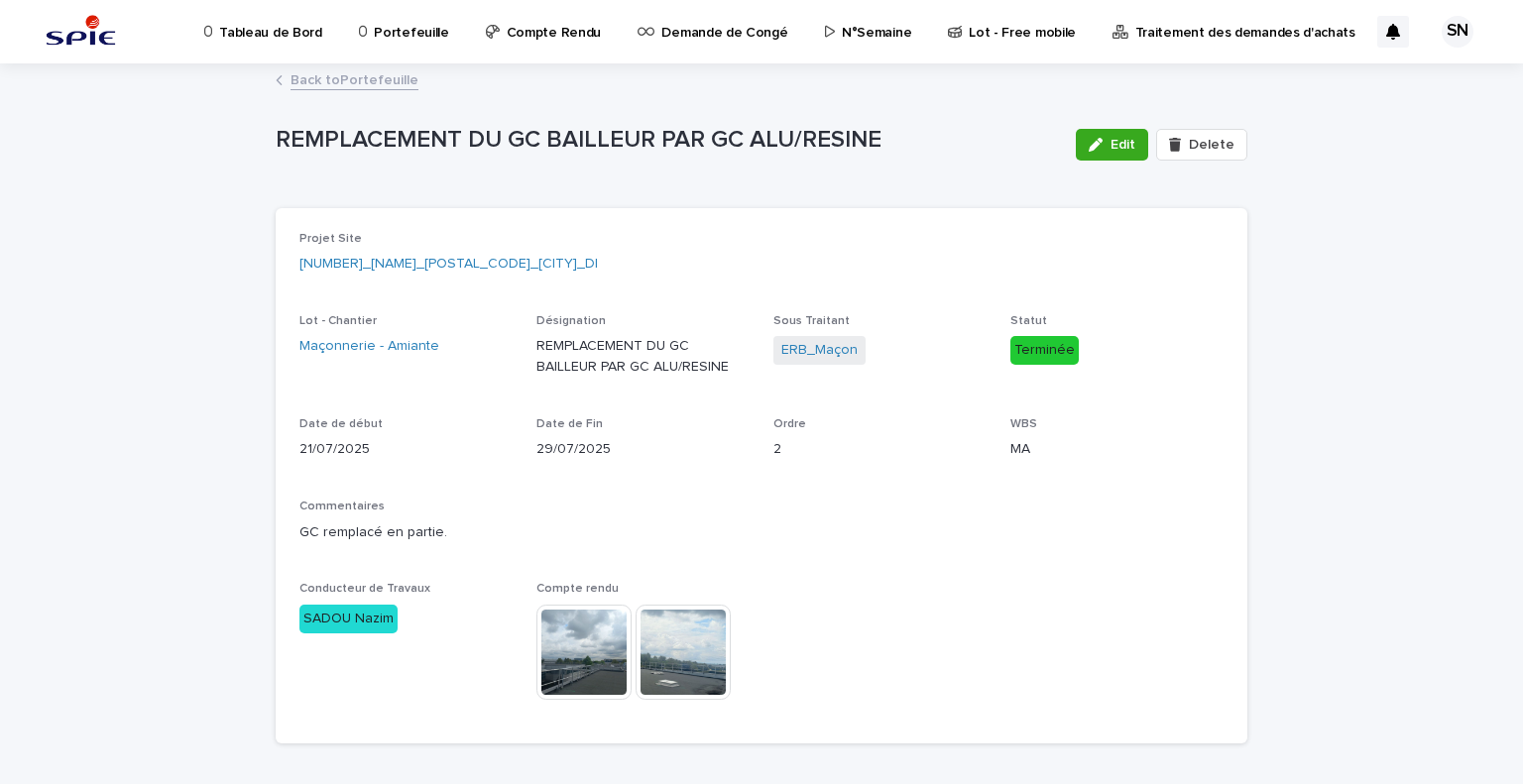 click on "Back to  Portefeuille" at bounding box center (354, 78) 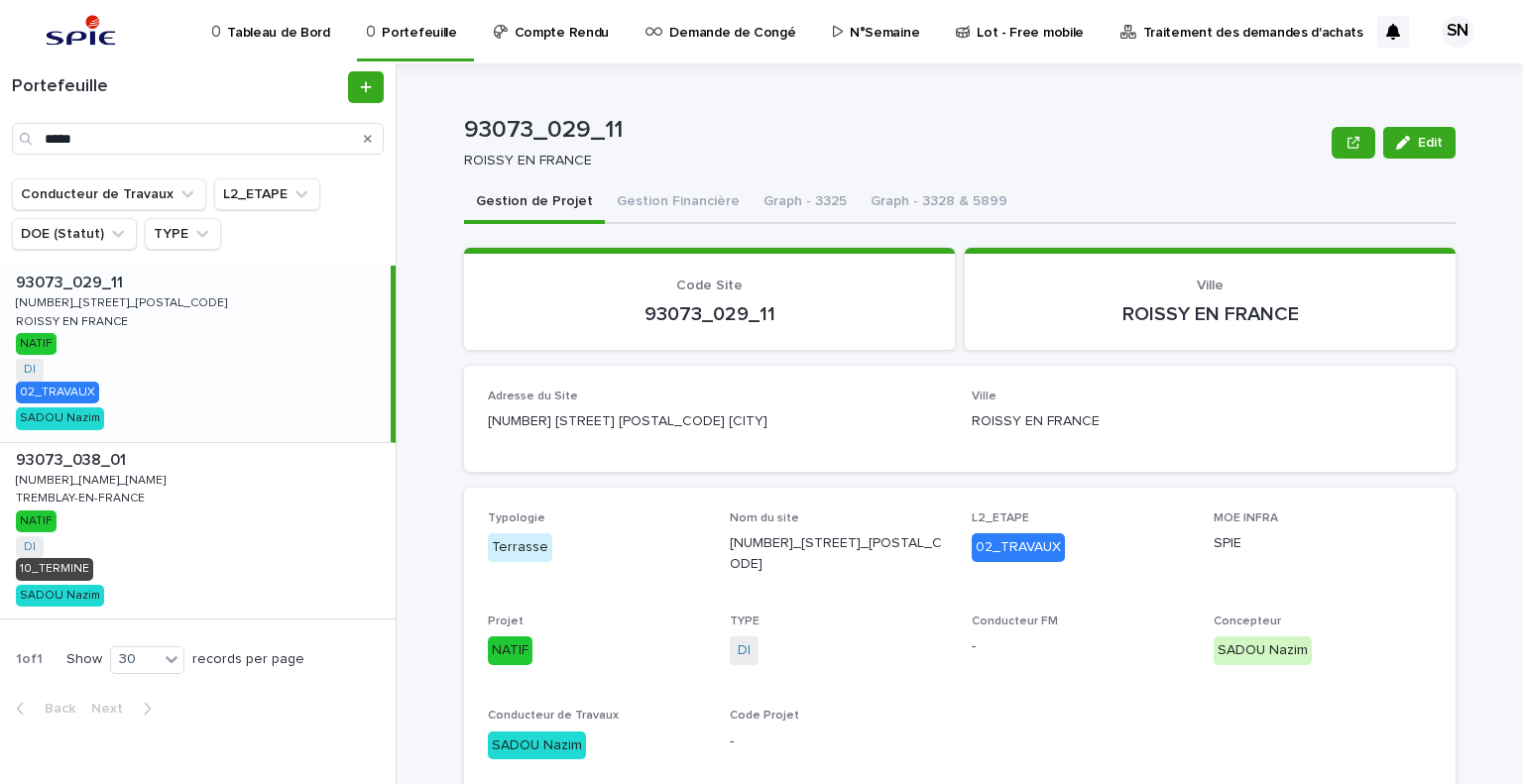 click on "Adresse du Site [NUMBER] [STREET] [POSTAL_CODE] [CITY] Ville [CITY]" at bounding box center (960, 418) 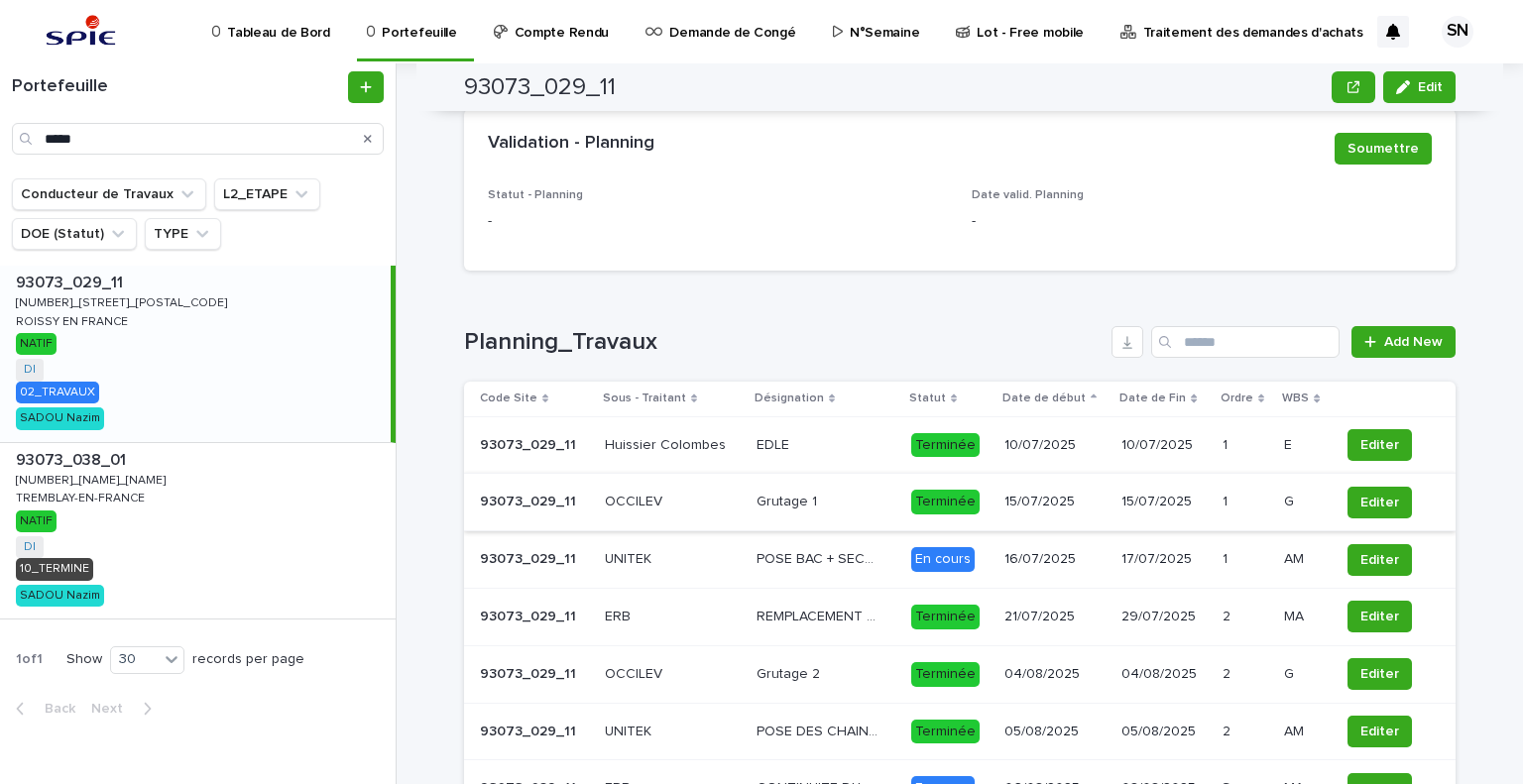 scroll, scrollTop: 1586, scrollLeft: 0, axis: vertical 